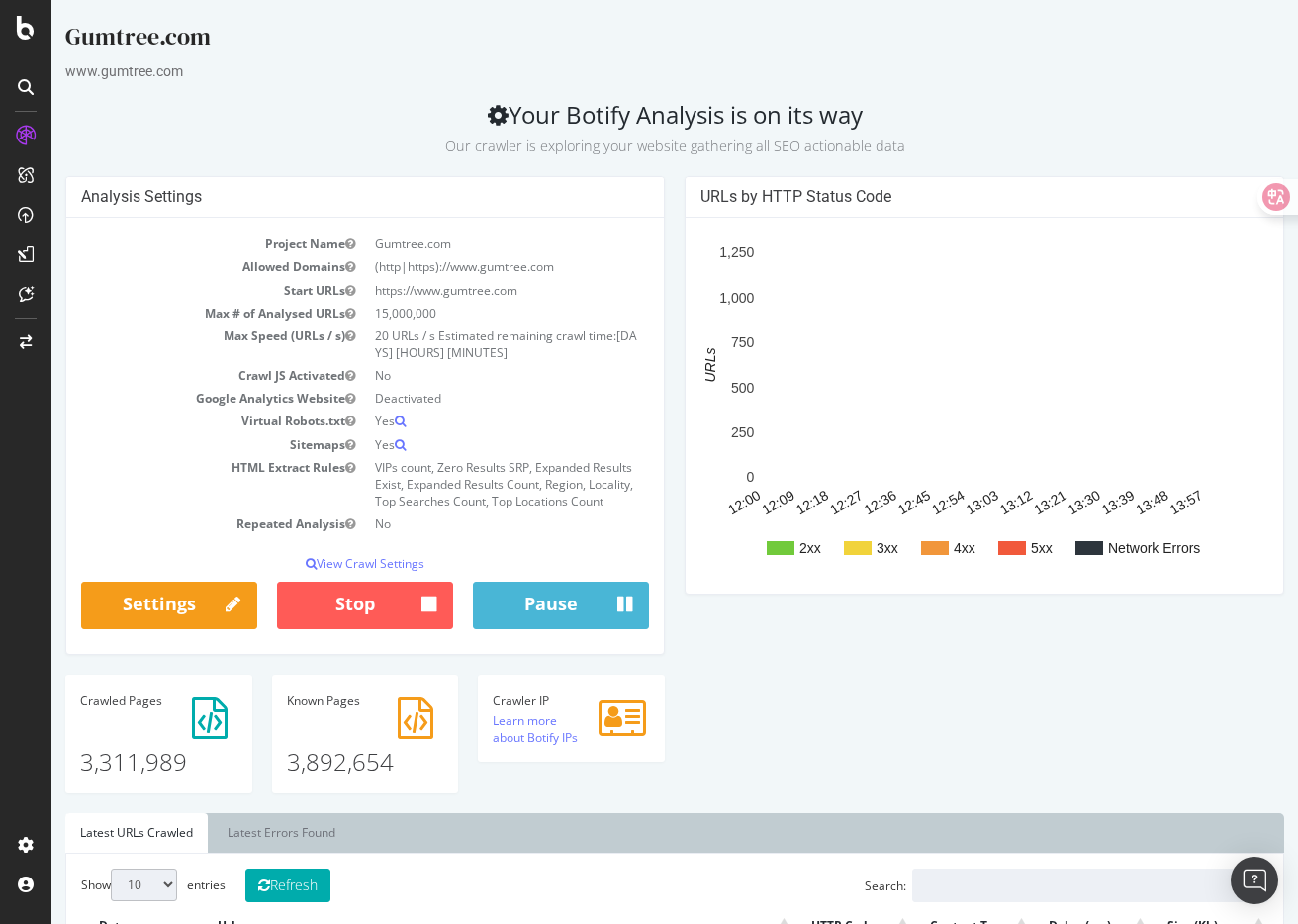 scroll, scrollTop: 0, scrollLeft: 0, axis: both 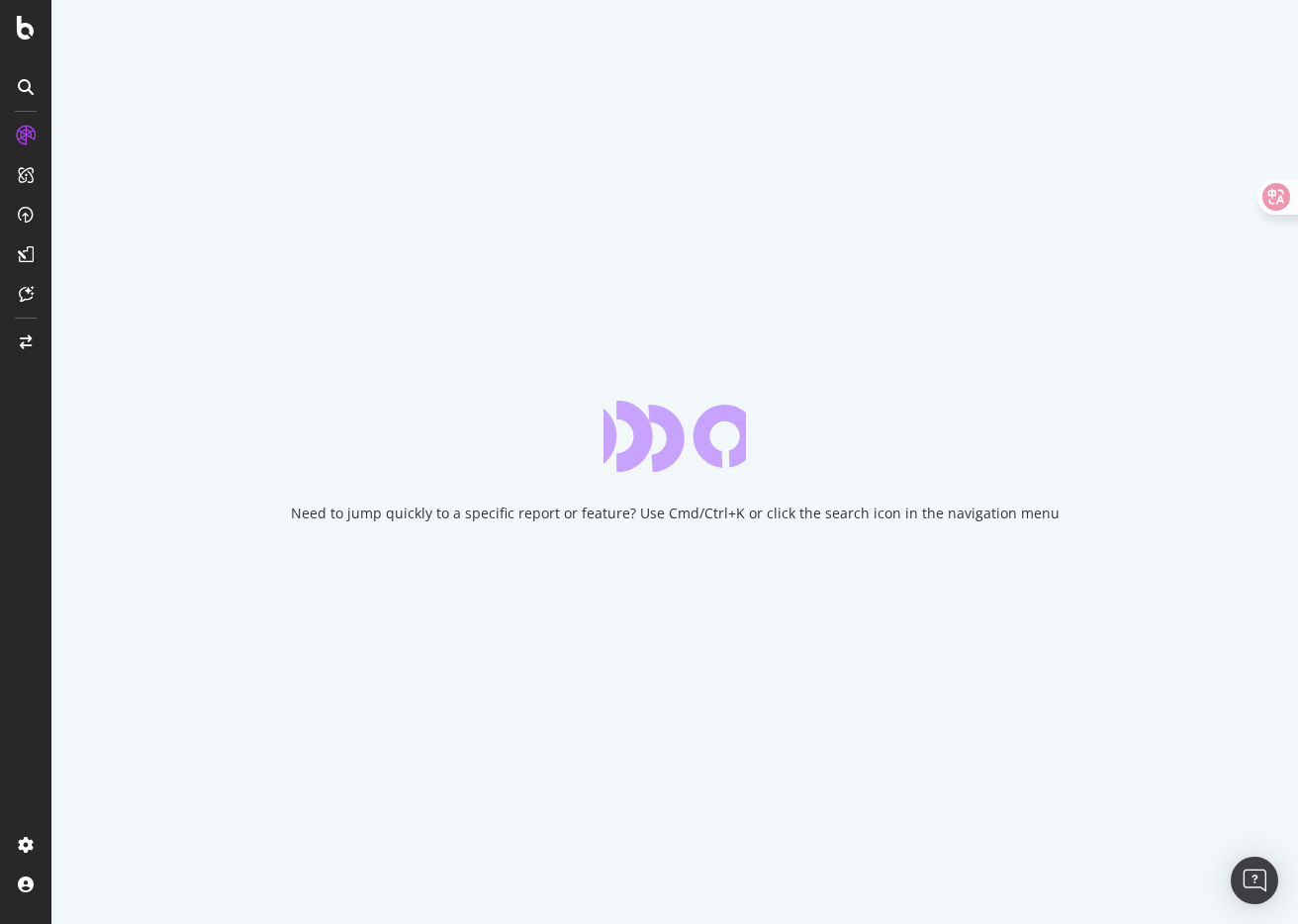 drag, startPoint x: 731, startPoint y: 511, endPoint x: 1071, endPoint y: 510, distance: 340.00147 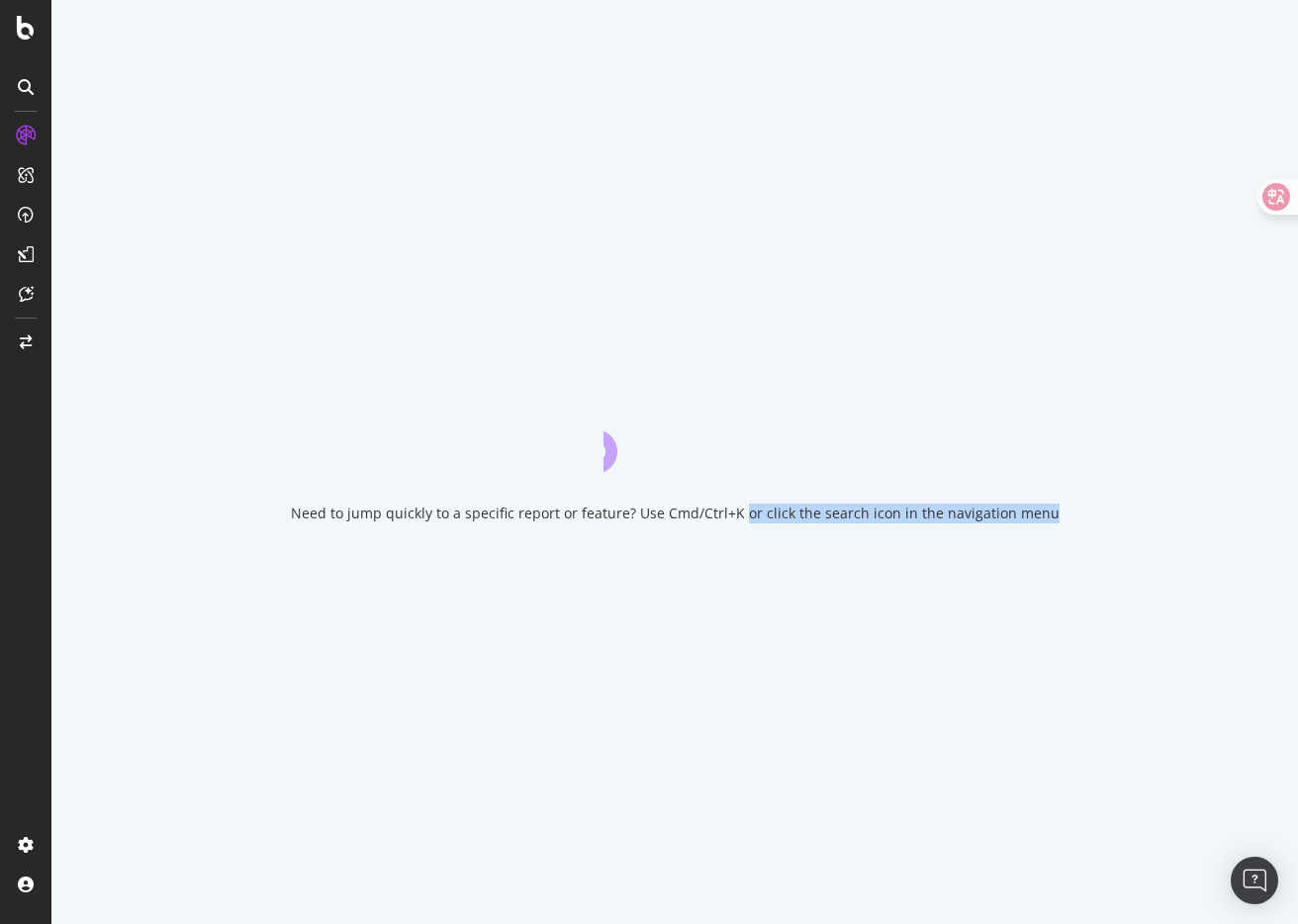 drag, startPoint x: 1051, startPoint y: 515, endPoint x: 737, endPoint y: 516, distance: 314.0016 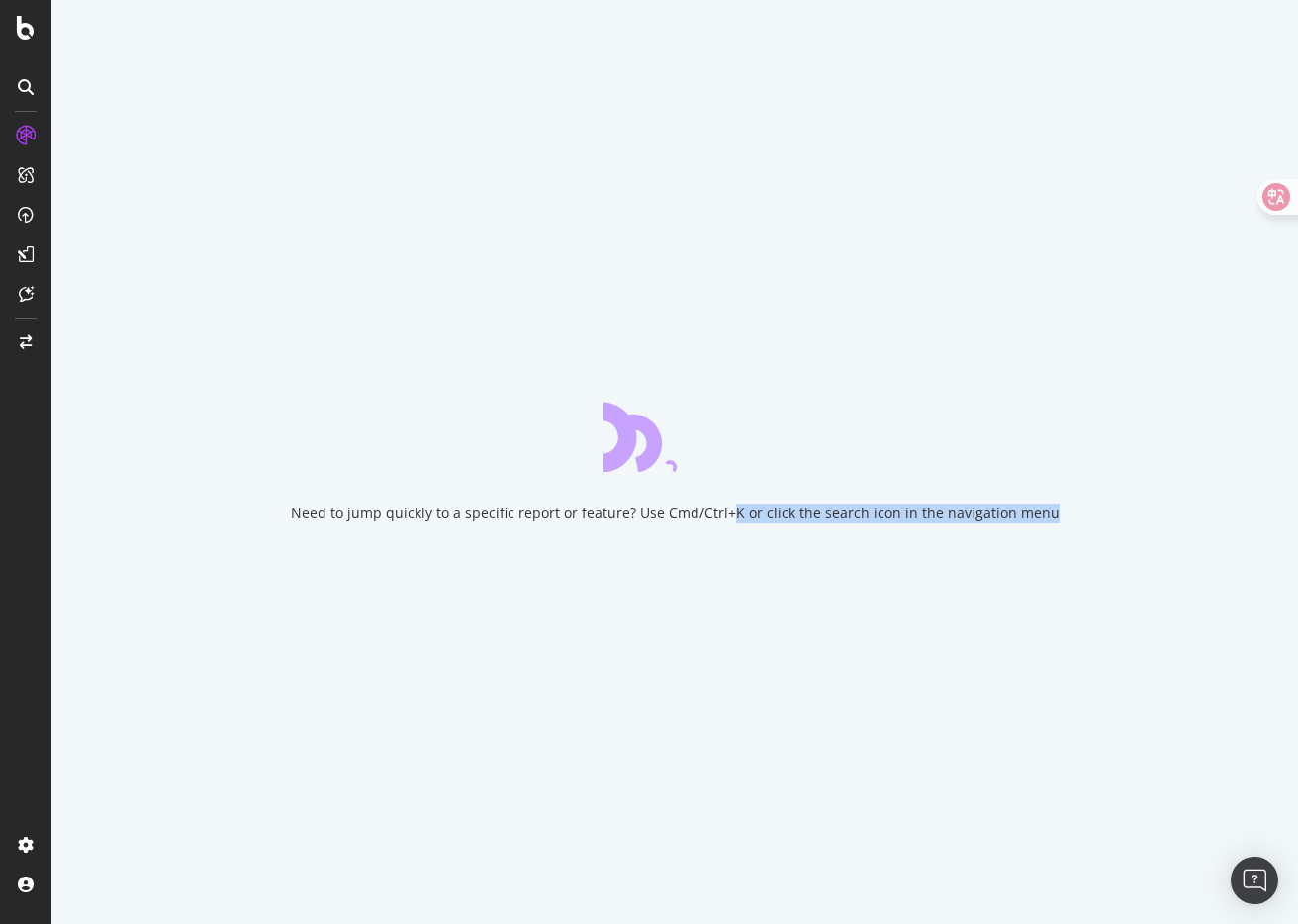 click on "Need to jump quickly to a specific report or feature? Use Cmd/Ctrl+K or click the search icon in the navigation menu" at bounding box center [675, 513] 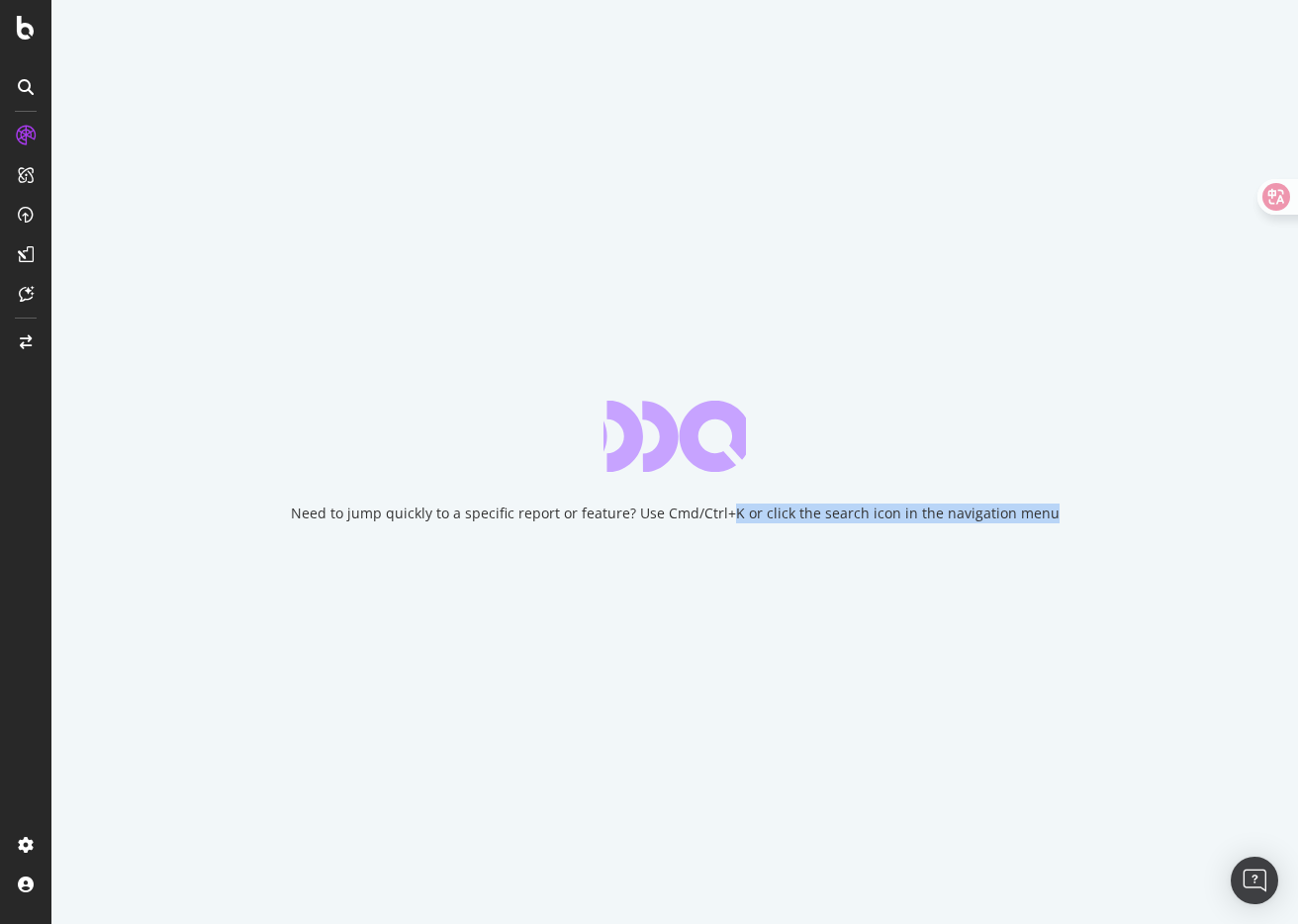 drag, startPoint x: 734, startPoint y: 514, endPoint x: 1056, endPoint y: 513, distance: 322.00155 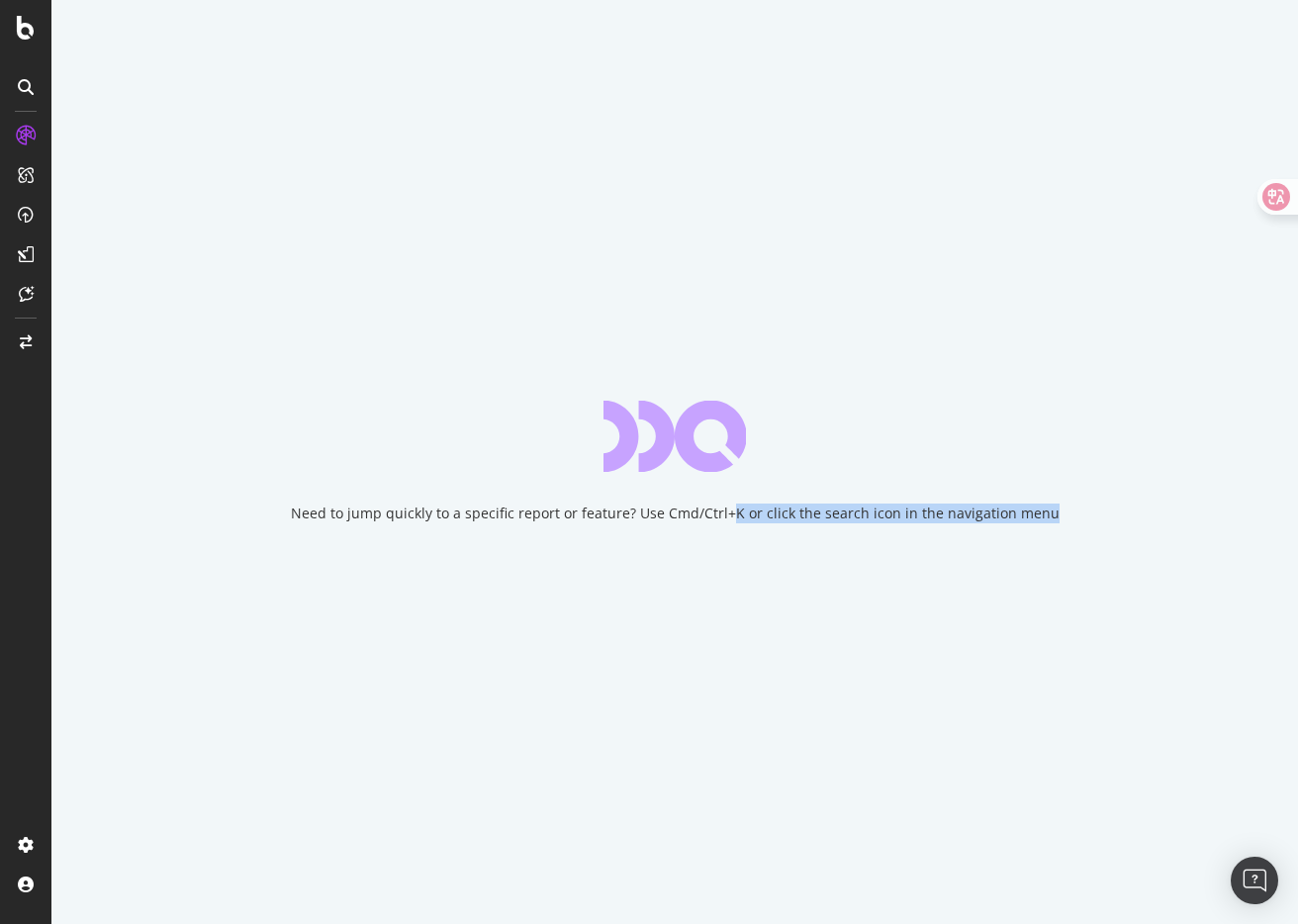 click on "Need to jump quickly to a specific report or feature? Use Cmd/Ctrl+K or click the search icon in the navigation menu" at bounding box center (675, 462) 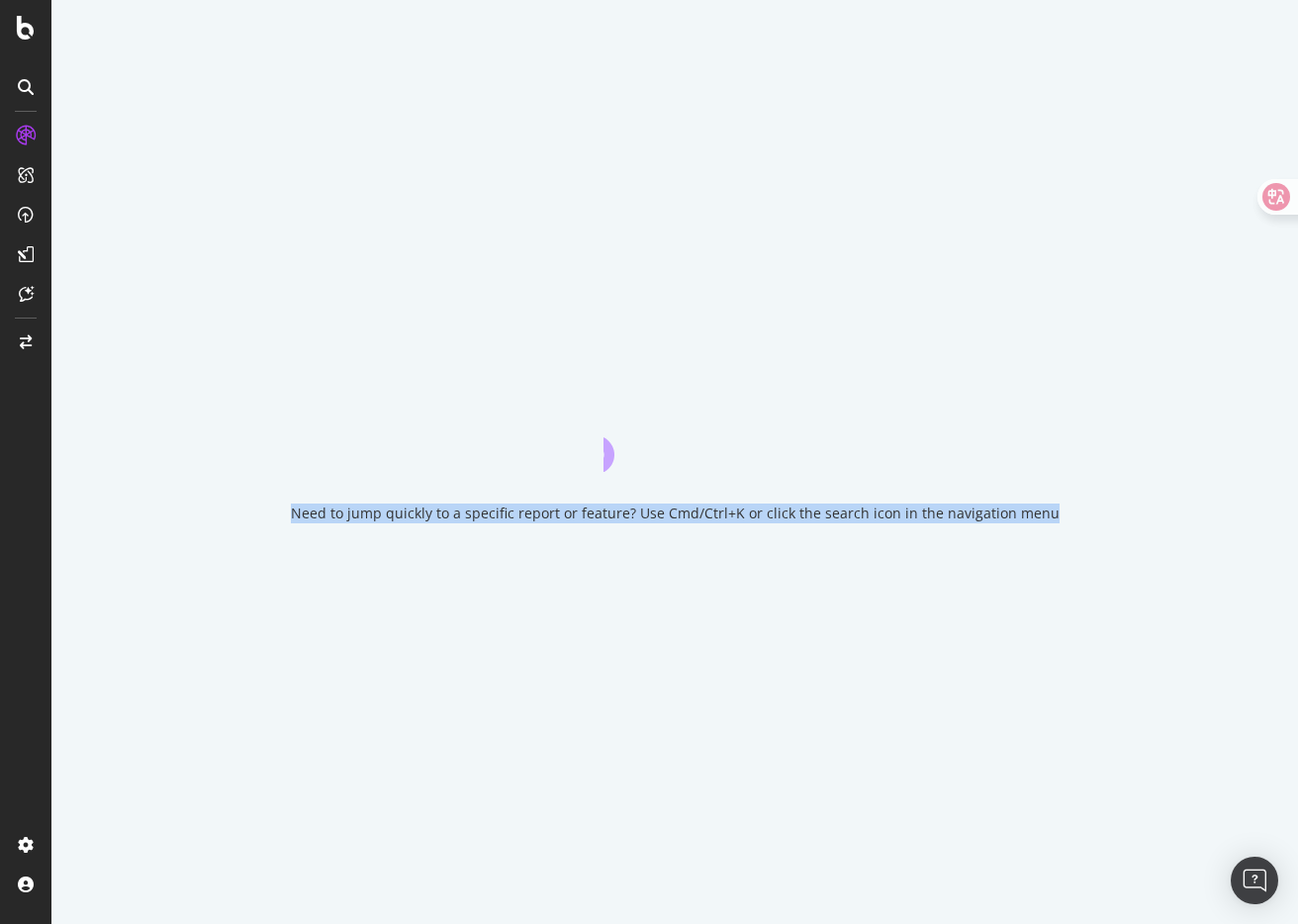 drag, startPoint x: 1056, startPoint y: 513, endPoint x: 702, endPoint y: 522, distance: 354.11439 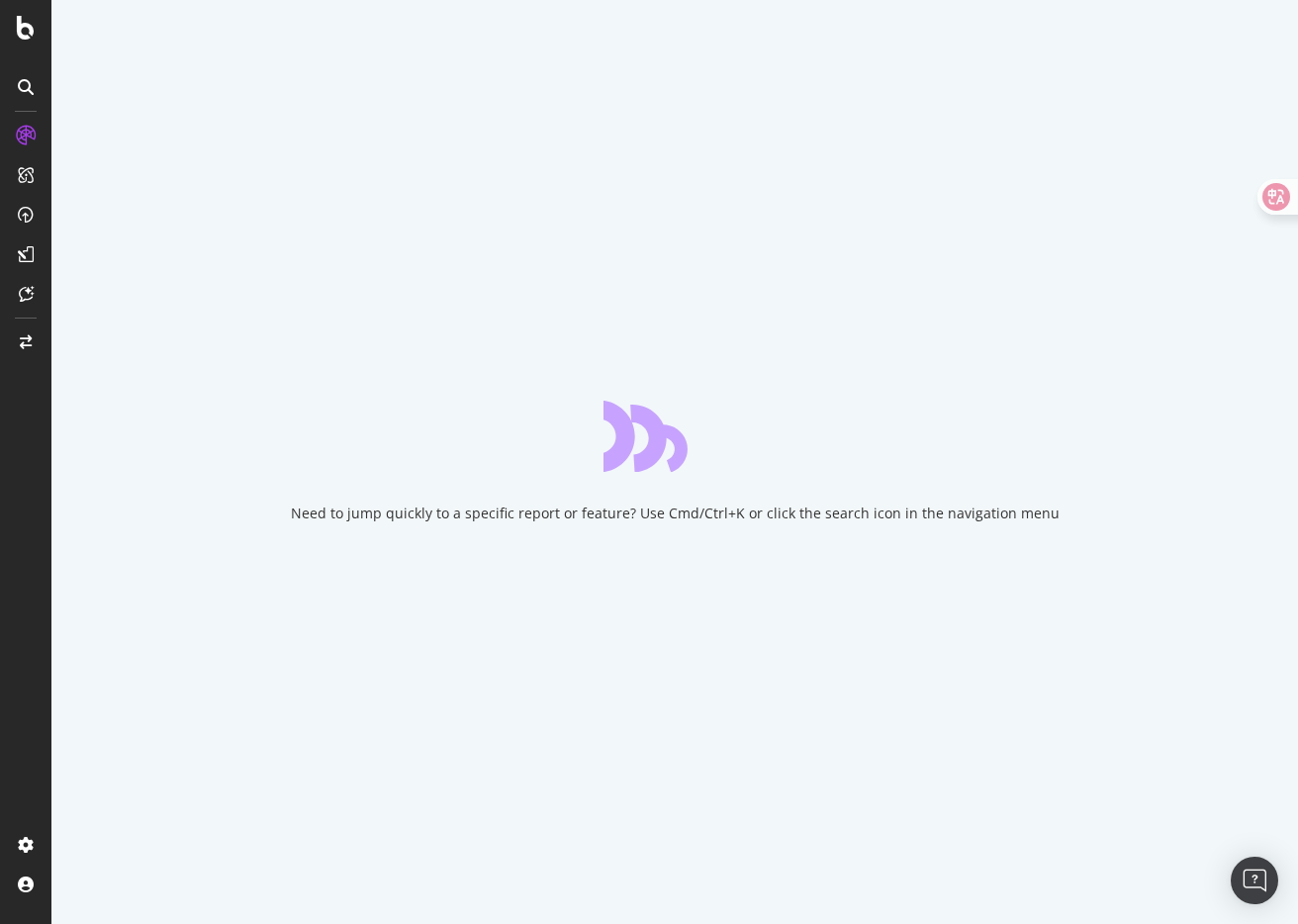 click on "Need to jump quickly to a specific report or feature? Use Cmd/Ctrl+K or click the search icon in the navigation menu" at bounding box center (675, 513) 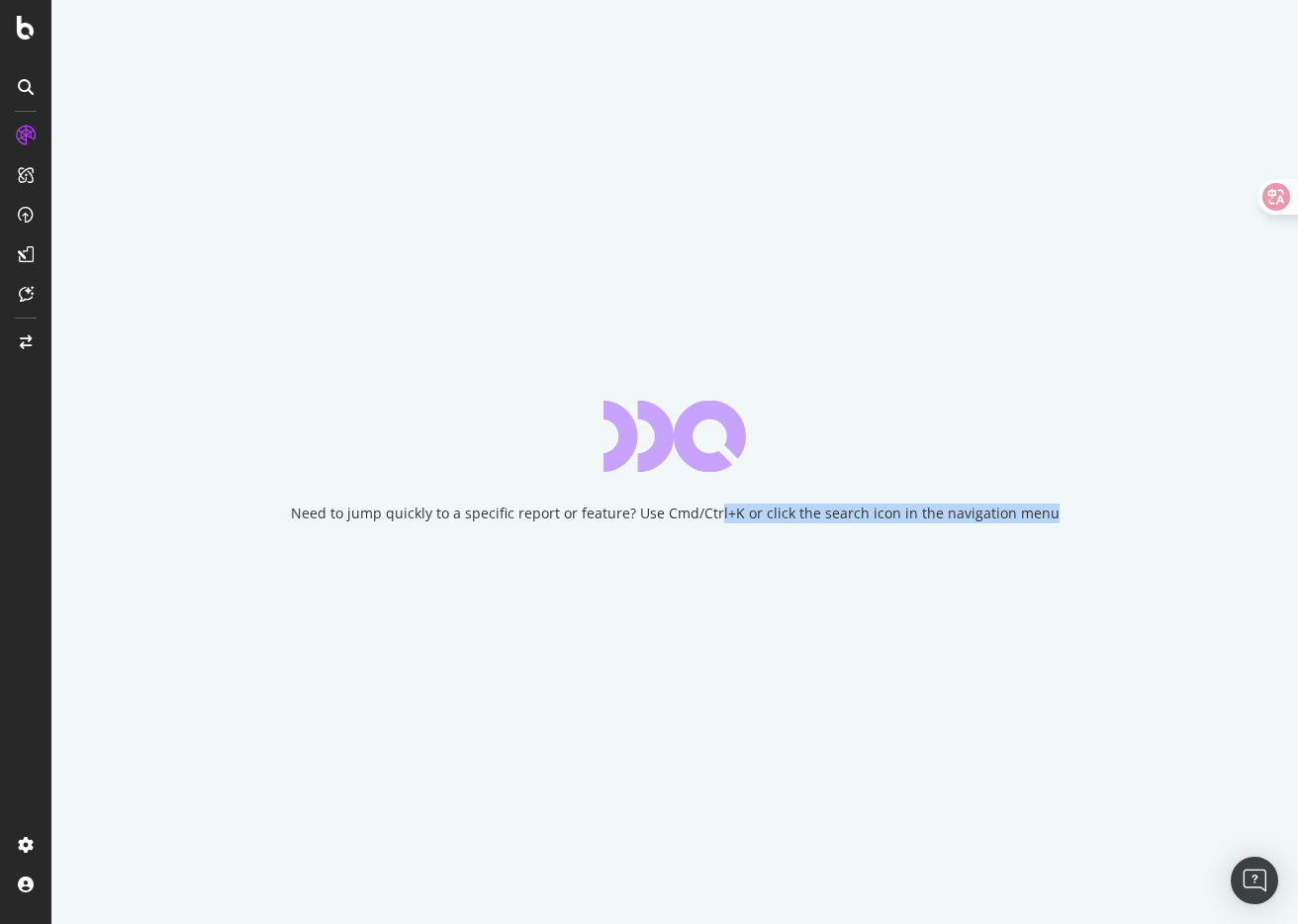 drag, startPoint x: 723, startPoint y: 516, endPoint x: 1056, endPoint y: 518, distance: 333.00601 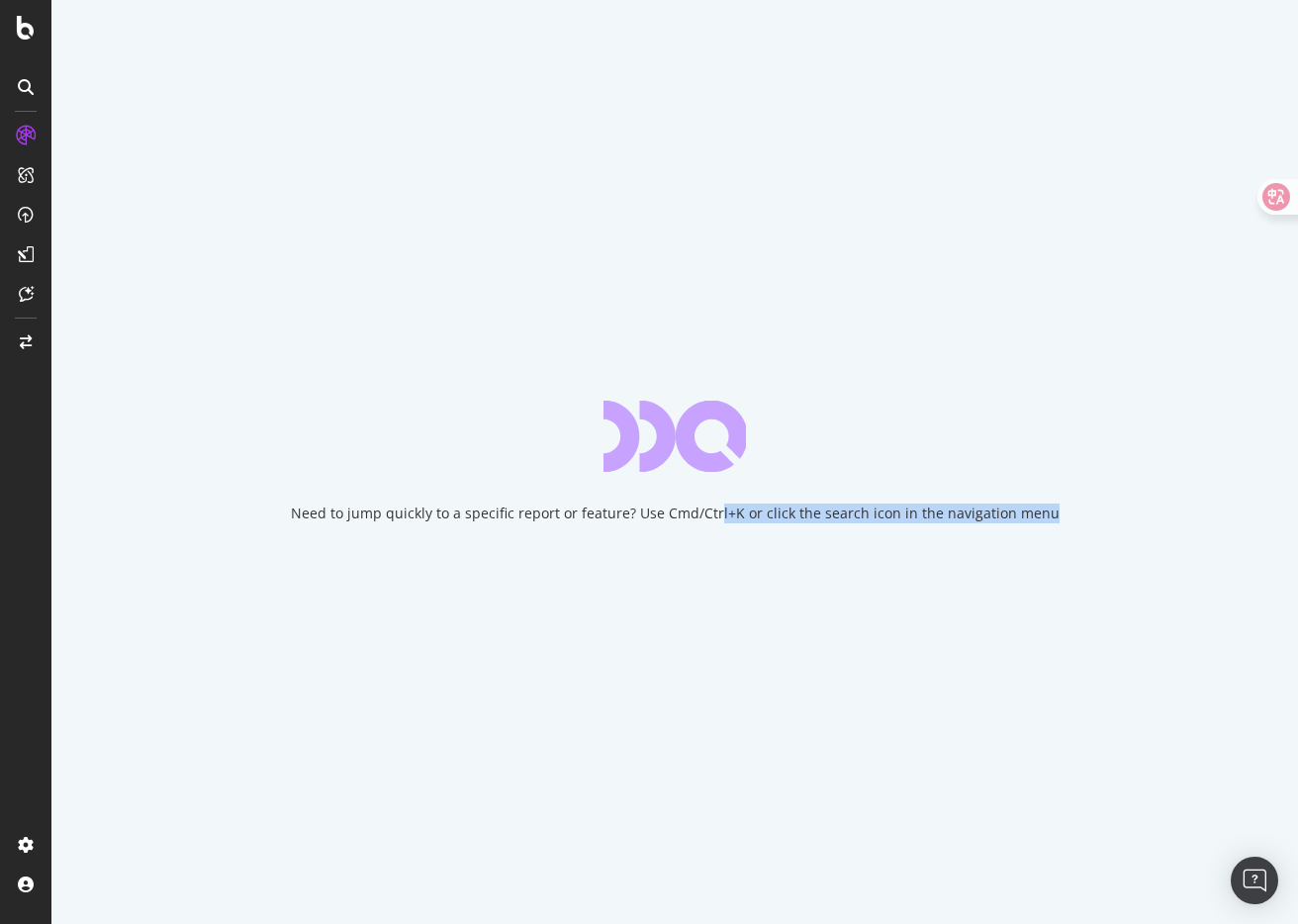 click on "Need to jump quickly to a specific report or feature? Use Cmd/Ctrl+K or click the search icon in the navigation menu" at bounding box center [675, 462] 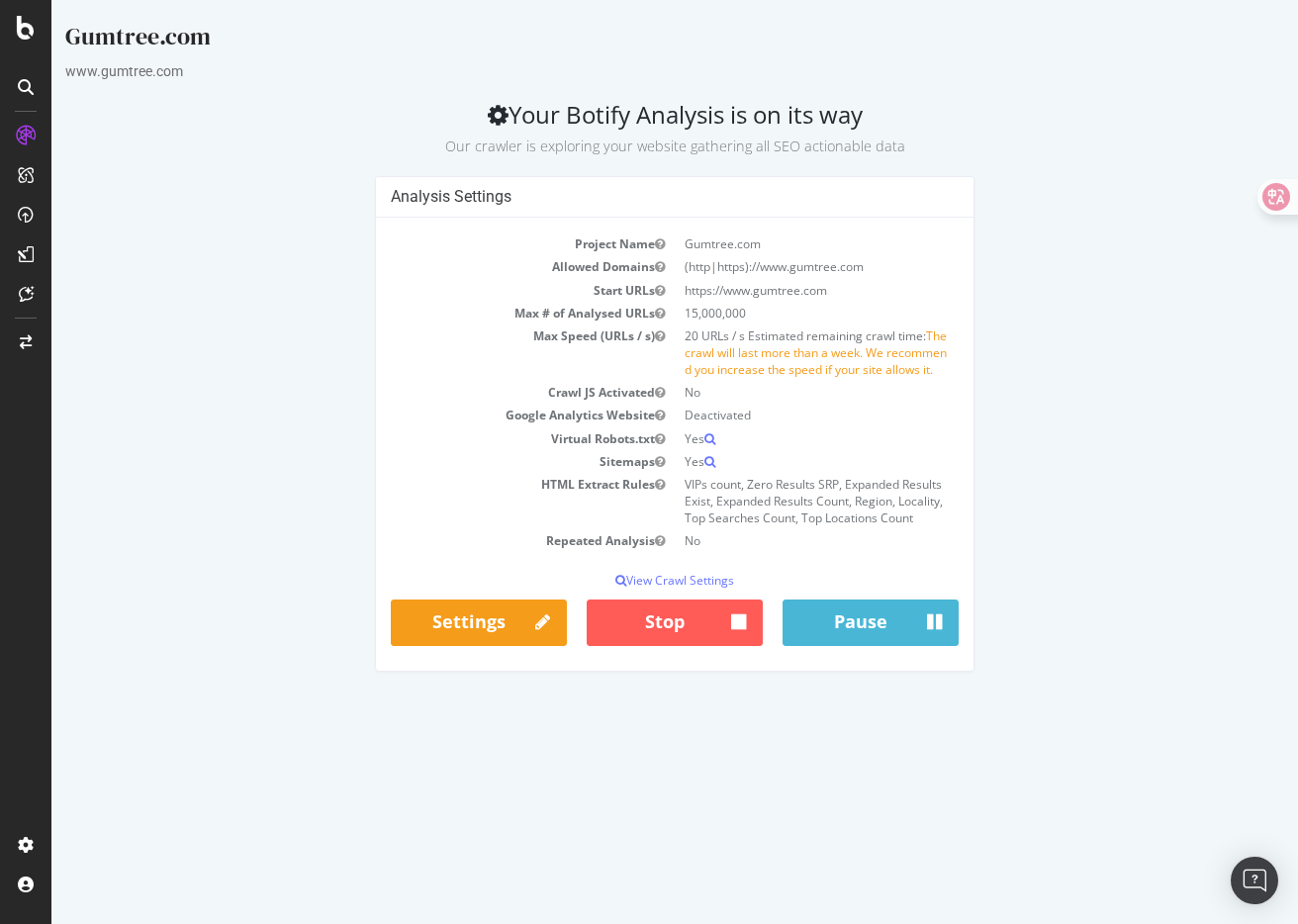 scroll, scrollTop: 0, scrollLeft: 0, axis: both 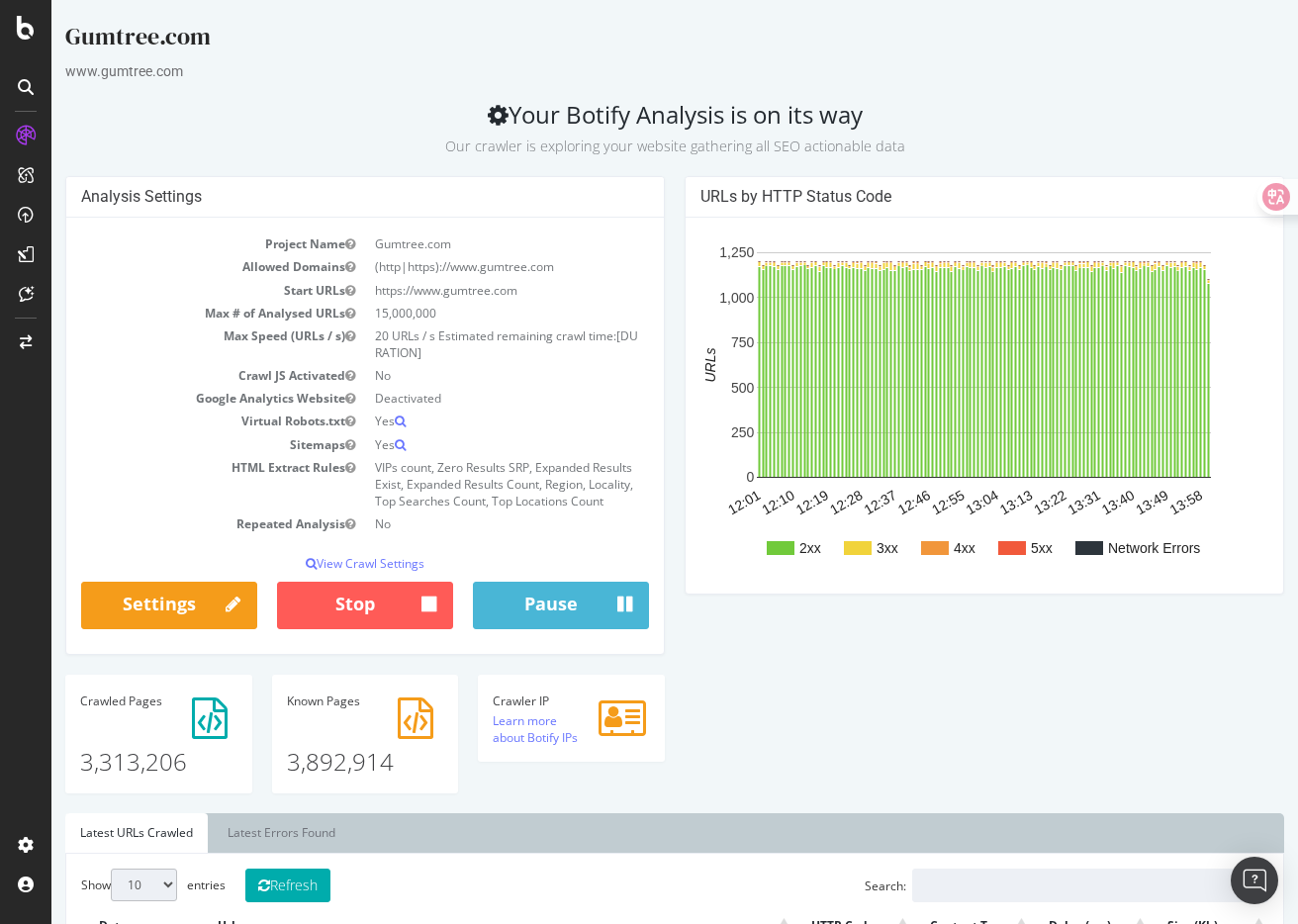 click on "3,892,914" at bounding box center [365, 745] 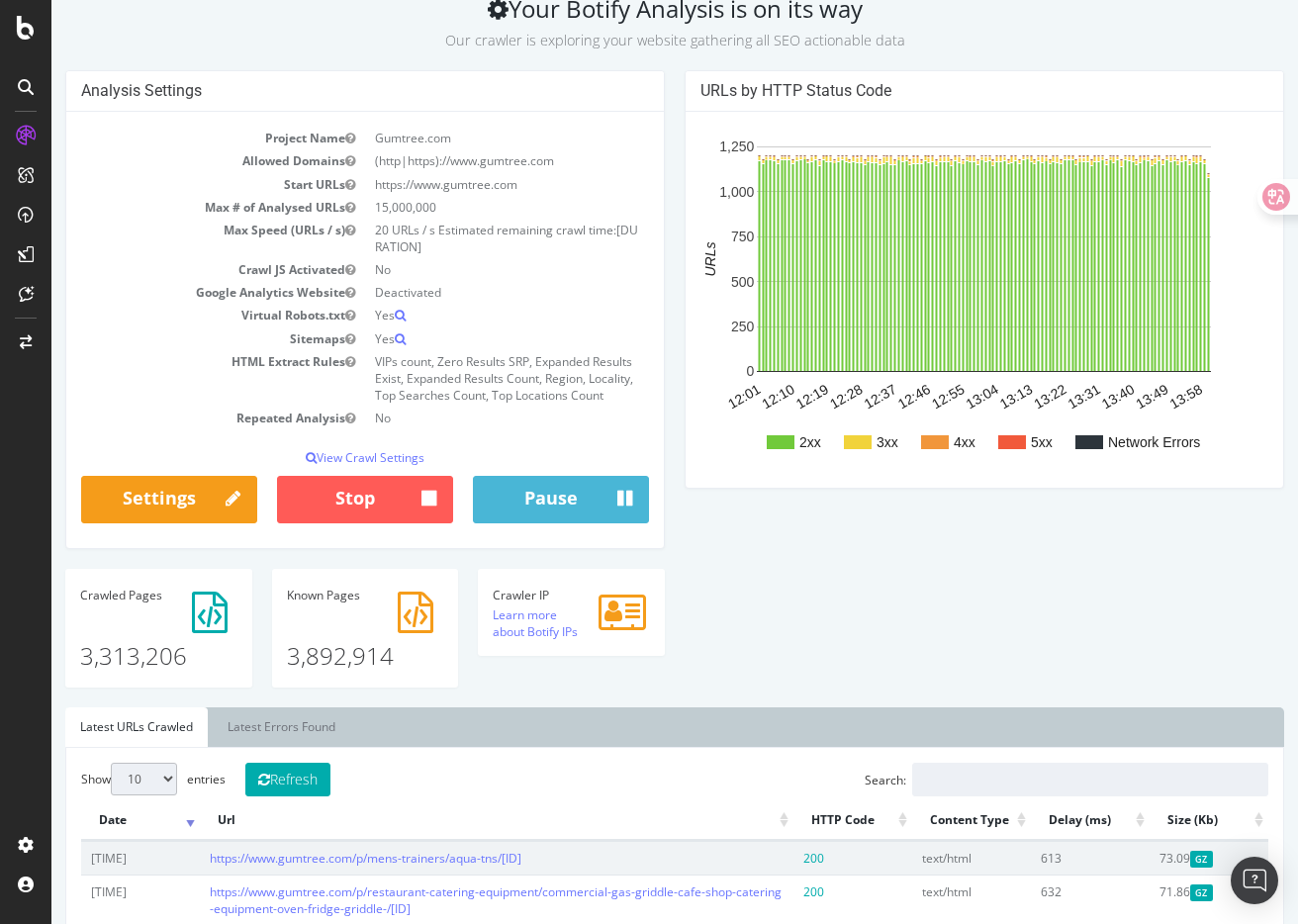 scroll, scrollTop: 100, scrollLeft: 0, axis: vertical 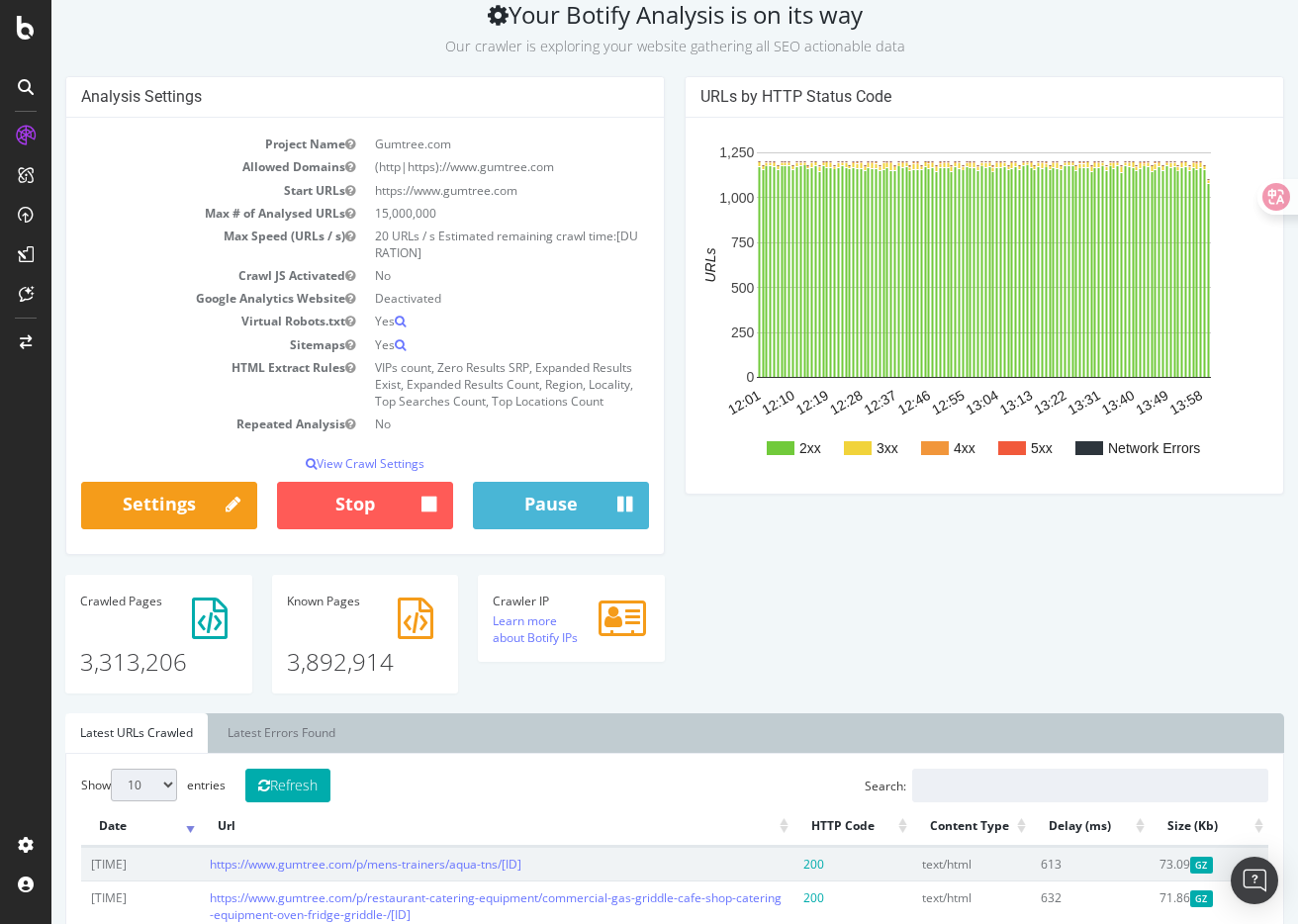 click on "Analysis Settings Project Name
Gumtree.com Allowed Domains
(http|https)://www.gumtree.com
Start URLs
https://www.gumtree.com
Max # of Analysed URLs
15,000,000 Max Speed (URLs / s)
20 URLs / s
Estimated remaining crawl time:  6 days 18 hours 18 minutes  Crawl JS Activated
No Google Analytics Website
Deactivated
Virtual Robots.txt
Yes
Sitemaps
Yes
HTML Extract Rules
VIPs count, Zero Results SRP, Expanded Results Exist, Expanded Results Count, Region, Locality, Top Searches Count, Top Locations Count
Repeated Analysis
No  View Crawl Settings
× Close
Analysis Settings
Main Project Name
Gumtree.com 15,000,000 No" at bounding box center [675, 395] 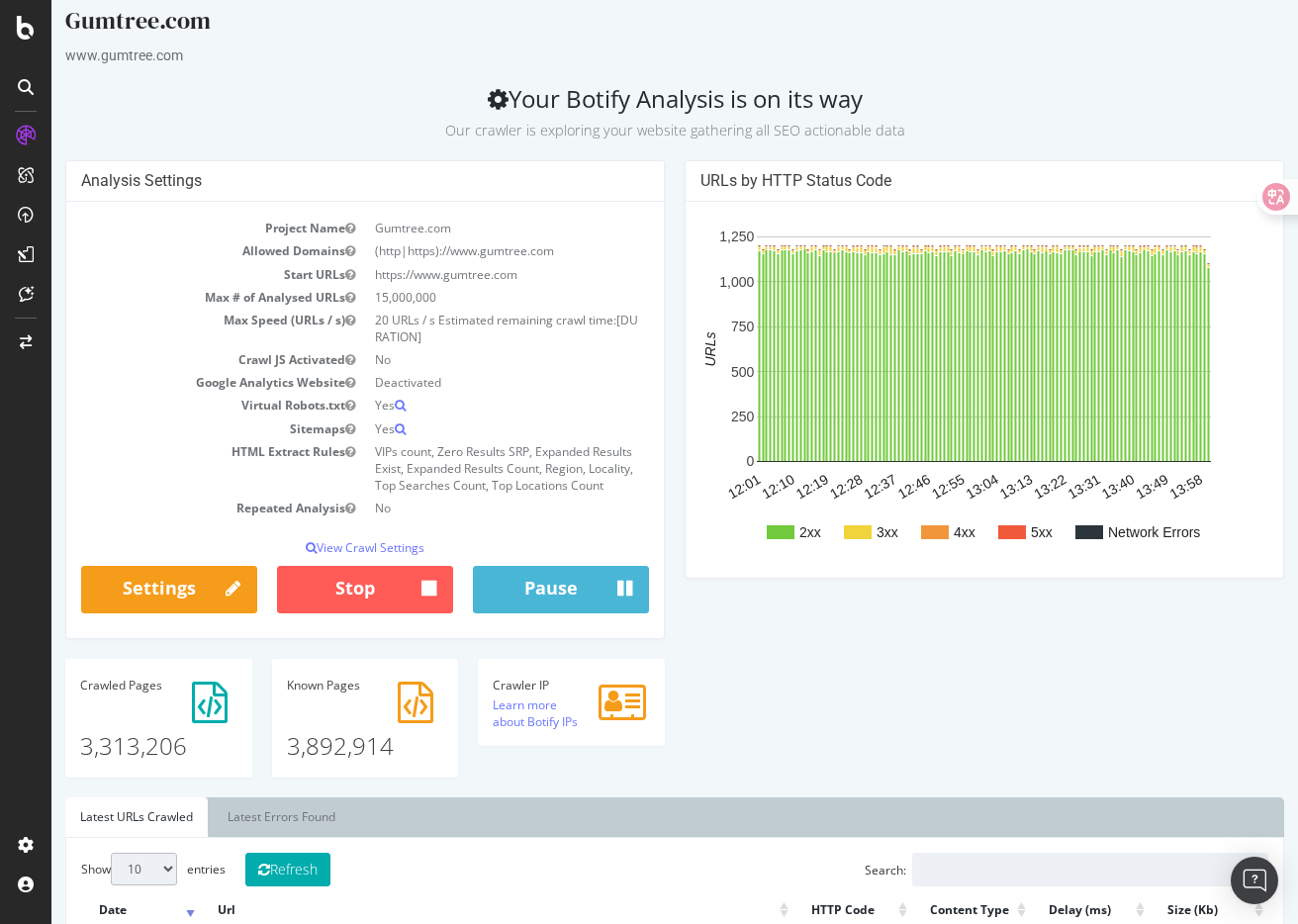 scroll, scrollTop: 0, scrollLeft: 0, axis: both 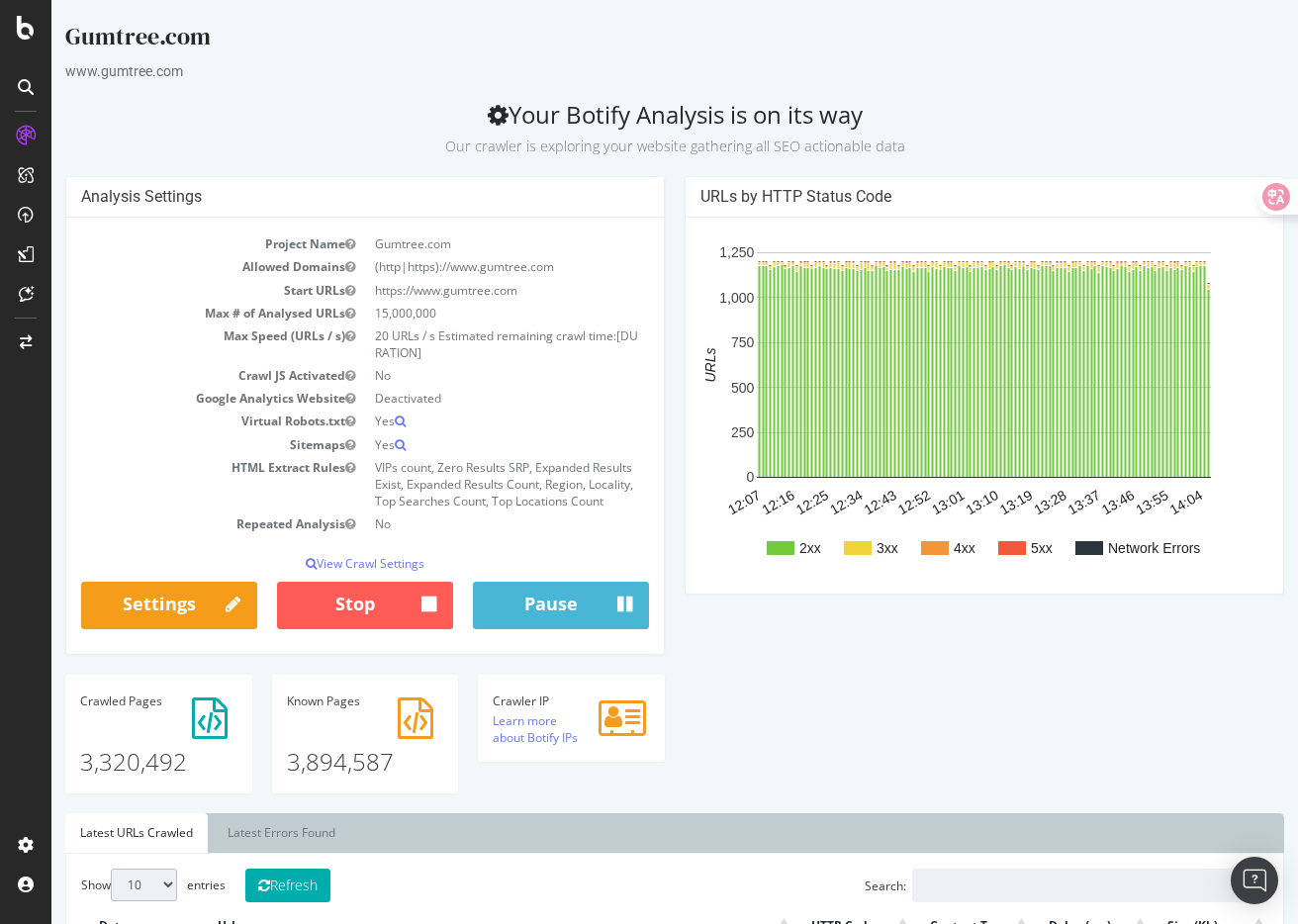 click on "Analysis Settings Project Name
Gumtree.com Allowed Domains
(http|https)://www.gumtree.com
Start URLs
https://www.gumtree.com
Max # of Analysed URLs
15,000,000 Max Speed (URLs / s)
20 URLs / s
Estimated remaining crawl time:  6 days 18 hours 12 minutes  Crawl JS Activated
No Google Analytics Website
Deactivated
Virtual Robots.txt
Yes
Sitemaps
Yes
HTML Extract Rules
VIPs count, Zero Results SRP, Expanded Results Exist, Expanded Results Count, Region, Locality, Top Searches Count, Top Locations Count
Repeated Analysis
No  View Crawl Settings
× Close
Analysis Settings
Main Project Name
Gumtree.com 15,000,000 No" at bounding box center (675, 495) 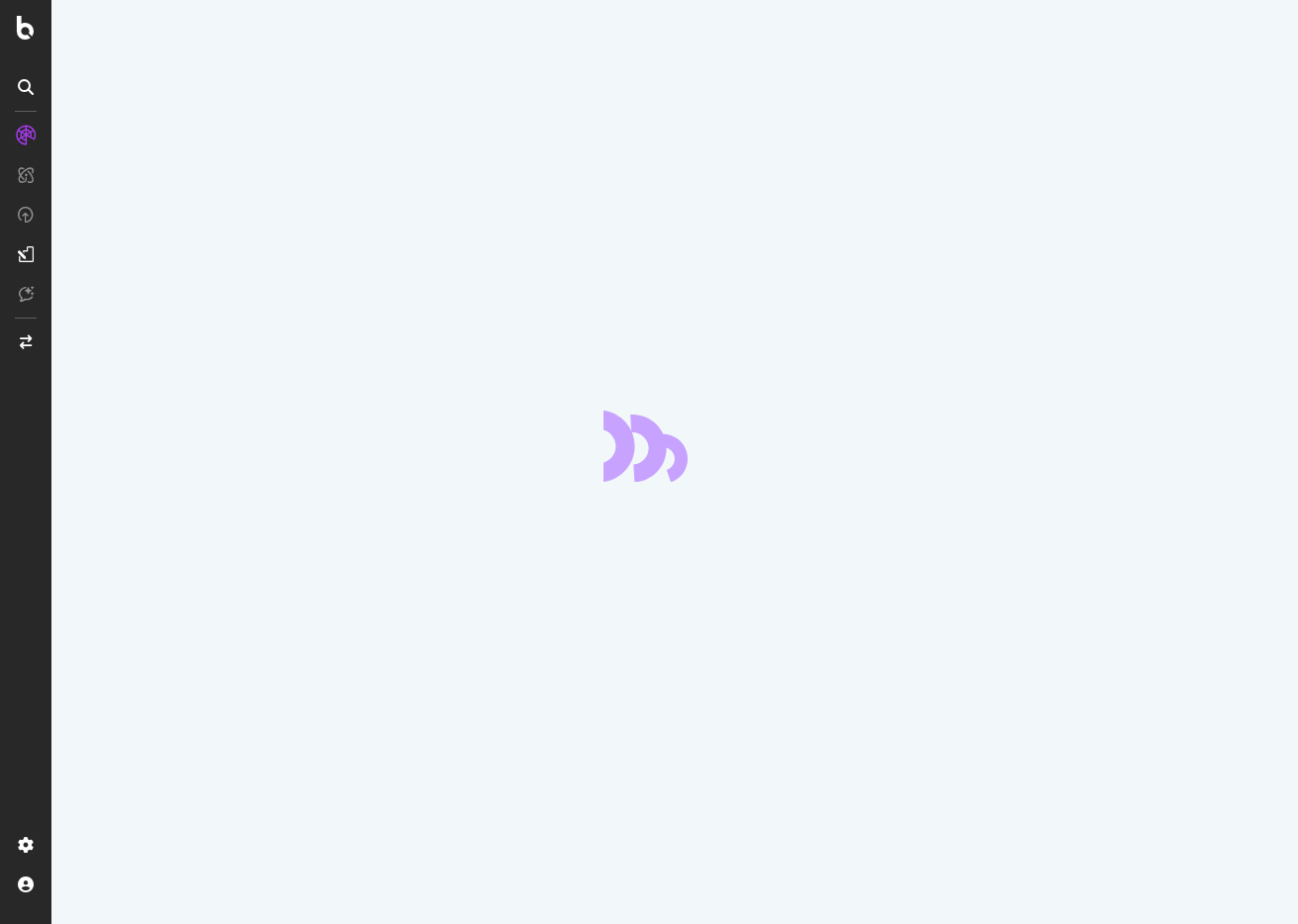 scroll, scrollTop: 0, scrollLeft: 0, axis: both 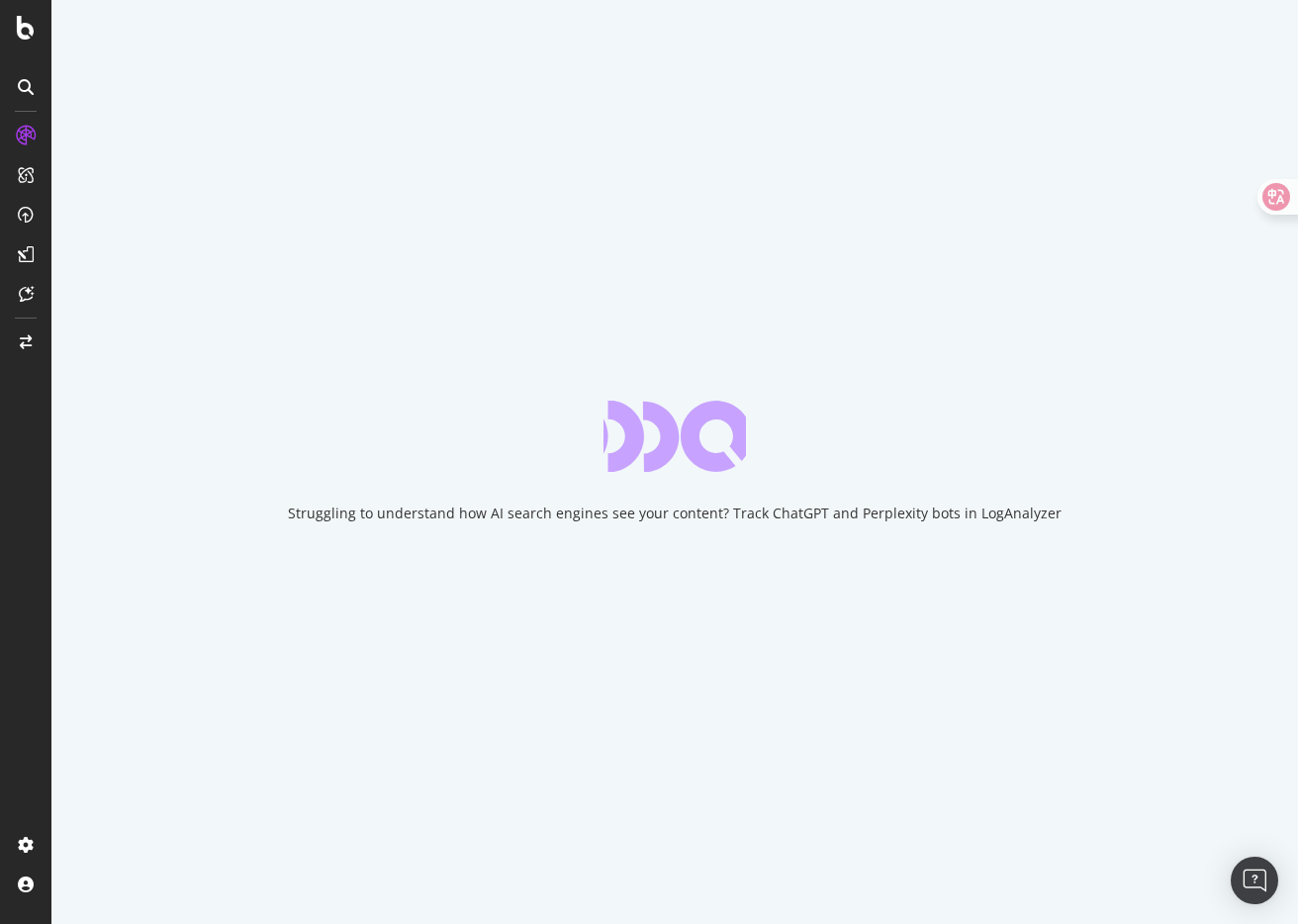 click on "Struggling to understand how AI search engines see your content? Track ChatGPT and Perplexity bots in LogAnalyzer" at bounding box center (675, 462) 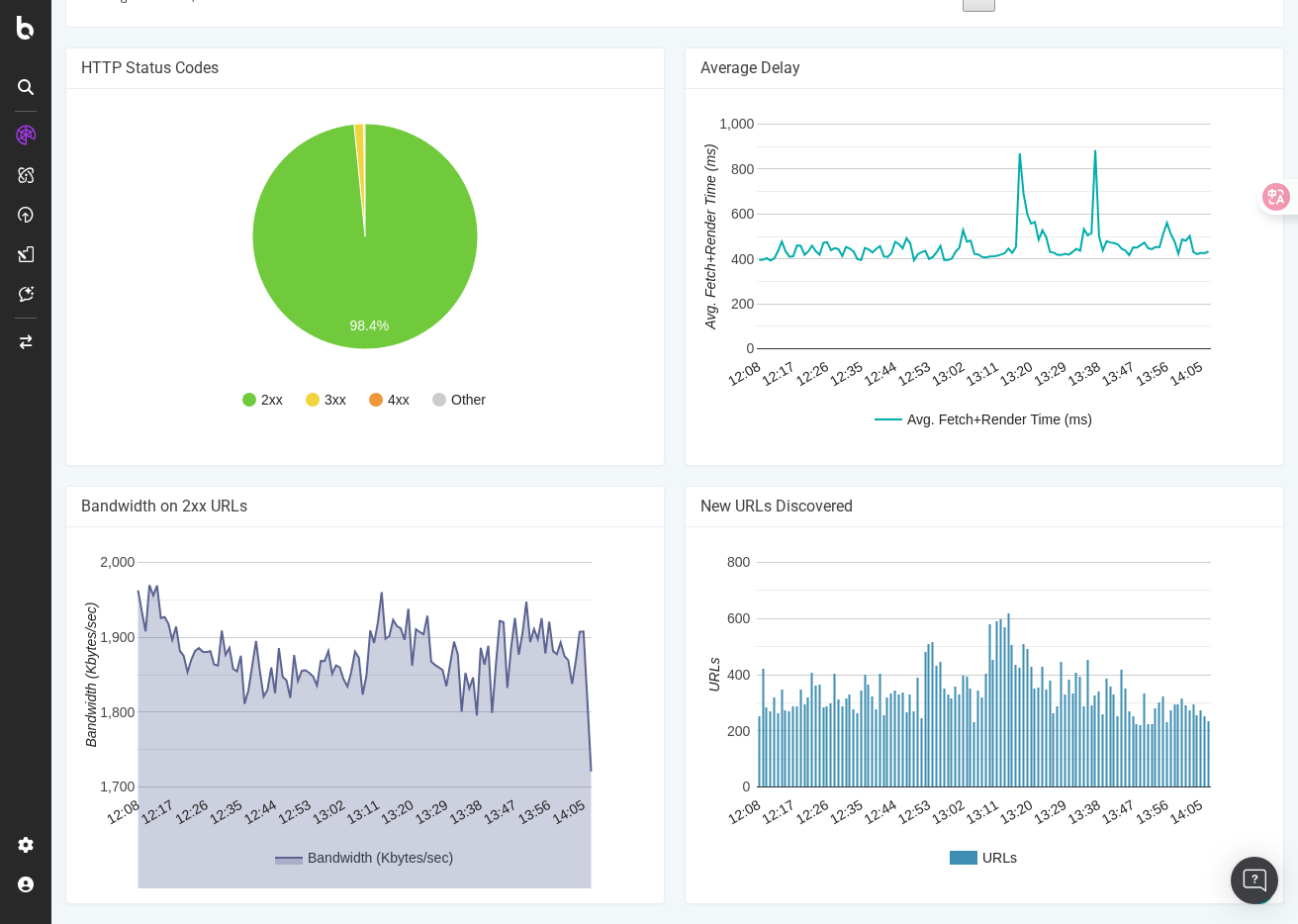 scroll, scrollTop: 1388, scrollLeft: 0, axis: vertical 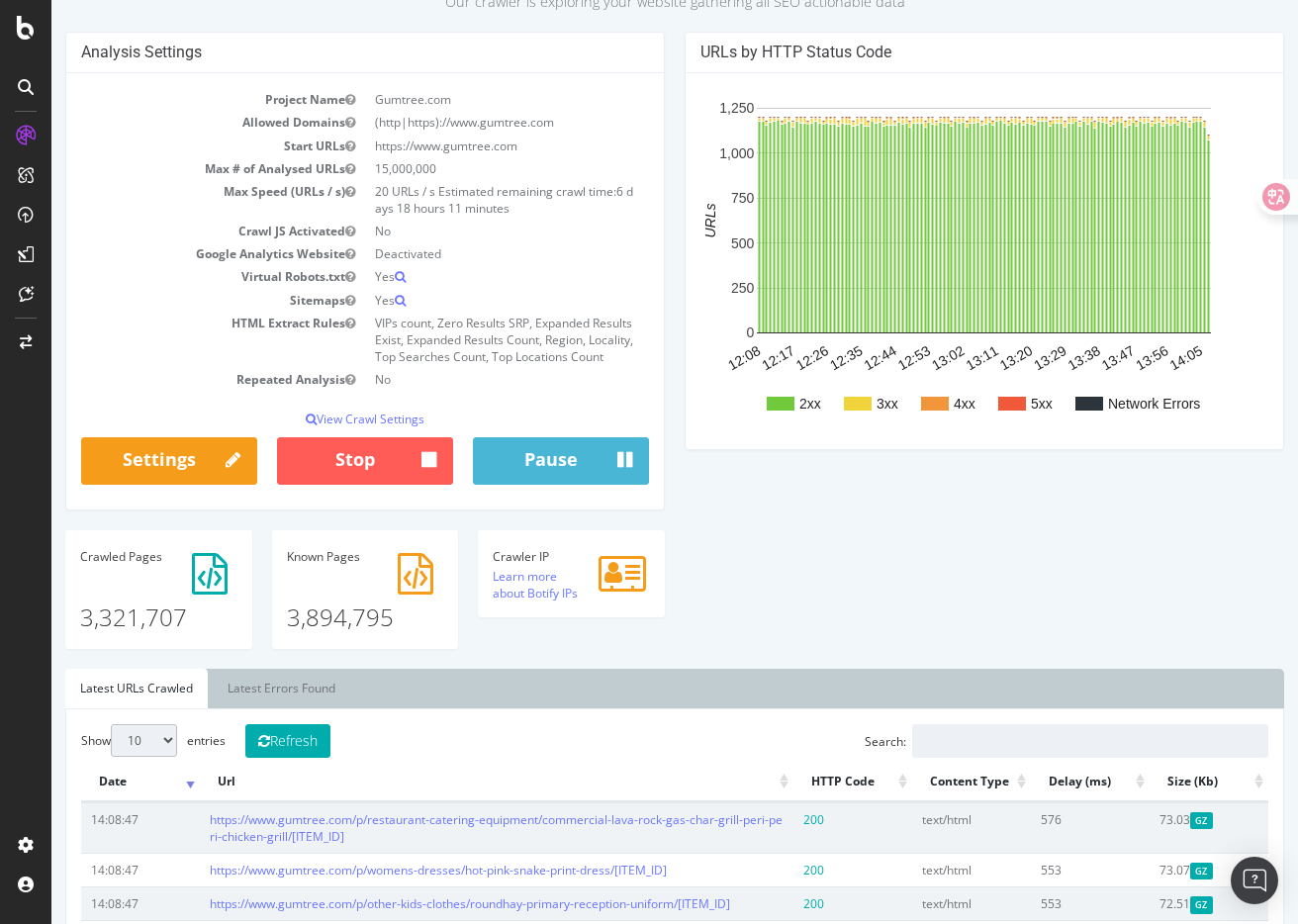 click on "Project Name
Gumtree.com Allowed Domains
(http|https)://www.gumtree.com
Start URLs
https://www.gumtree.com
Max # of Analysed URLs
15,000,000 Max Speed (URLs / s)
20 URLs / s
Estimated remaining crawl time:  6 days 18 hours 11 minutes  Crawl JS Activated
No Google Analytics Website
Deactivated
Virtual Robots.txt
Yes
Sitemaps
Yes
HTML Extract Rules
VIPs count, Zero Results SRP, Expanded Results Exist, Expanded Results Count, Region, Locality, Top Searches Count, Top Locations Count
Repeated Analysis
No" at bounding box center (675, 350) 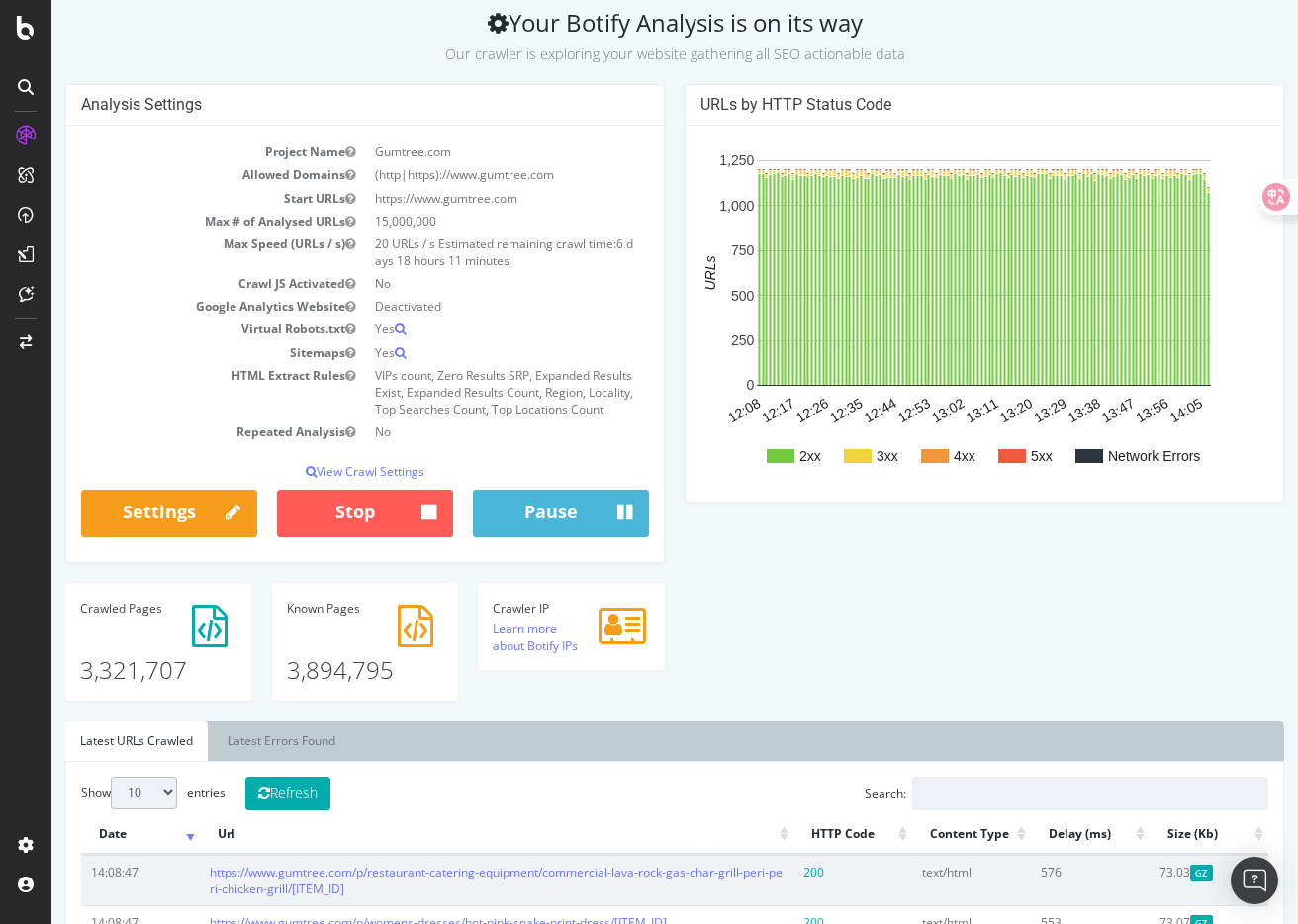 scroll, scrollTop: 95, scrollLeft: 0, axis: vertical 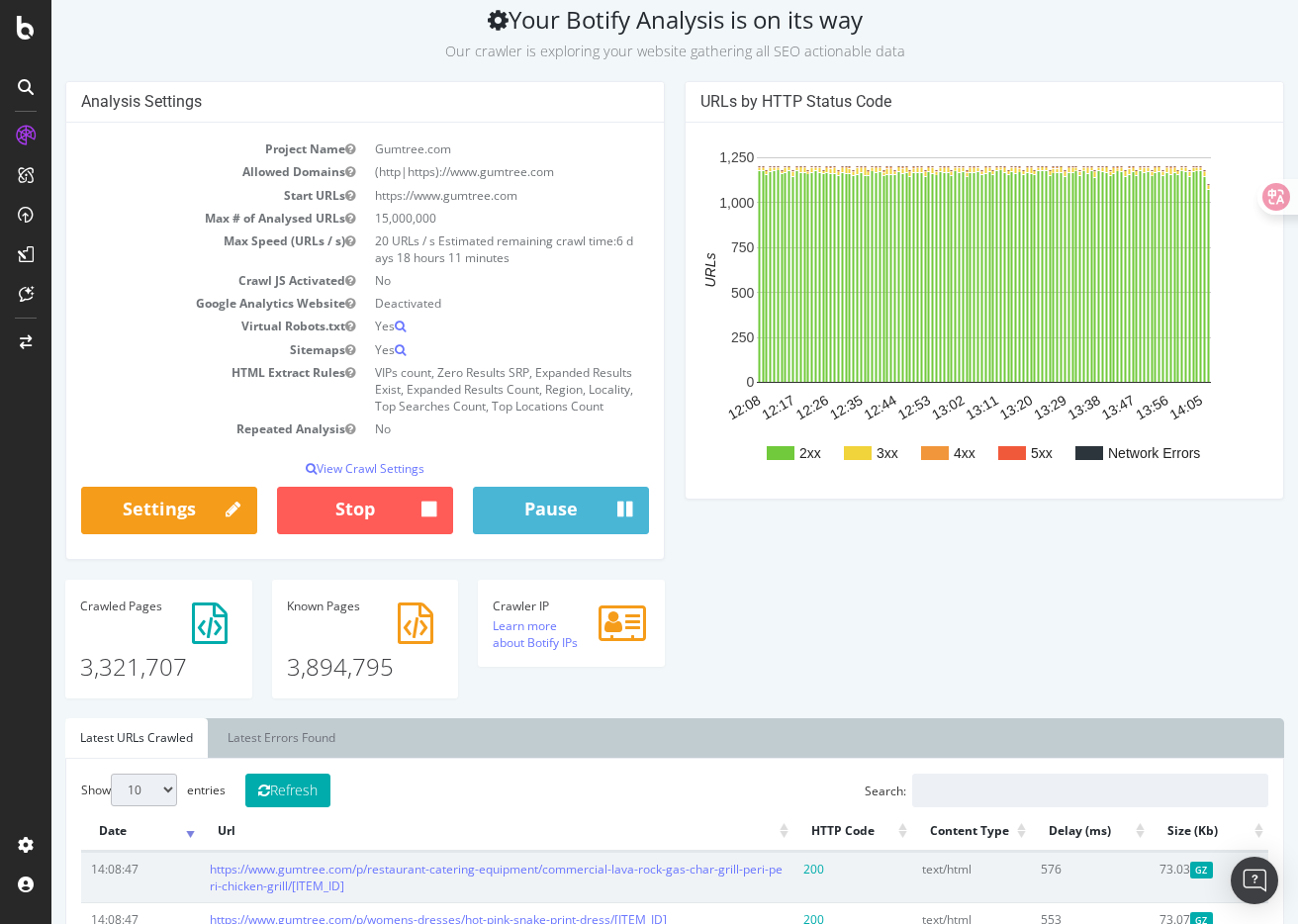 click on "Project Name
Gumtree.com Allowed Domains
(http|https)://www.gumtree.com
Start URLs
https://www.gumtree.com
Max # of Analysed URLs
15,000,000 Max Speed (URLs / s)
20 URLs / s
Estimated remaining crawl time:  6 days 18 hours 11 minutes  Crawl JS Activated
No Google Analytics Website
Deactivated
Virtual Robots.txt
Yes
Sitemaps
Yes
HTML Extract Rules
VIPs count, Zero Results SRP, Expanded Results Exist, Expanded Results Count, Region, Locality, Top Searches Count, Top Locations Count
Repeated Analysis
No" at bounding box center [675, 400] 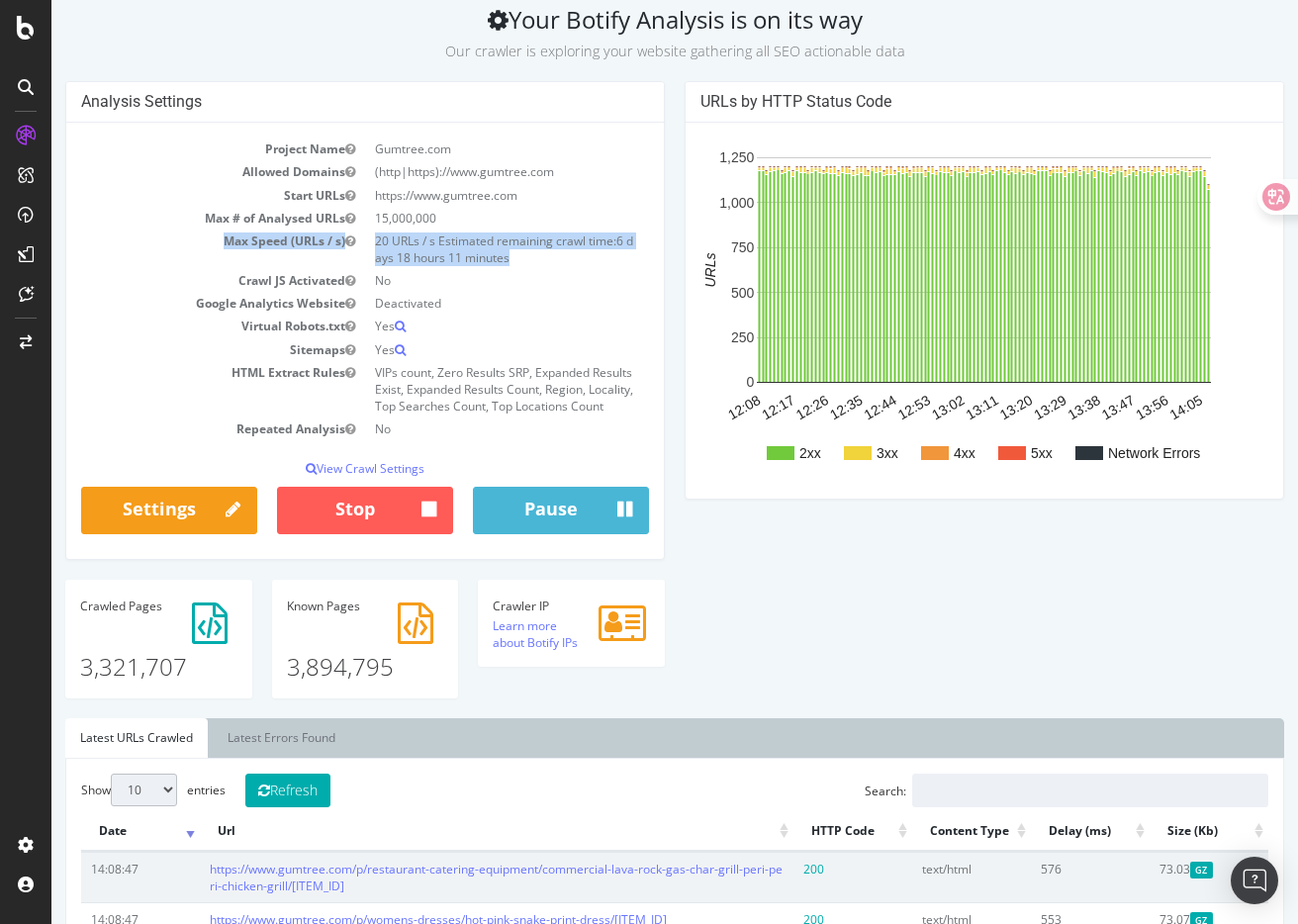 drag, startPoint x: 532, startPoint y: 260, endPoint x: 463, endPoint y: 226, distance: 76.92204 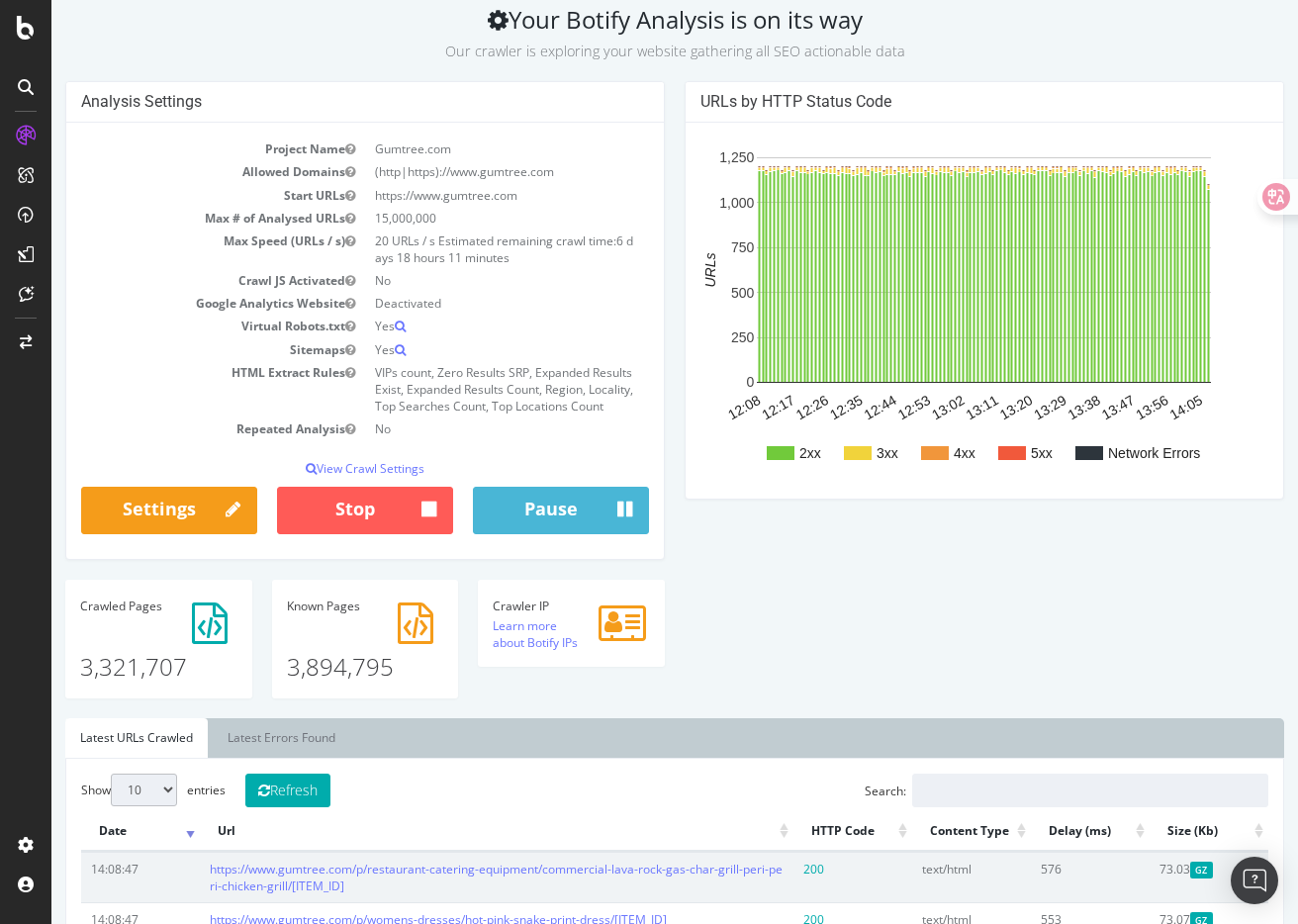 click on "No" at bounding box center (507, 280) 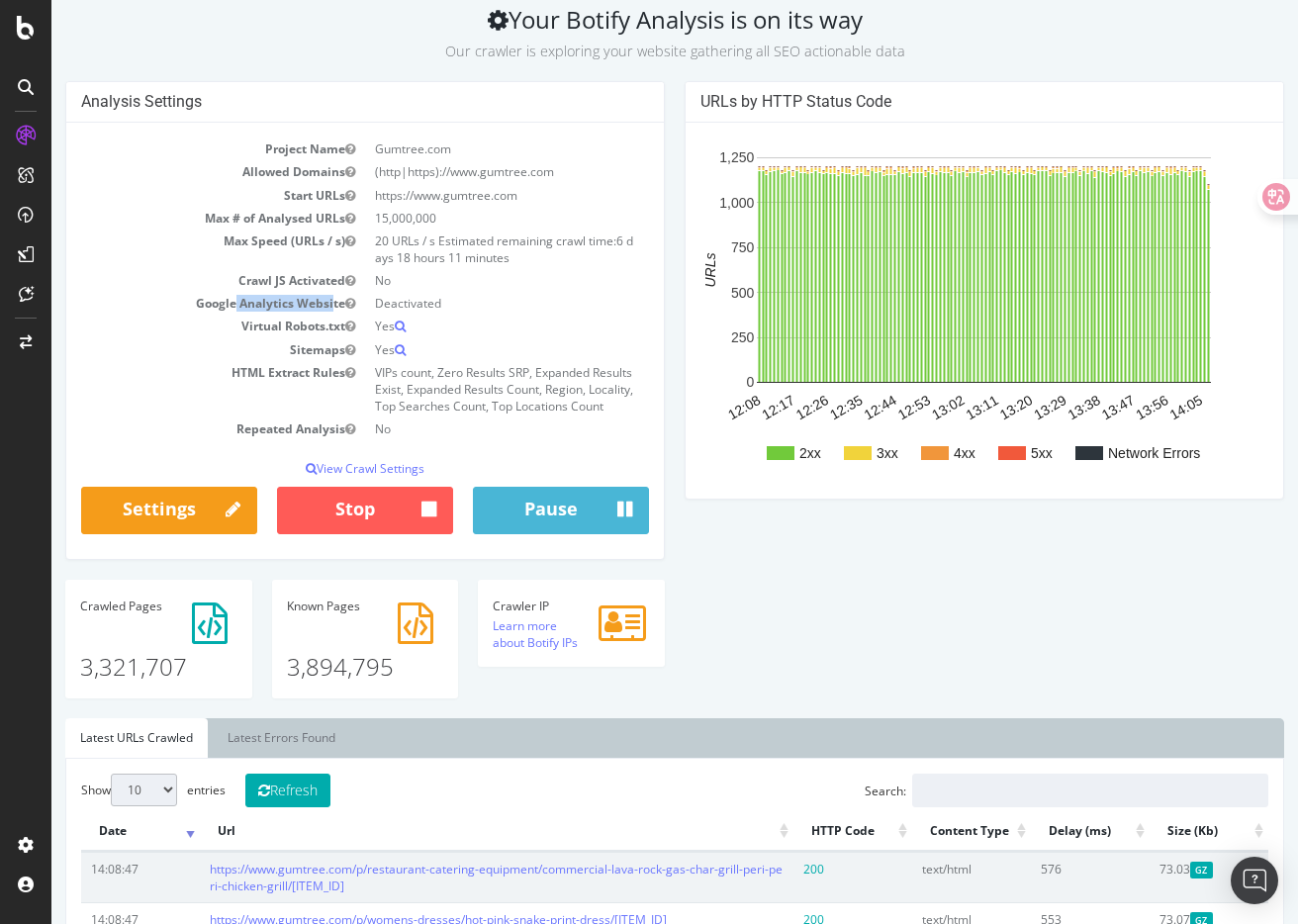 drag, startPoint x: 232, startPoint y: 303, endPoint x: 330, endPoint y: 302, distance: 98.005 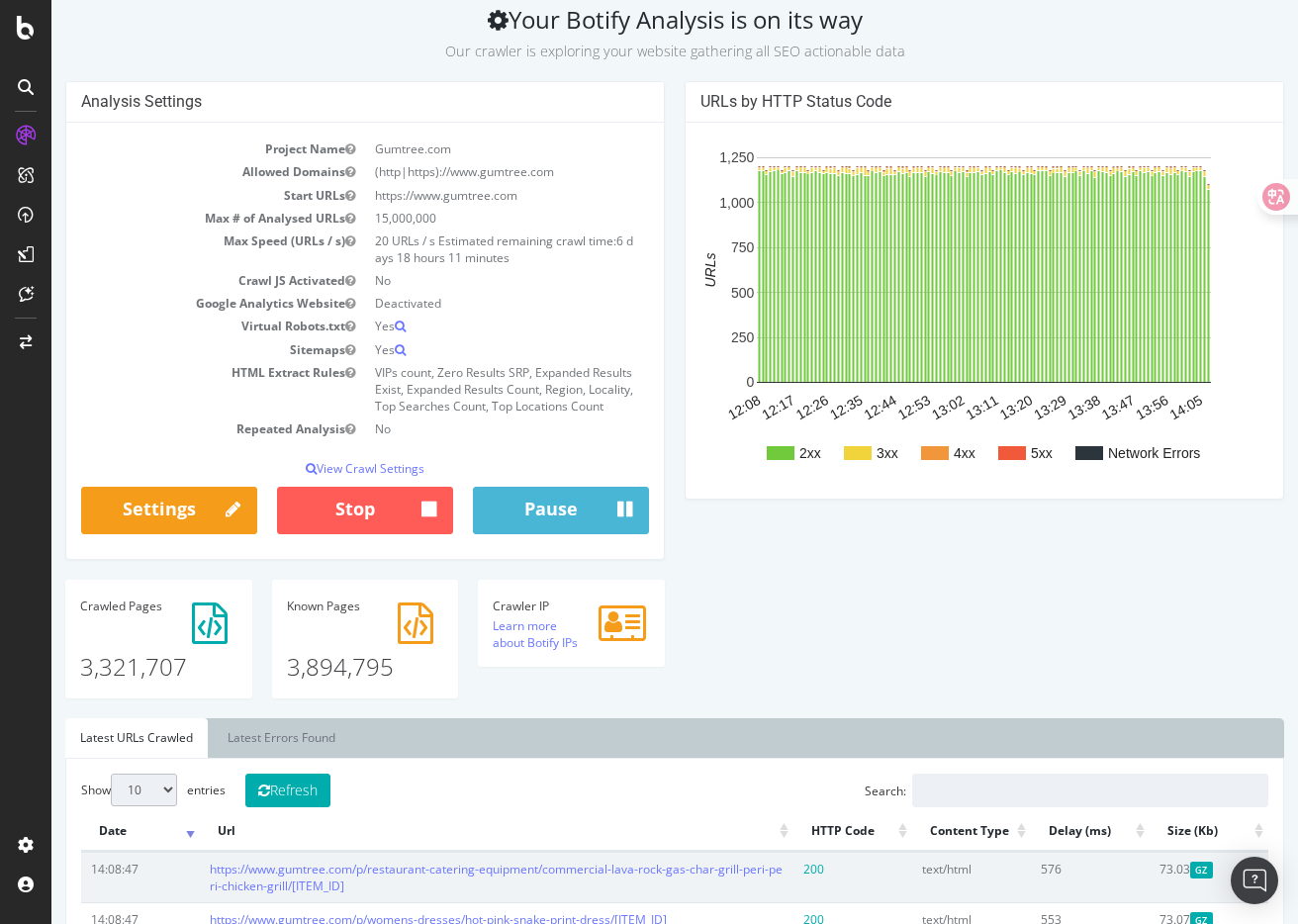 click on "Deactivated" at bounding box center [507, 303] 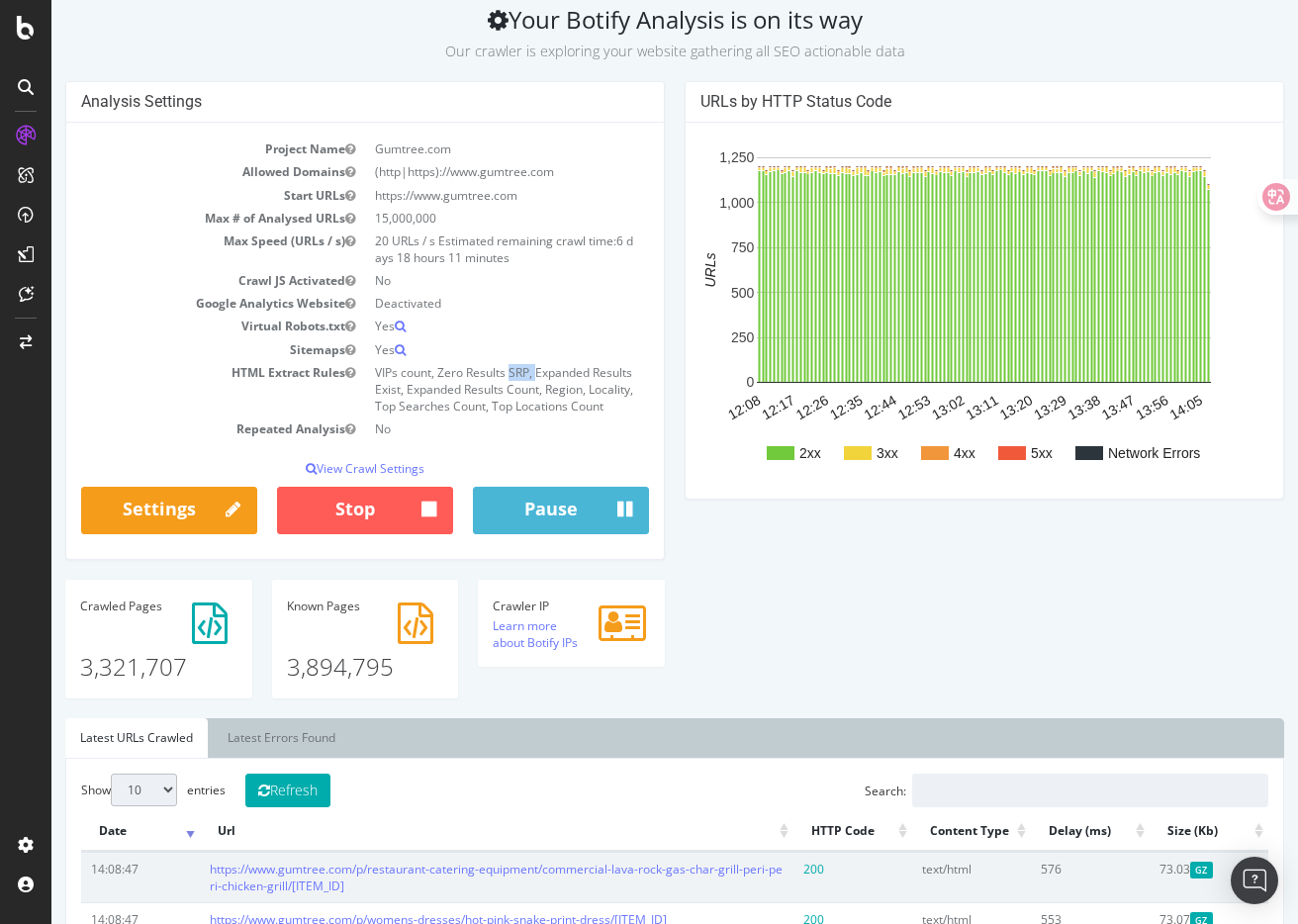 click on "VIPs count, Zero Results SRP, Expanded Results Exist, Expanded Results Count, Region, Locality, Top Searches Count, Top Locations Count" at bounding box center [507, 389] 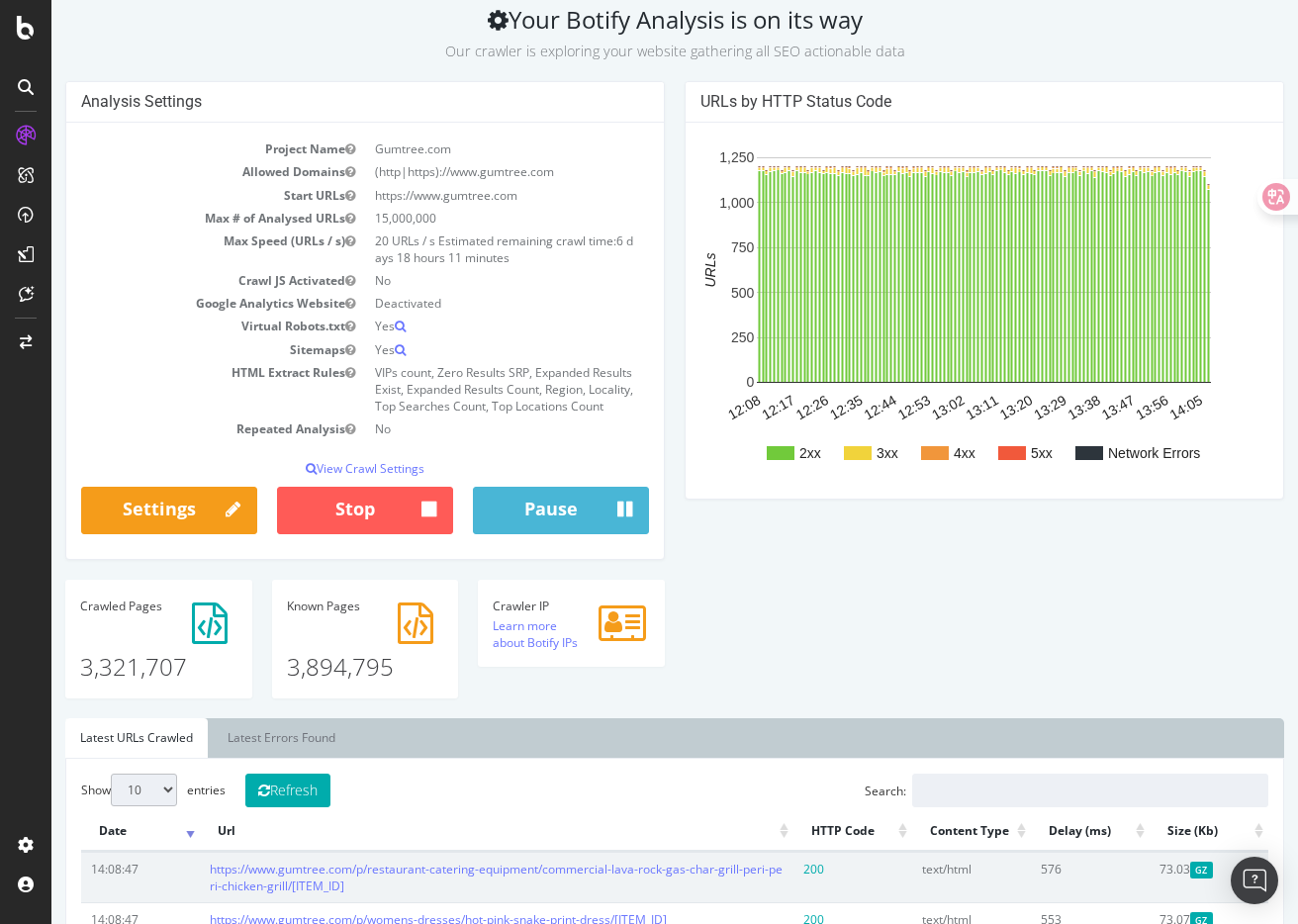 click on "VIPs count, Zero Results SRP, Expanded Results Exist, Expanded Results Count, Region, Locality, Top Searches Count, Top Locations Count" at bounding box center [507, 389] 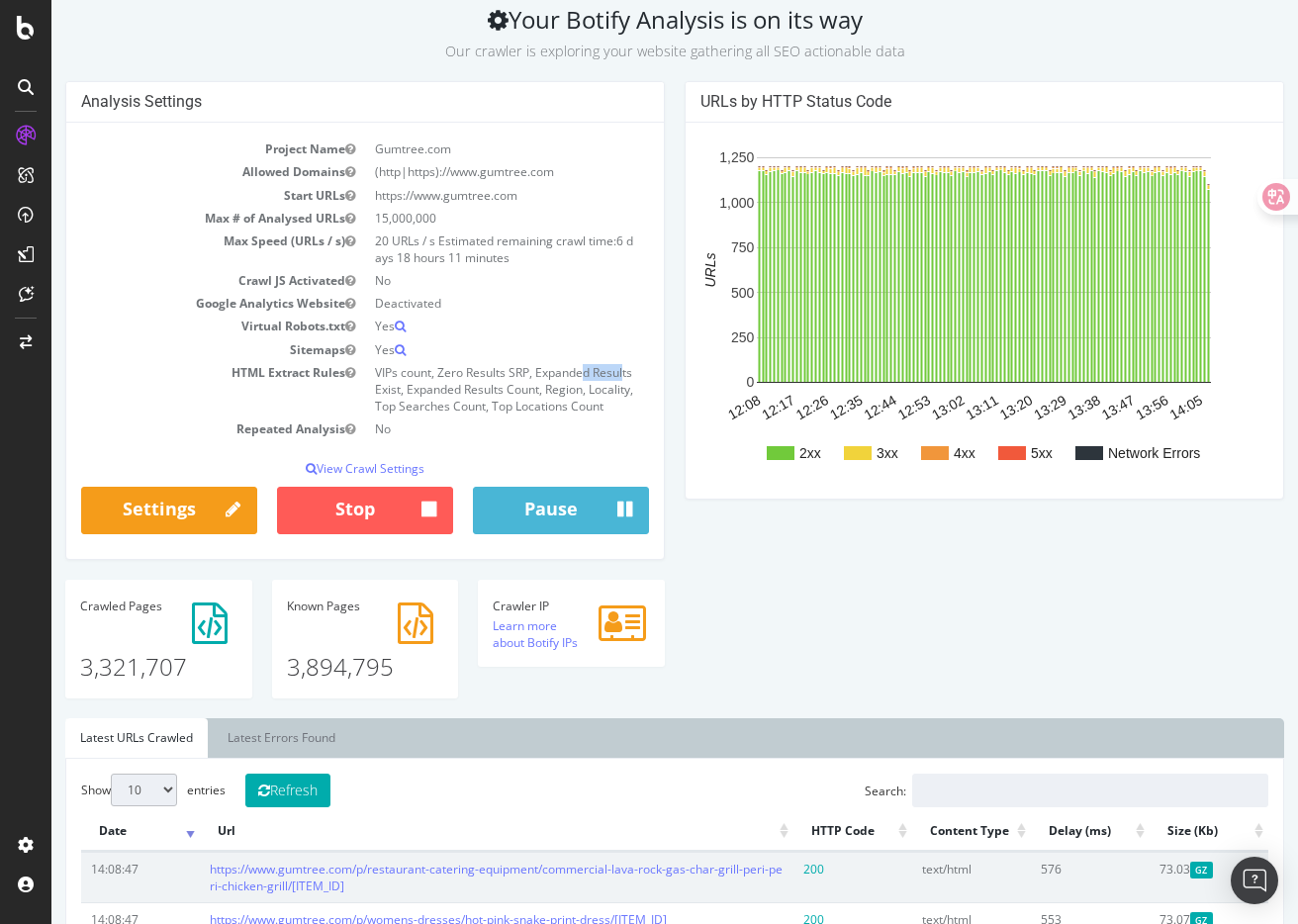 click on "VIPs count, Zero Results SRP, Expanded Results Exist, Expanded Results Count, Region, Locality, Top Searches Count, Top Locations Count" at bounding box center (507, 389) 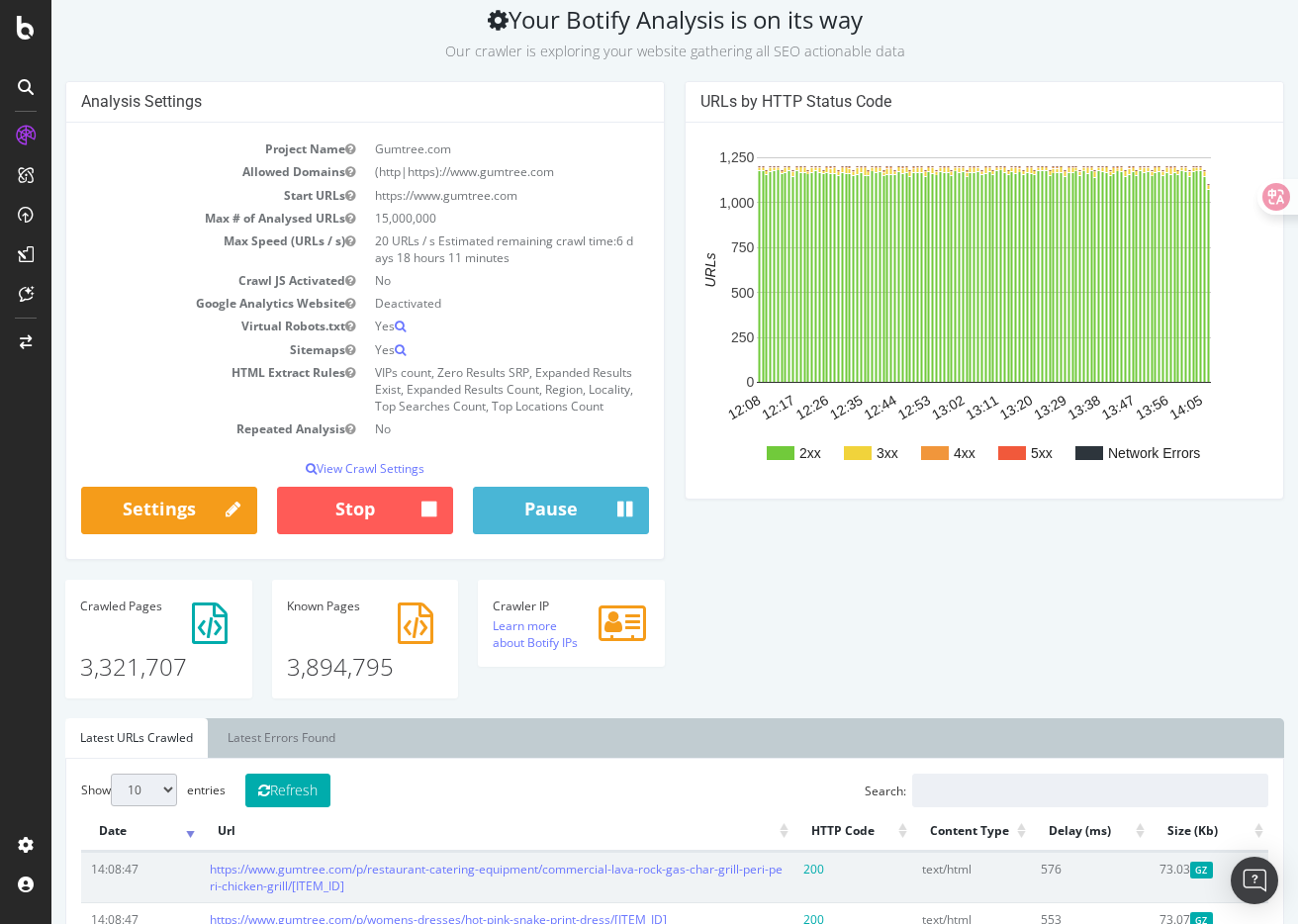 click on "VIPs count, Zero Results SRP, Expanded Results Exist, Expanded Results Count, Region, Locality, Top Searches Count, Top Locations Count" at bounding box center (507, 389) 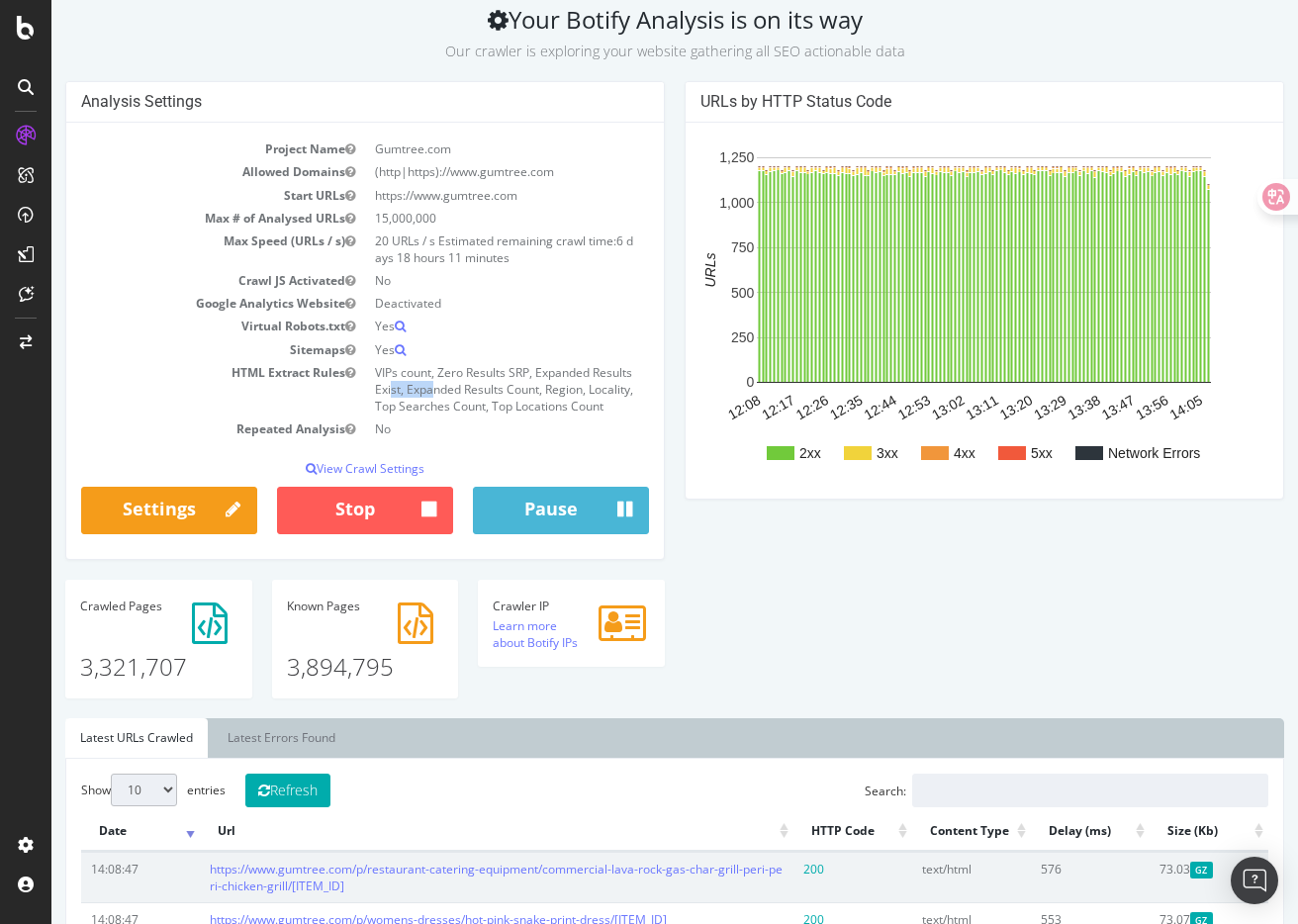 click on "VIPs count, Zero Results SRP, Expanded Results Exist, Expanded Results Count, Region, Locality, Top Searches Count, Top Locations Count" at bounding box center (507, 389) 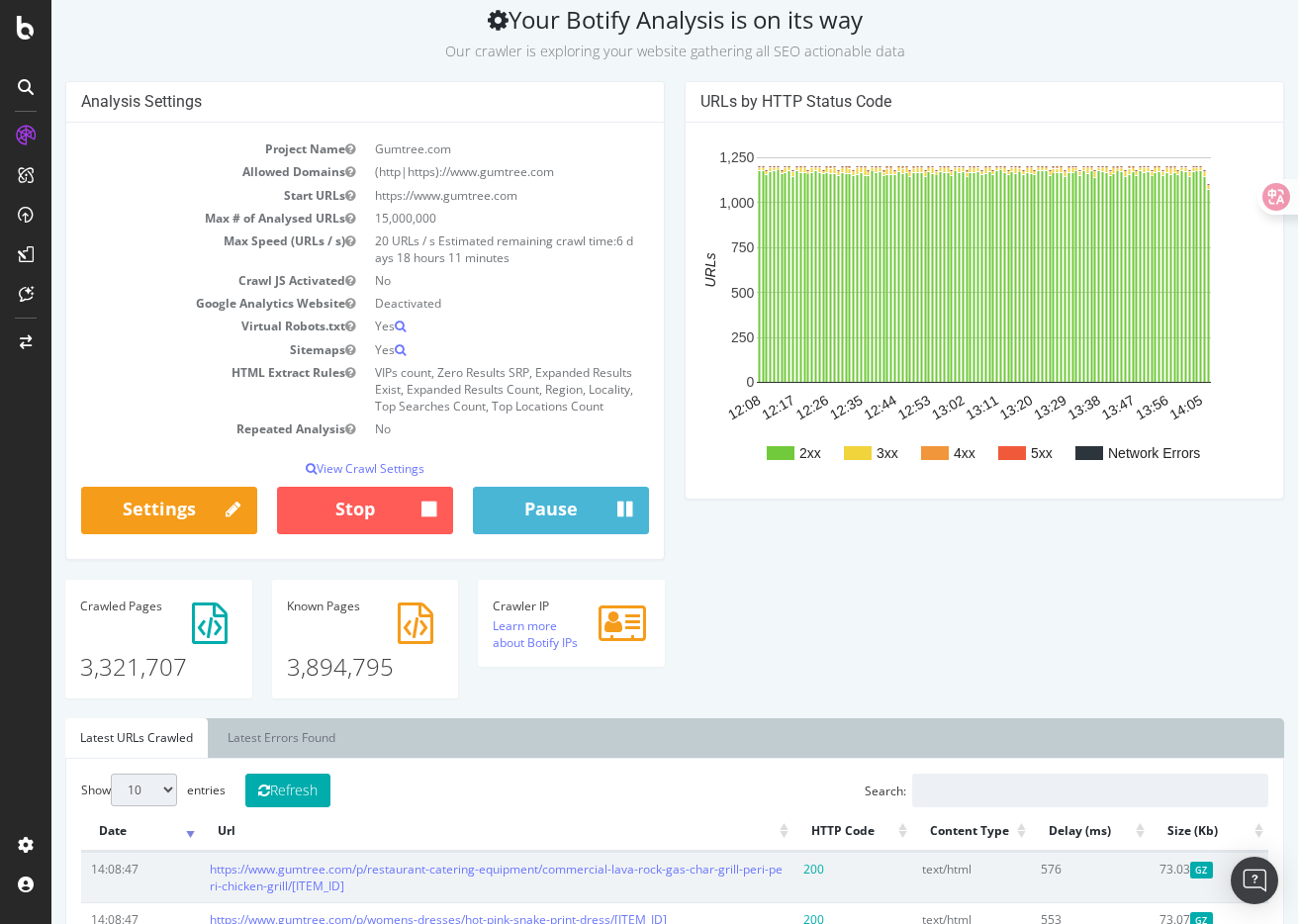 click on "VIPs count, Zero Results SRP, Expanded Results Exist, Expanded Results Count, Region, Locality, Top Searches Count, Top Locations Count" at bounding box center (507, 389) 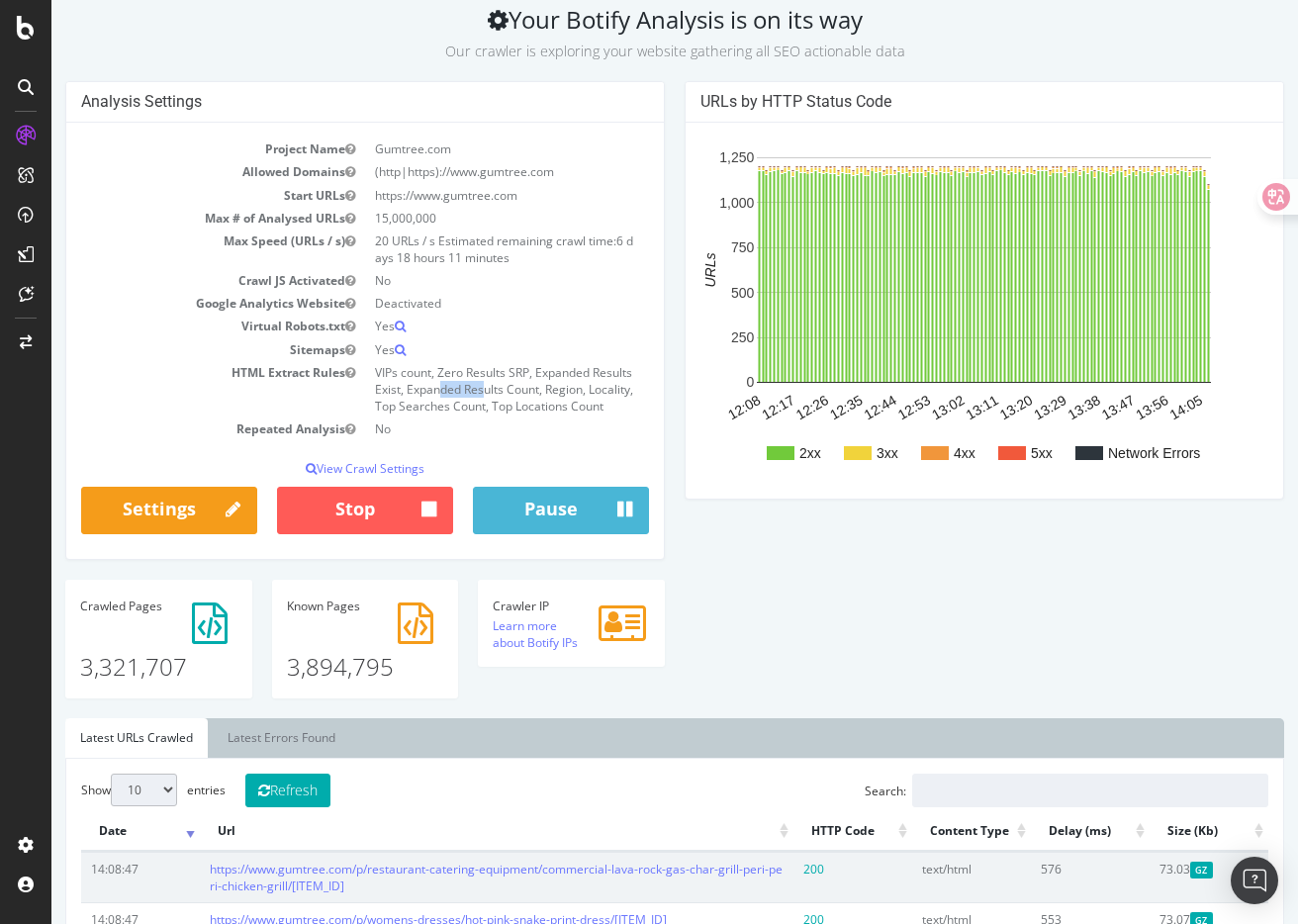 click on "VIPs count, Zero Results SRP, Expanded Results Exist, Expanded Results Count, Region, Locality, Top Searches Count, Top Locations Count" at bounding box center (507, 389) 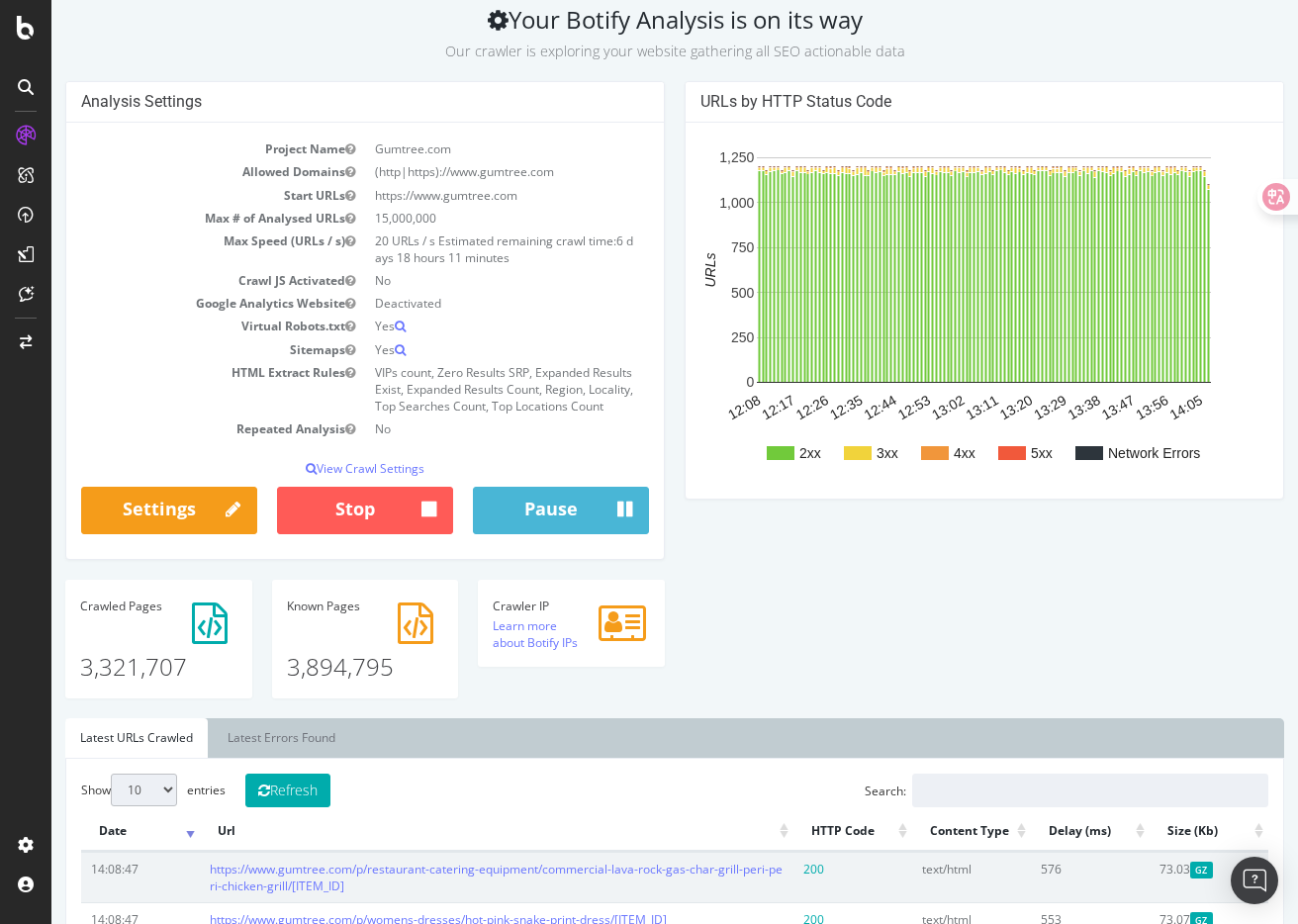 click on "VIPs count, Zero Results SRP, Expanded Results Exist, Expanded Results Count, Region, Locality, Top Searches Count, Top Locations Count" at bounding box center [507, 389] 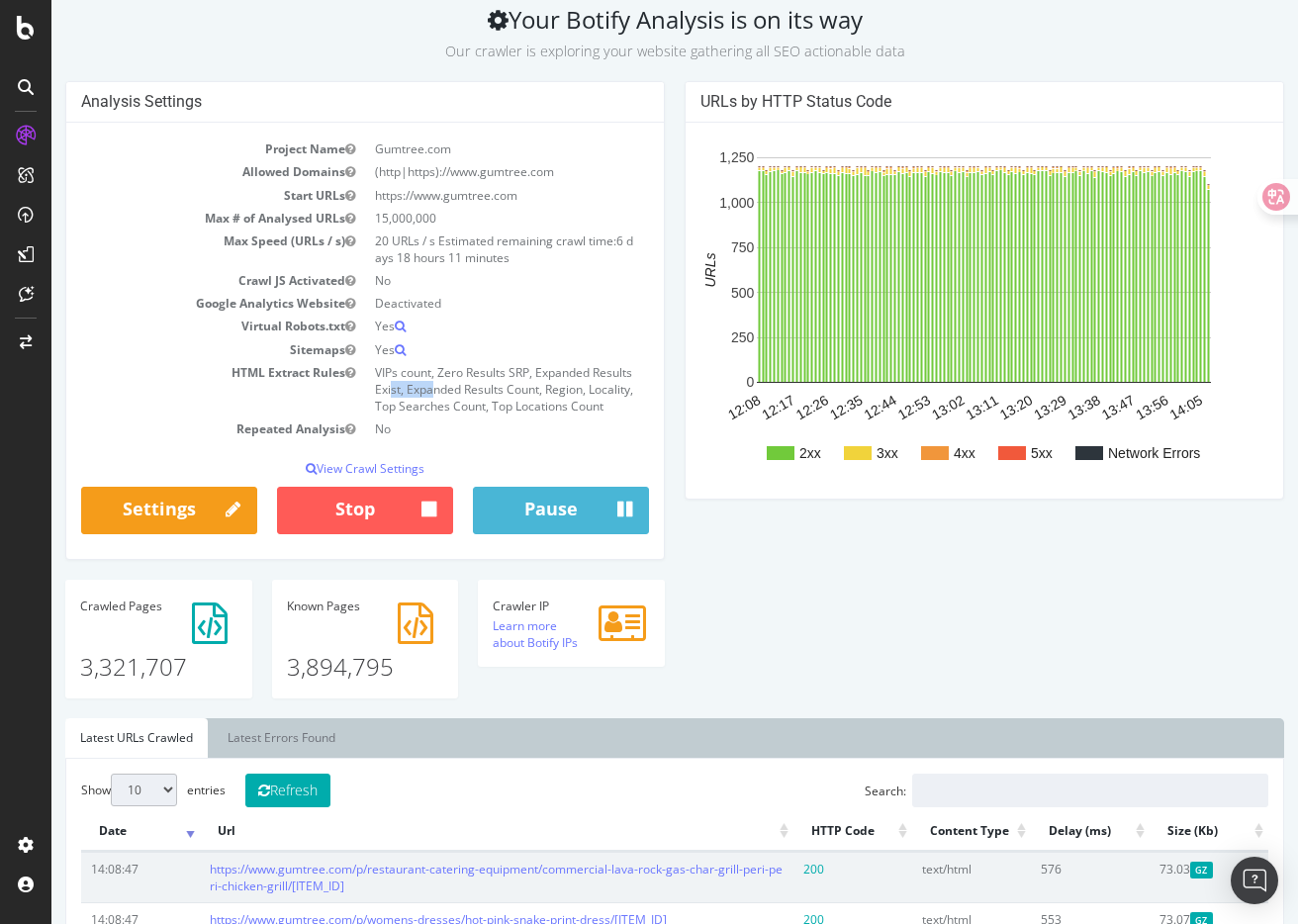 click on "VIPs count, Zero Results SRP, Expanded Results Exist, Expanded Results Count, Region, Locality, Top Searches Count, Top Locations Count" at bounding box center (507, 389) 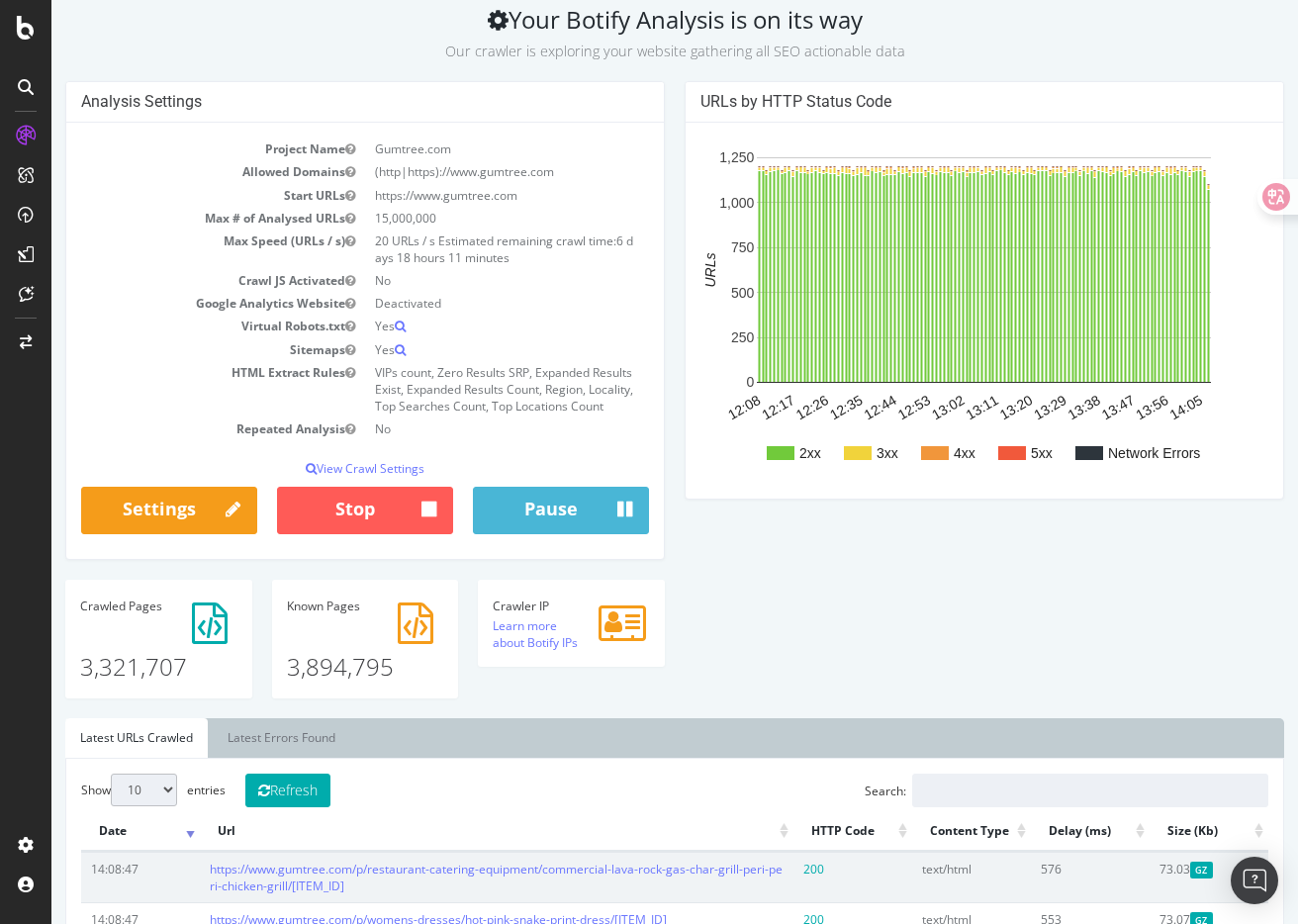 click on "VIPs count, Zero Results SRP, Expanded Results Exist, Expanded Results Count, Region, Locality, Top Searches Count, Top Locations Count" at bounding box center [507, 389] 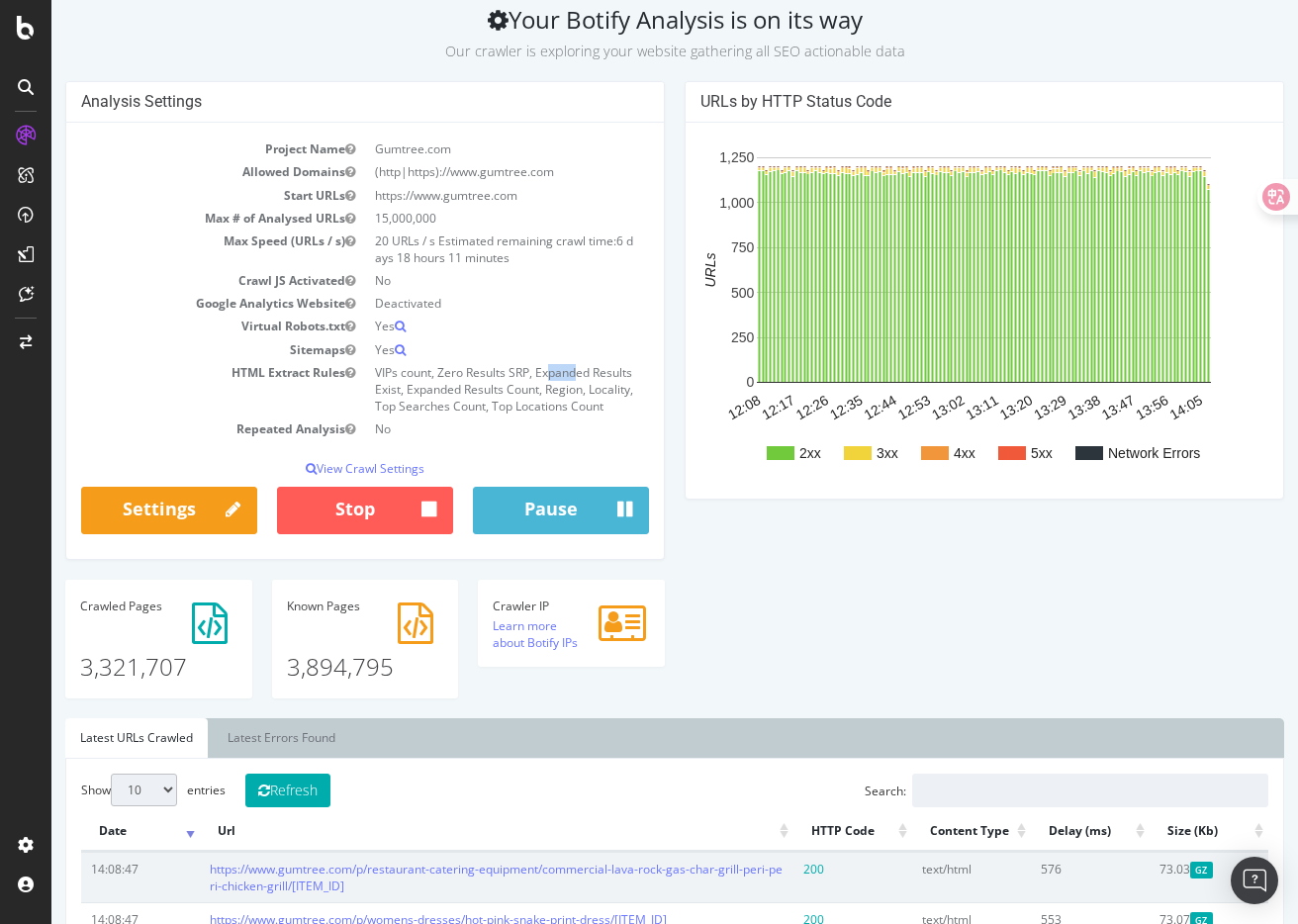 click on "VIPs count, Zero Results SRP, Expanded Results Exist, Expanded Results Count, Region, Locality, Top Searches Count, Top Locations Count" at bounding box center (507, 389) 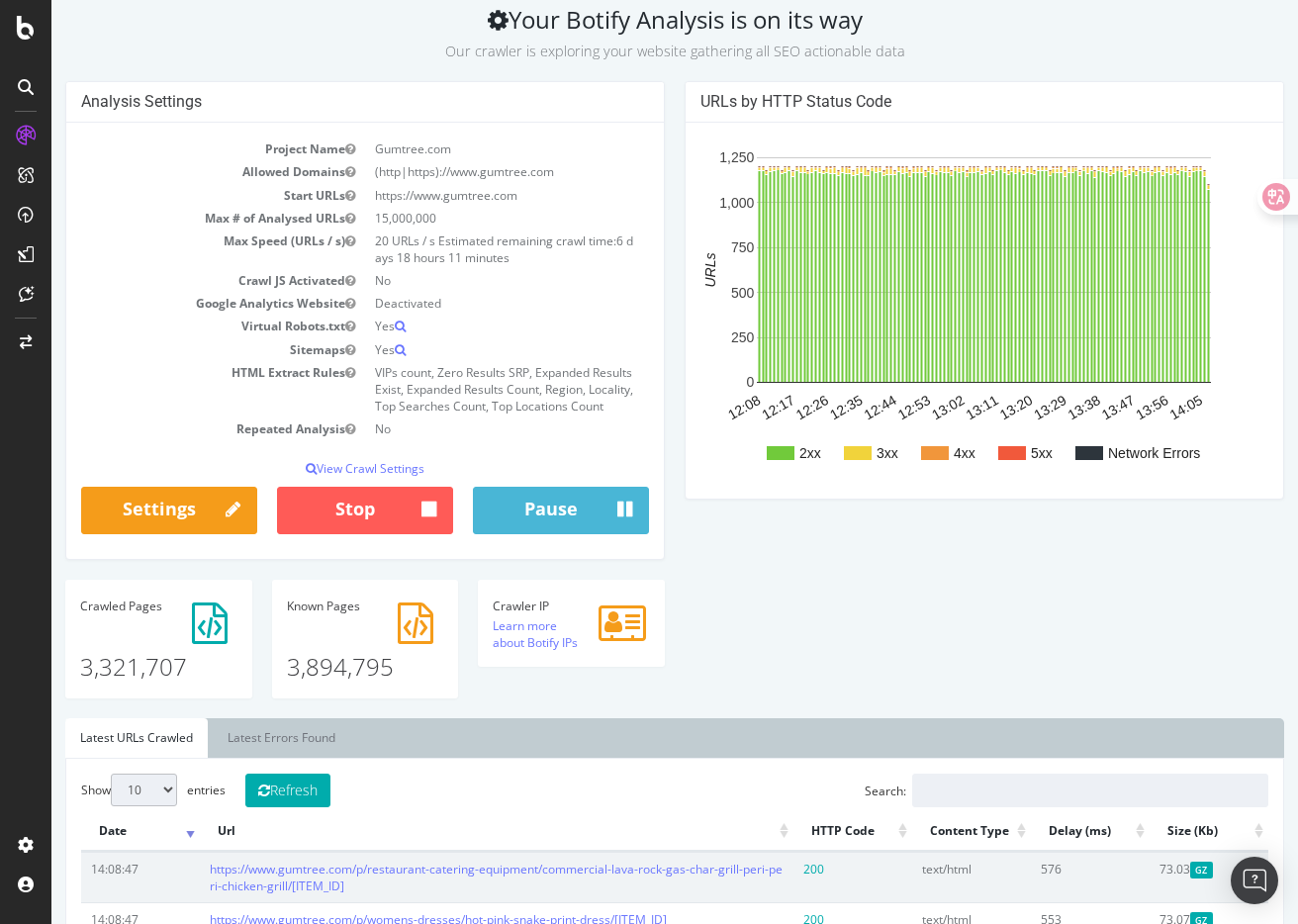 click on "VIPs count, Zero Results SRP, Expanded Results Exist, Expanded Results Count, Region, Locality, Top Searches Count, Top Locations Count" at bounding box center (507, 389) 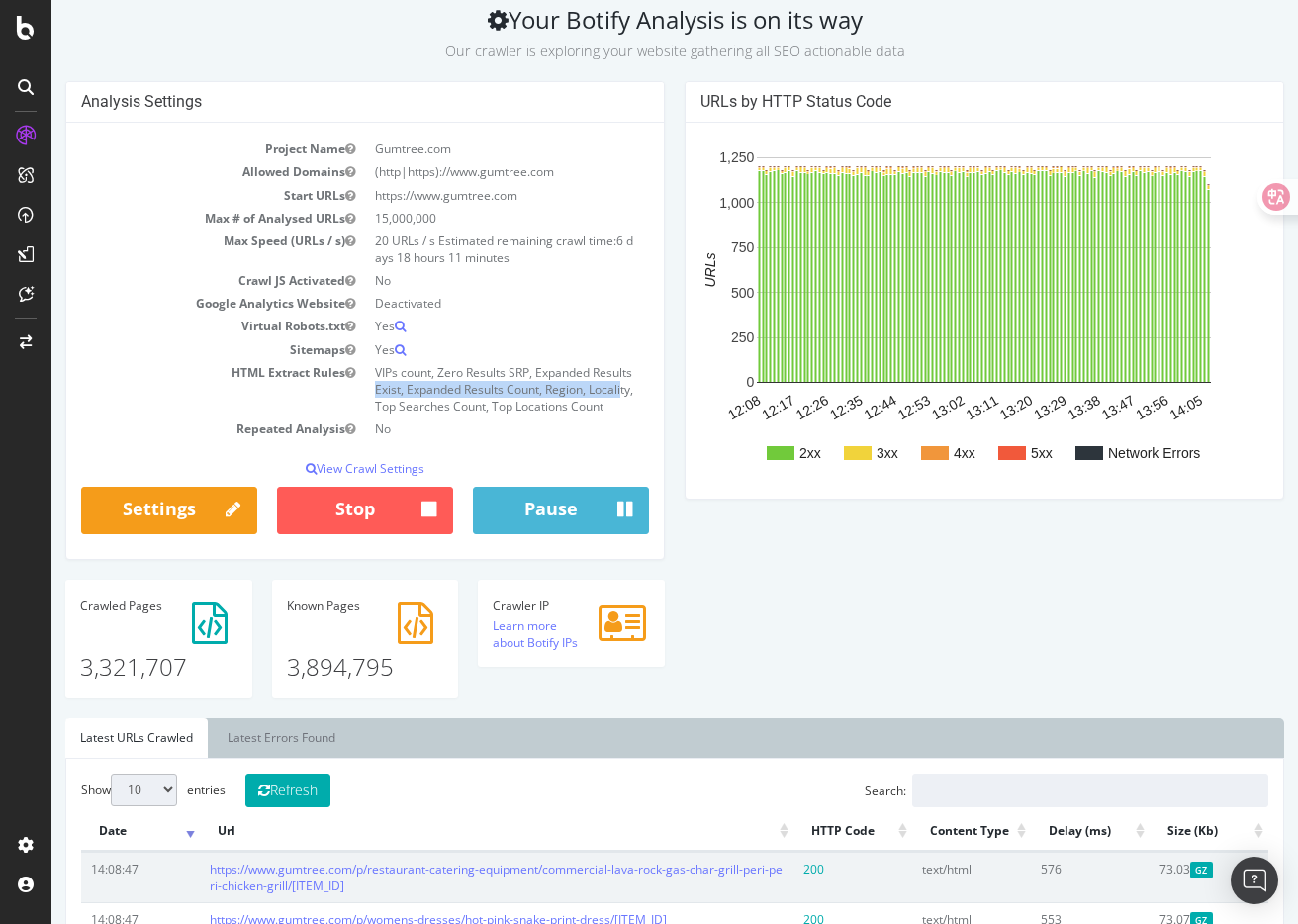 drag, startPoint x: 514, startPoint y: 372, endPoint x: 514, endPoint y: 397, distance: 25 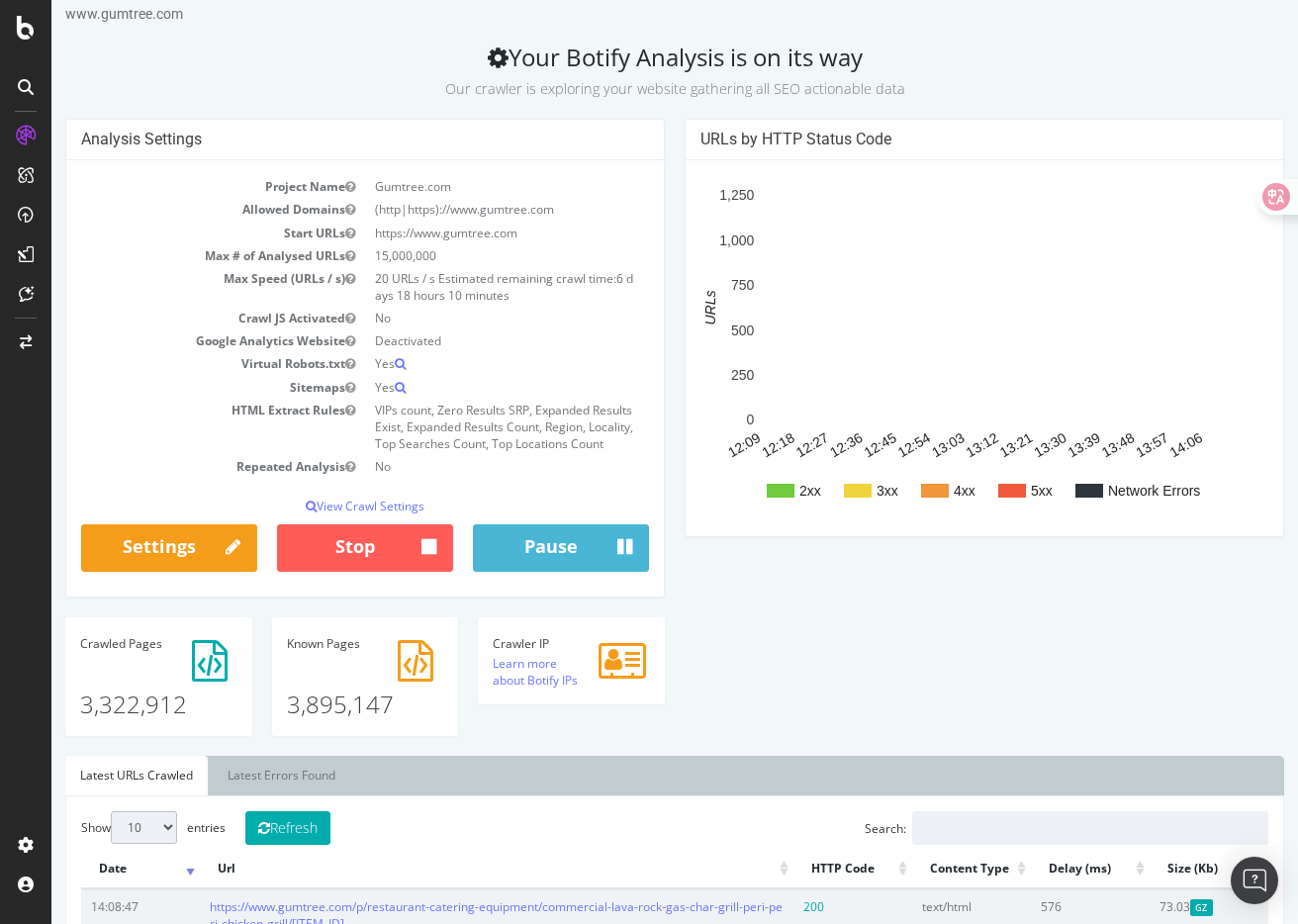 scroll, scrollTop: 26, scrollLeft: 0, axis: vertical 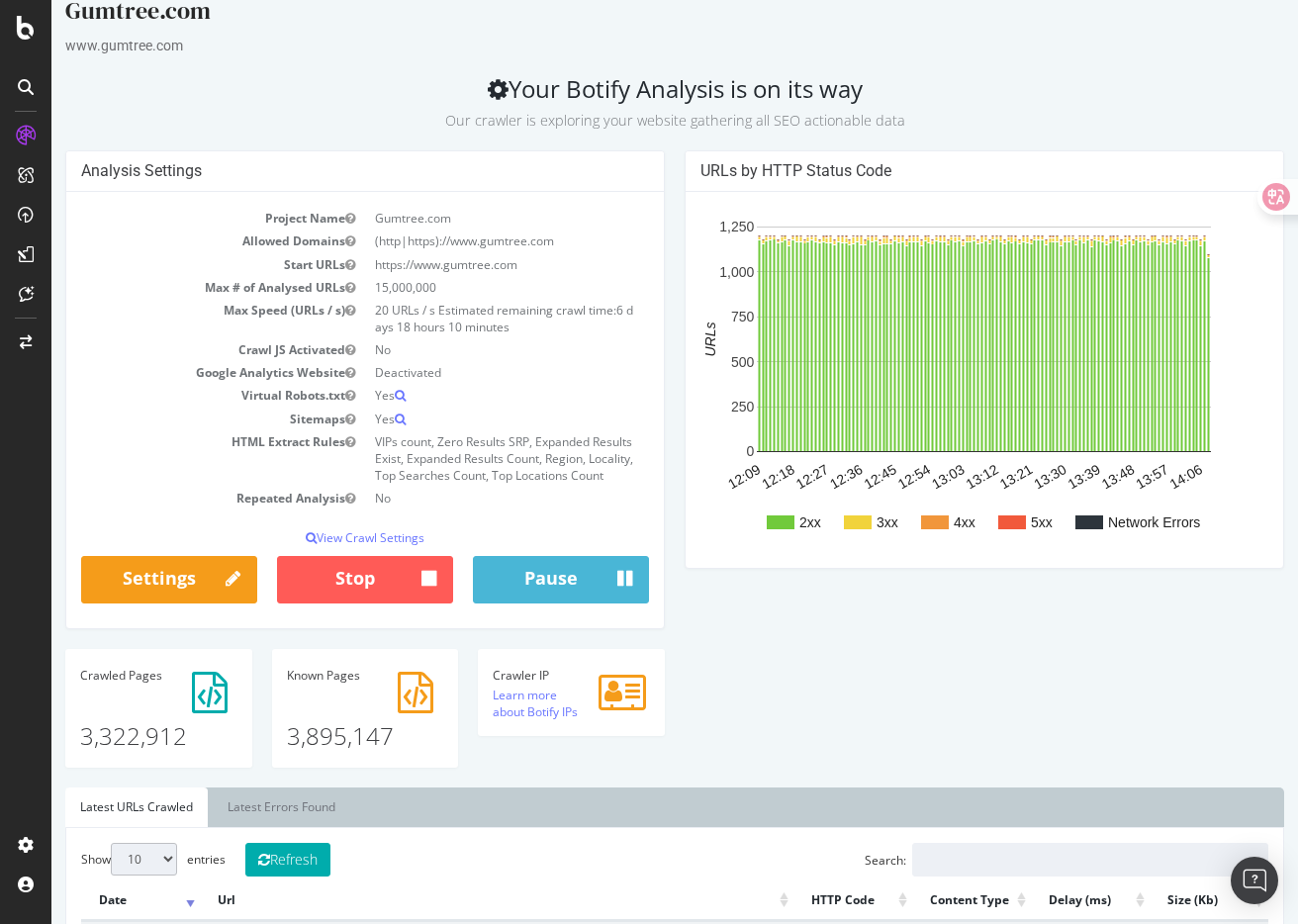 click on "Analysis Settings Project Name
Gumtree.com Allowed Domains
(http|https)://www.gumtree.com
Start URLs
https://www.gumtree.com
Max # of Analysed URLs
15,000,000 Max Speed (URLs / s)
20 URLs / s
Estimated remaining crawl time:  6 days 18 hours 10 minutes  Crawl JS Activated
No Google Analytics Website
Deactivated
Virtual Robots.txt
Yes
Sitemaps
Yes
HTML Extract Rules
VIPs count, Zero Results SRP, Expanded Results Exist, Expanded Results Count, Region, Locality, Top Searches Count, Top Locations Count
Repeated Analysis
No  View Crawl Settings
× Close
Analysis Settings
Main Project Name
Gumtree.com 15,000,000 No" at bounding box center (675, 469) 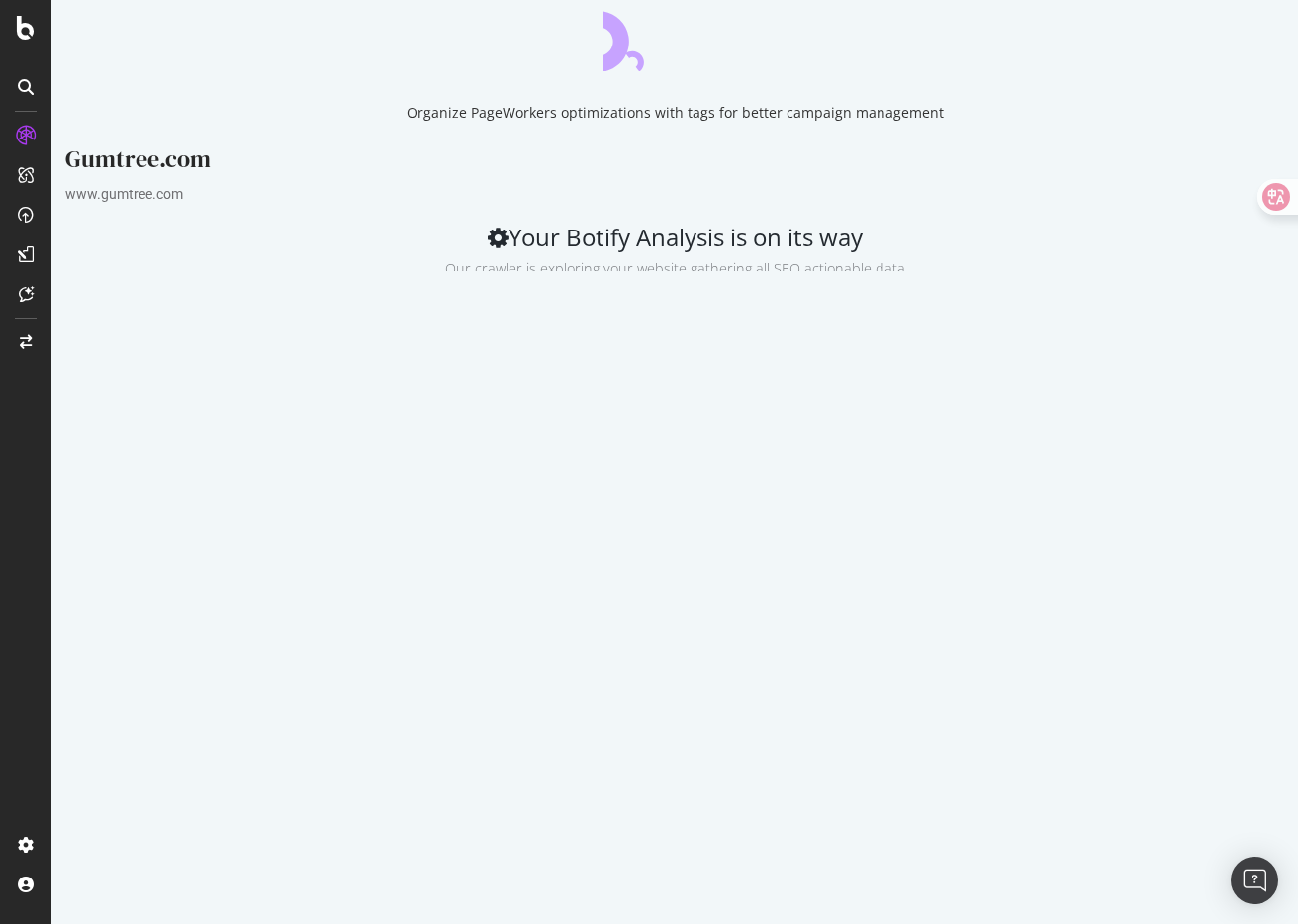 scroll, scrollTop: 0, scrollLeft: 0, axis: both 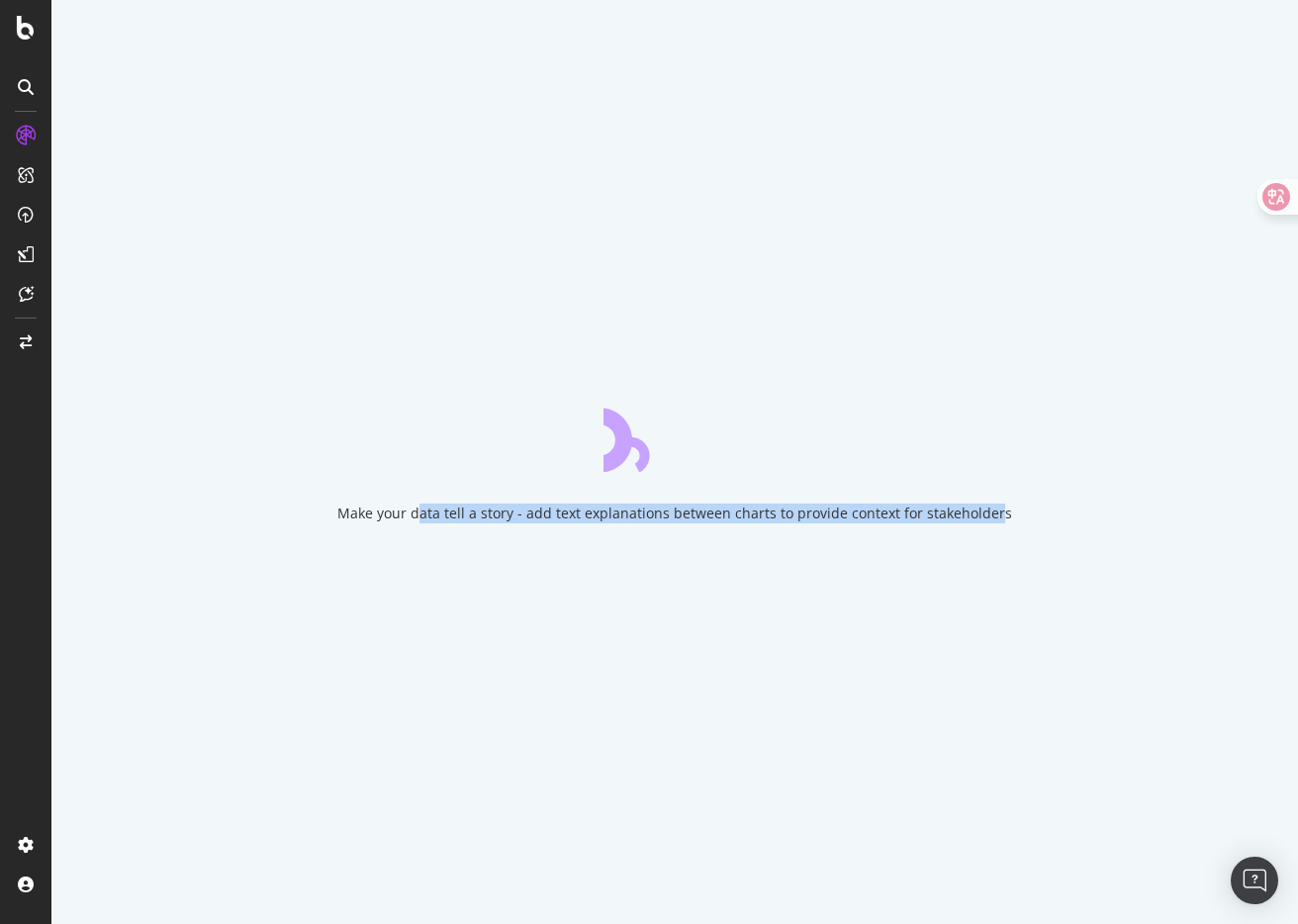 drag, startPoint x: 424, startPoint y: 512, endPoint x: 997, endPoint y: 513, distance: 573.00087 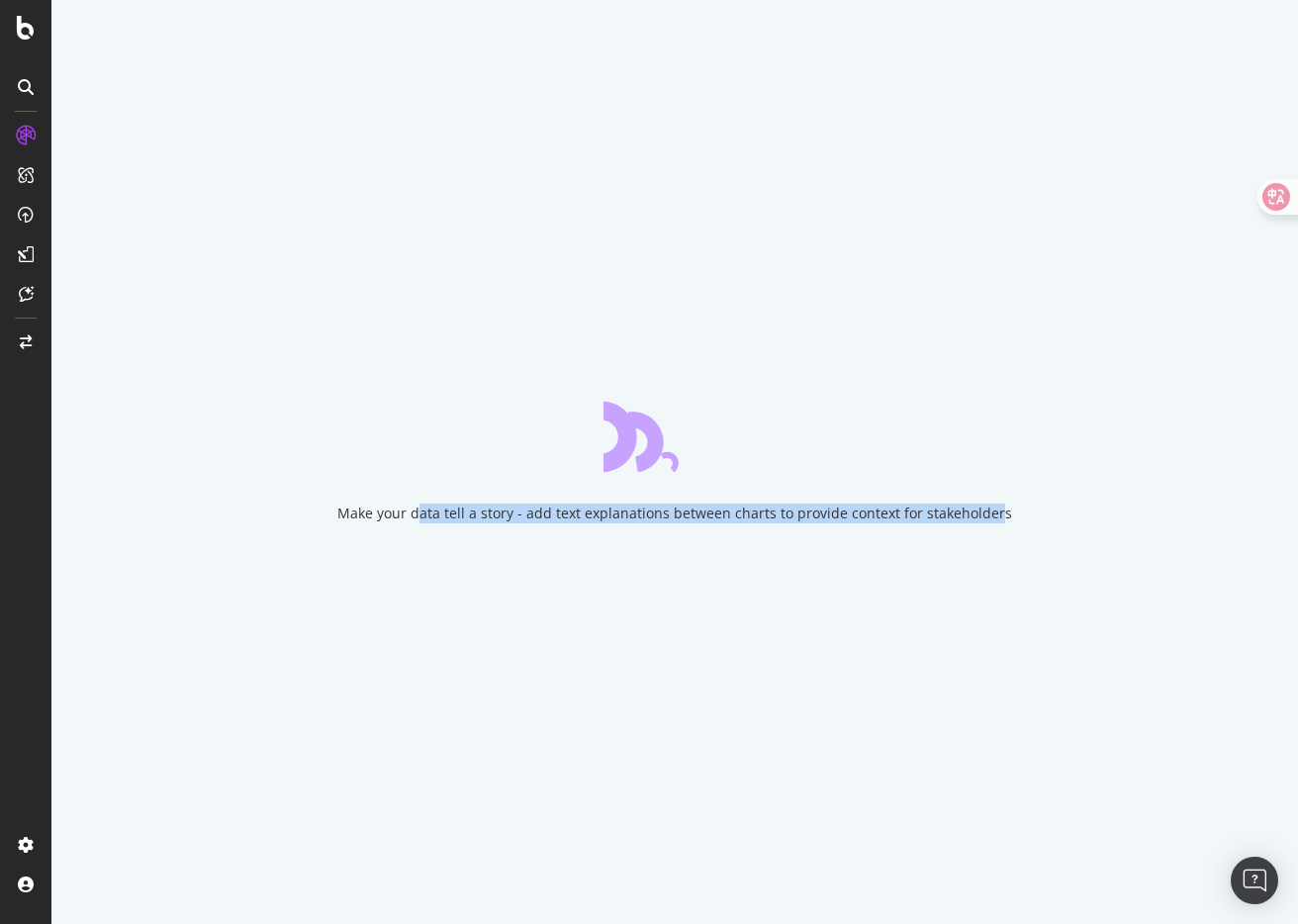 click on "Make your data tell a story - add text explanations between charts to provide context for stakeholders" at bounding box center [675, 513] 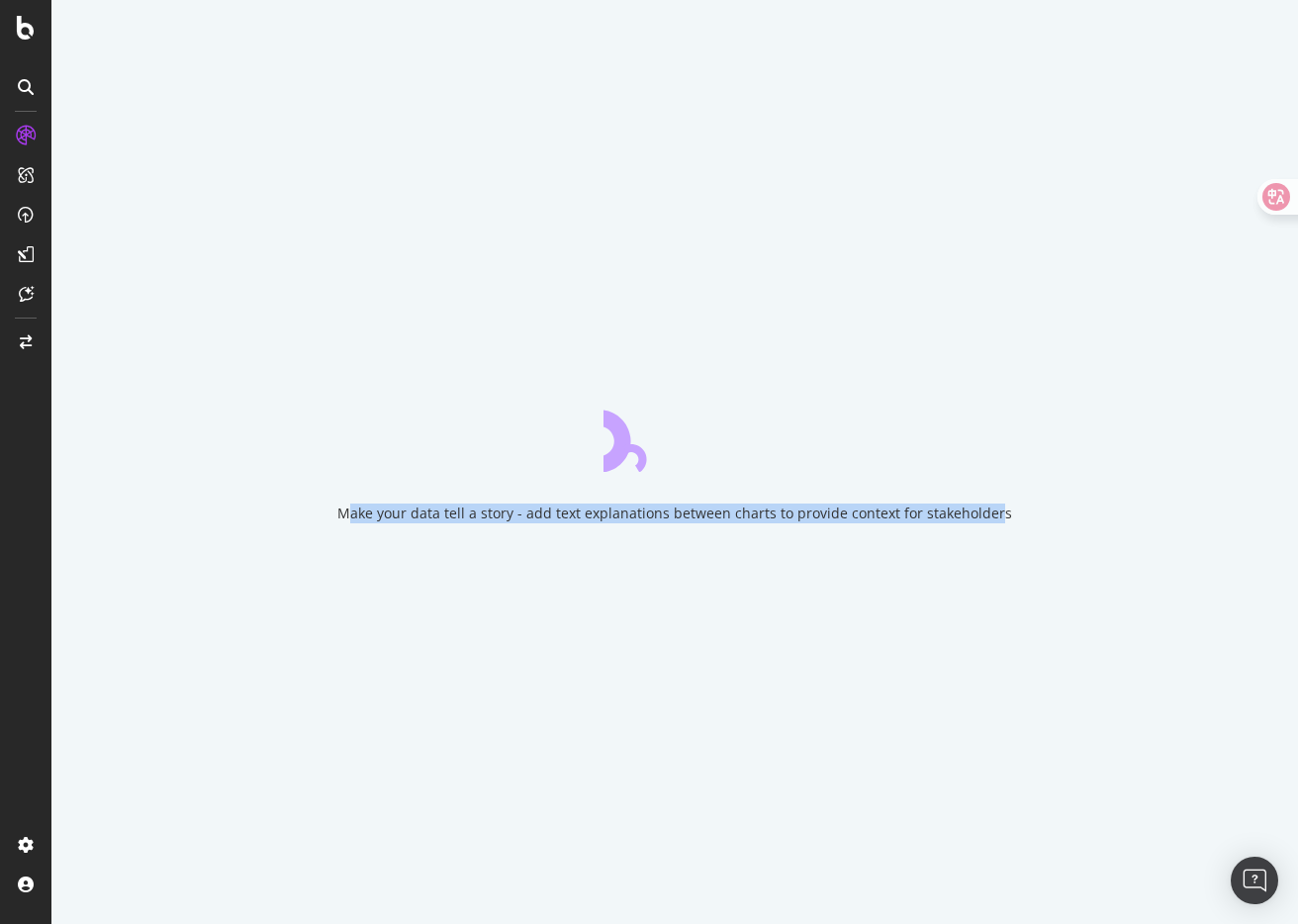 drag, startPoint x: 997, startPoint y: 513, endPoint x: 358, endPoint y: 515, distance: 639.0031 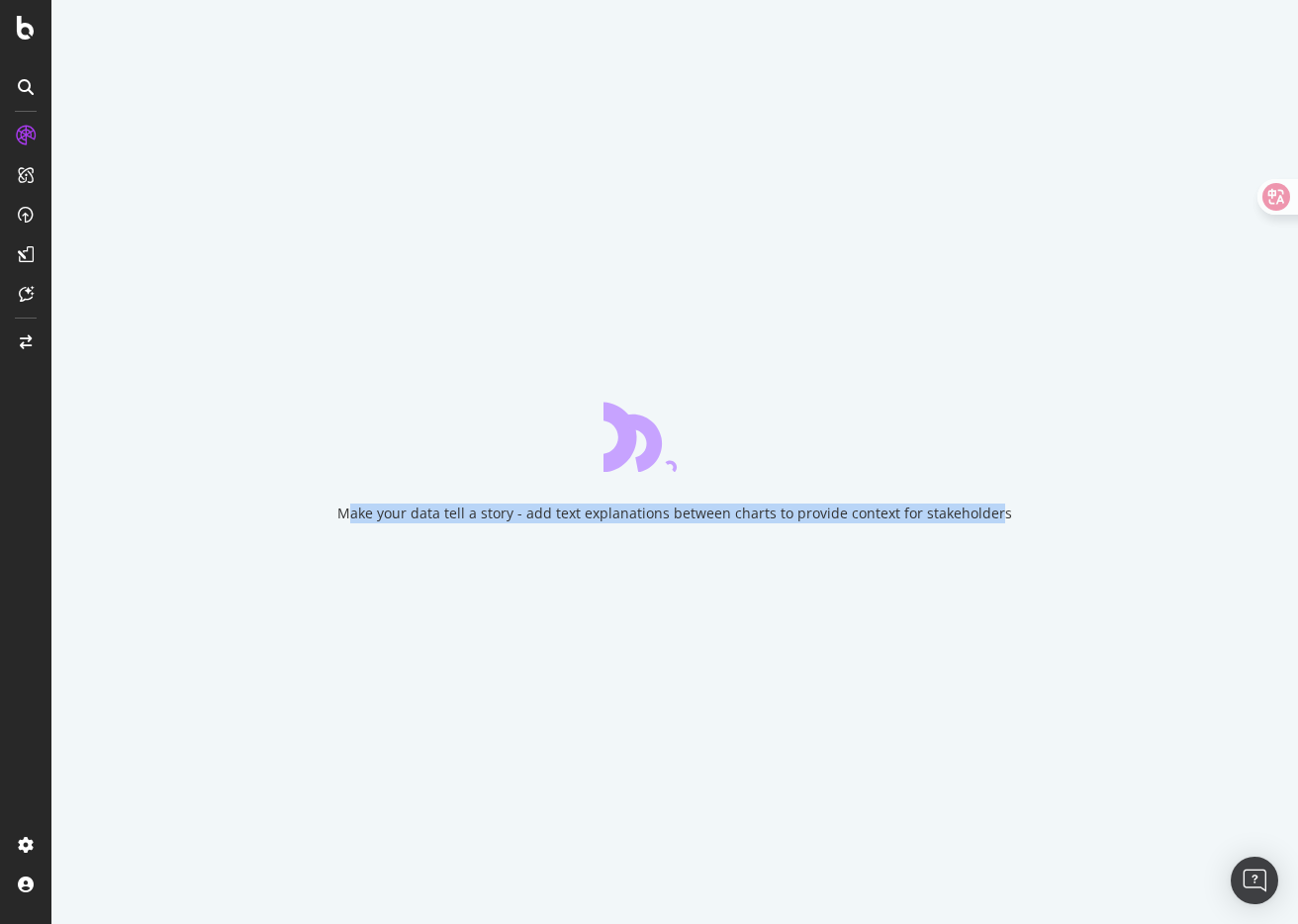 click on "Make your data tell a story - add text explanations between charts to provide context for stakeholders" at bounding box center (675, 513) 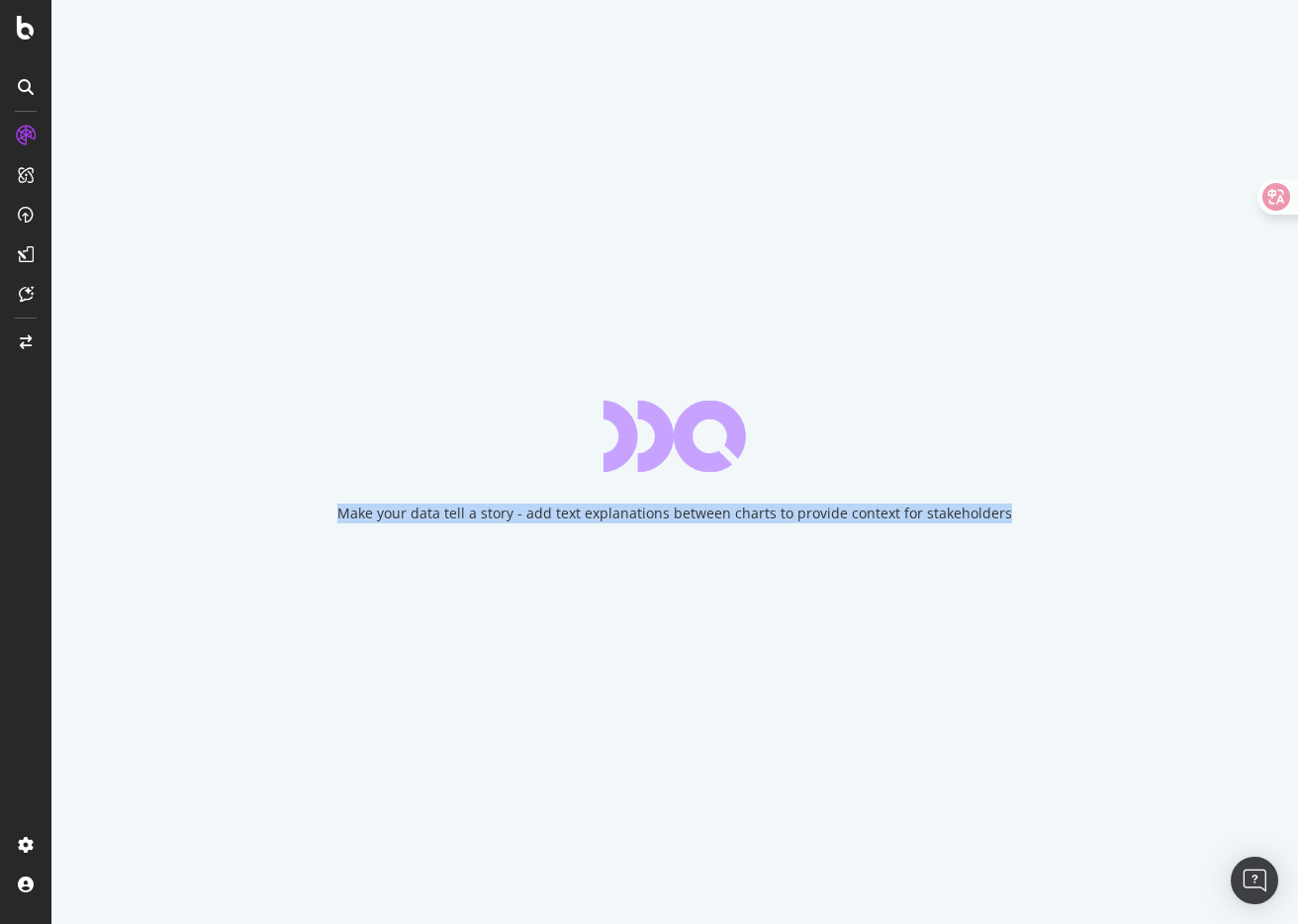 drag, startPoint x: 358, startPoint y: 515, endPoint x: 997, endPoint y: 521, distance: 639.0282 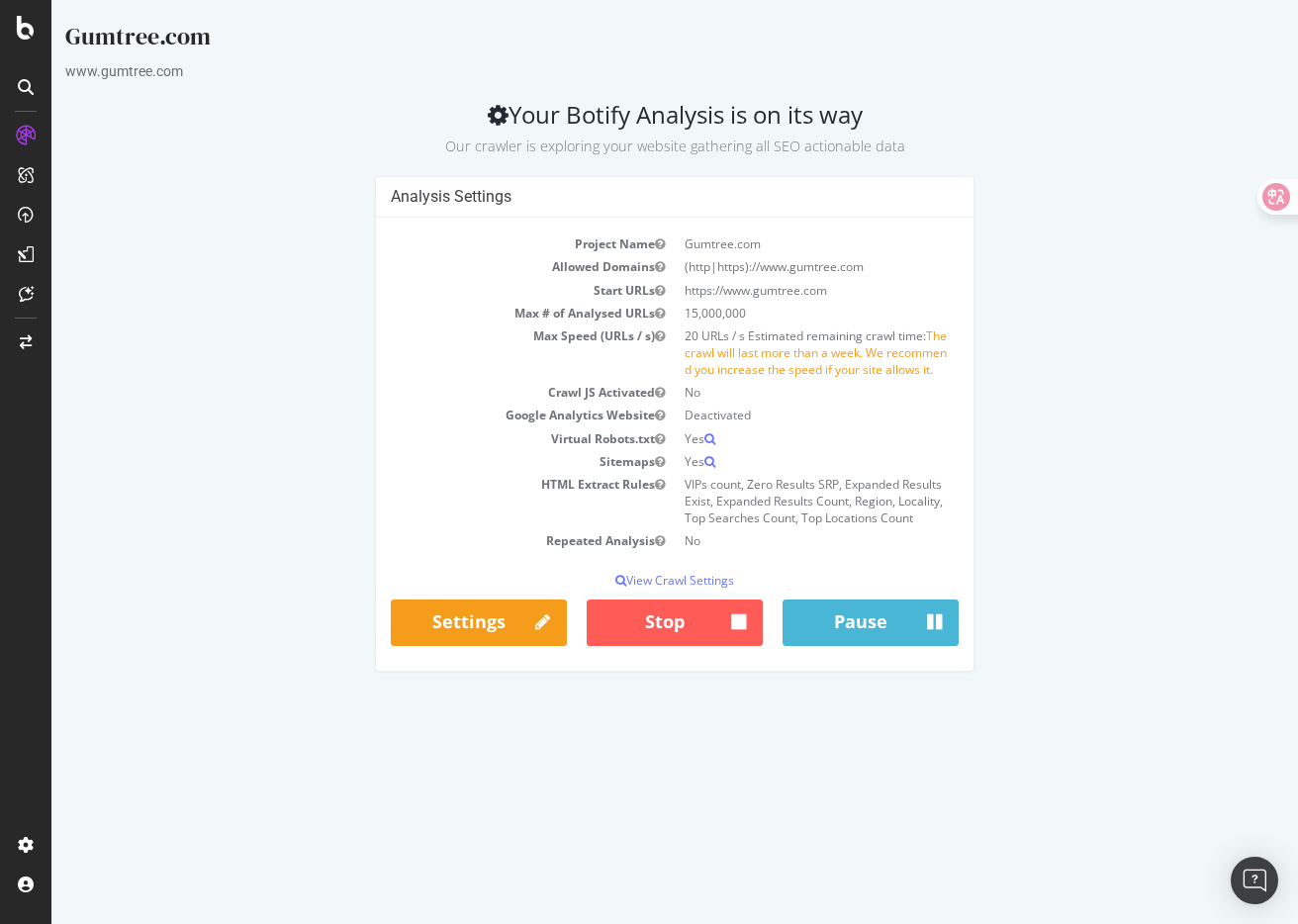 scroll, scrollTop: 0, scrollLeft: 0, axis: both 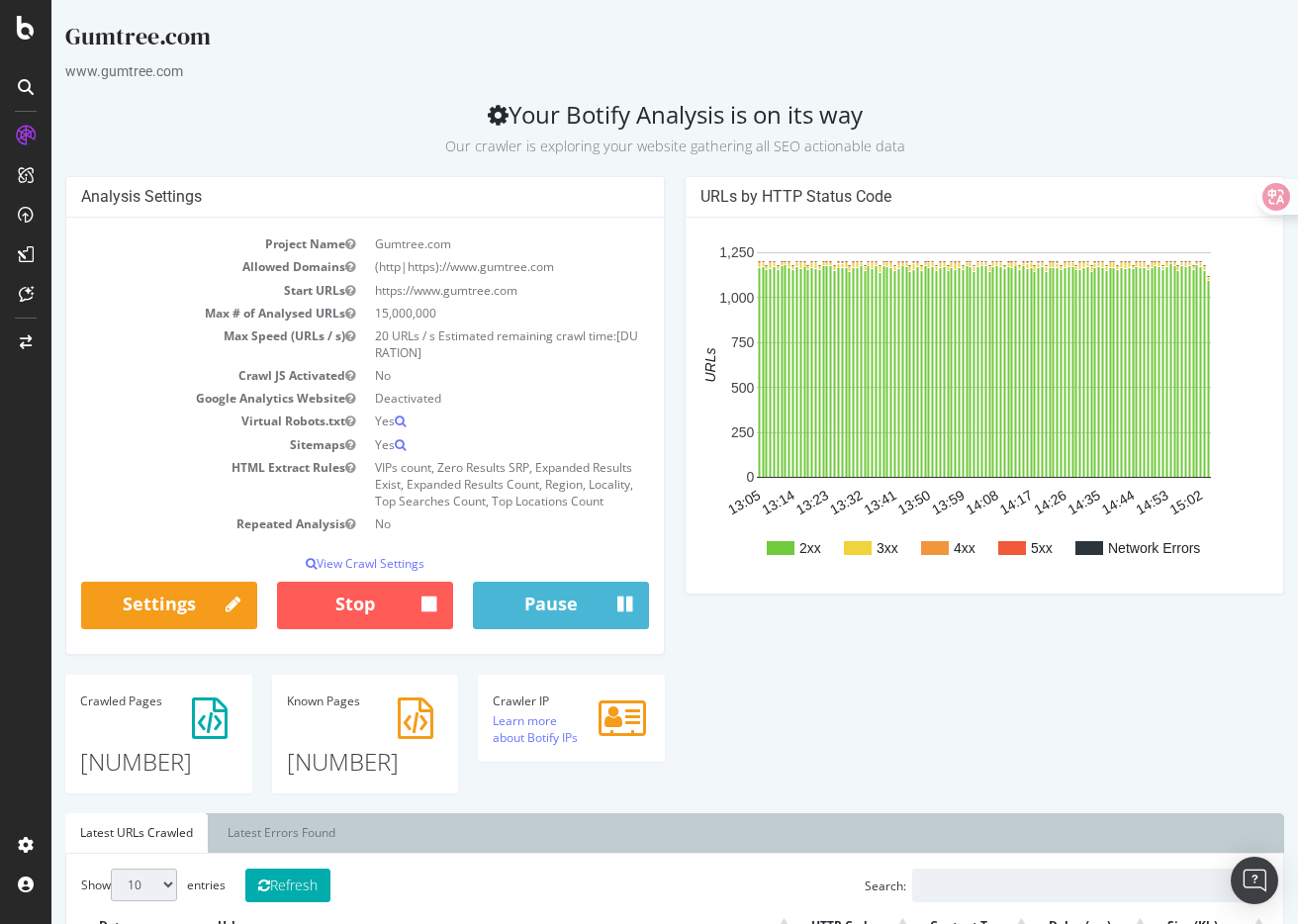 click on "Analysis Settings Project Name
Gumtree.com Allowed Domains
(http|https)://www.gumtree.com
Start URLs
https://www.gumtree.com
Max # of Analysed URLs
15,000,000 Max Speed (URLs / s)
20 URLs / s
Estimated remaining crawl time:  6 days 17 hours 15 minutes  Crawl JS Activated
No Google Analytics Website
Deactivated
Virtual Robots.txt
Yes
Sitemaps
Yes
HTML Extract Rules
VIPs count, Zero Results SRP, Expanded Results Exist, Expanded Results Count, Region, Locality, Top Searches Count, Top Locations Count
Repeated Analysis
No  View Crawl Settings
× Close
Analysis Settings
Main Project Name
Gumtree.com 15,000,000 No" at bounding box center [675, 495] 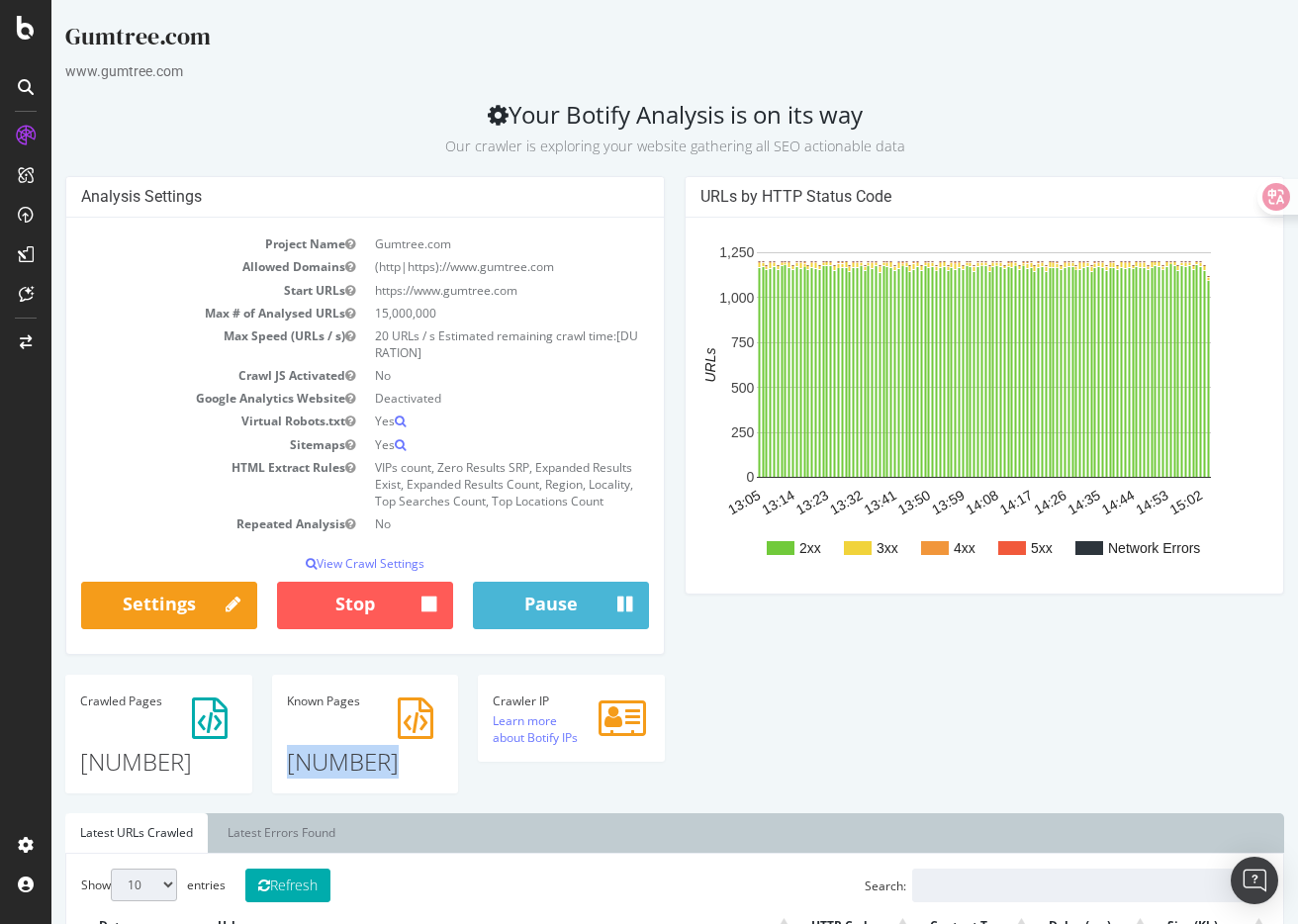 drag, startPoint x: 396, startPoint y: 763, endPoint x: 314, endPoint y: 763, distance: 82 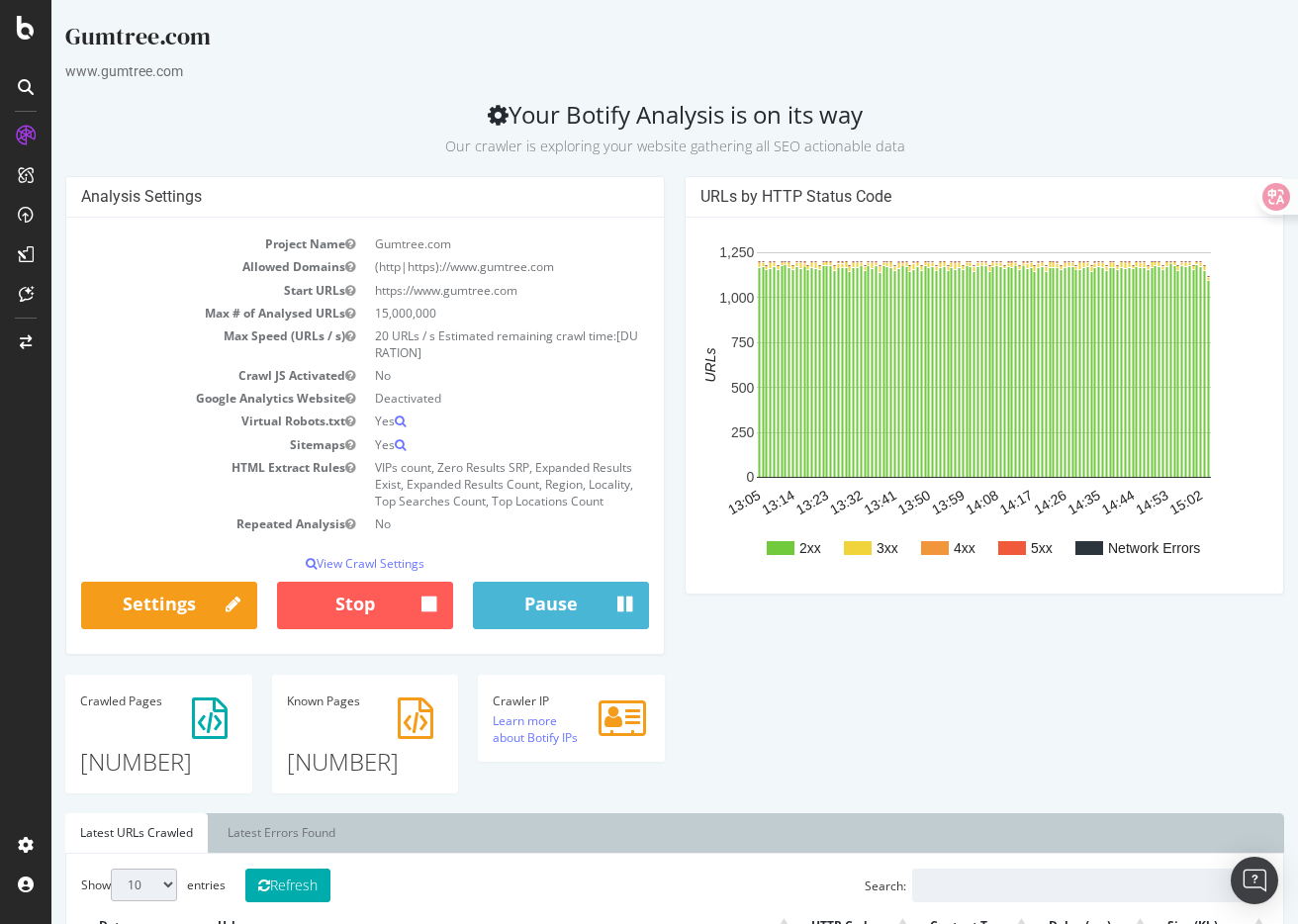 click on "3,911,148" at bounding box center [365, 745] 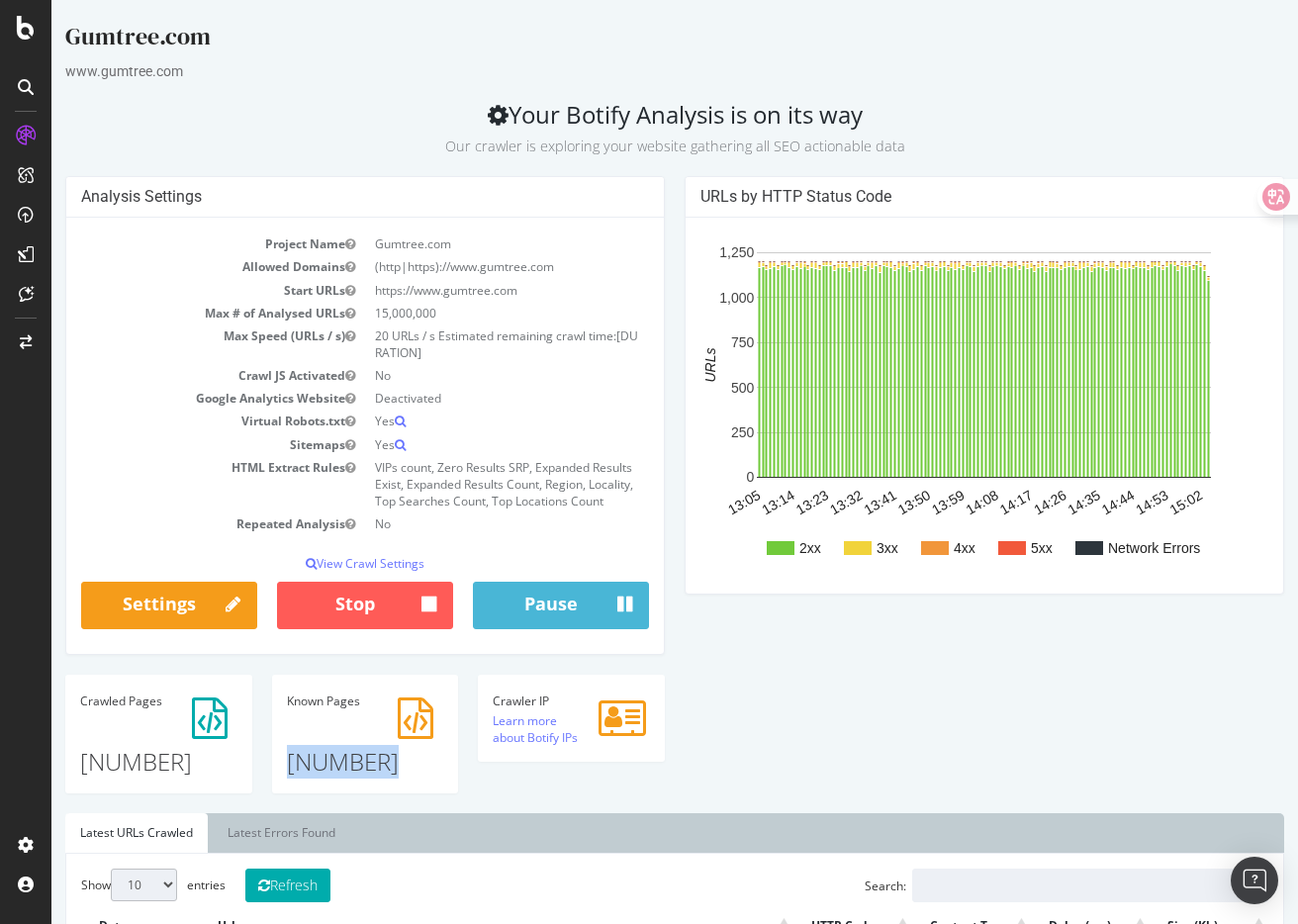 click on "3,911,148" at bounding box center [365, 745] 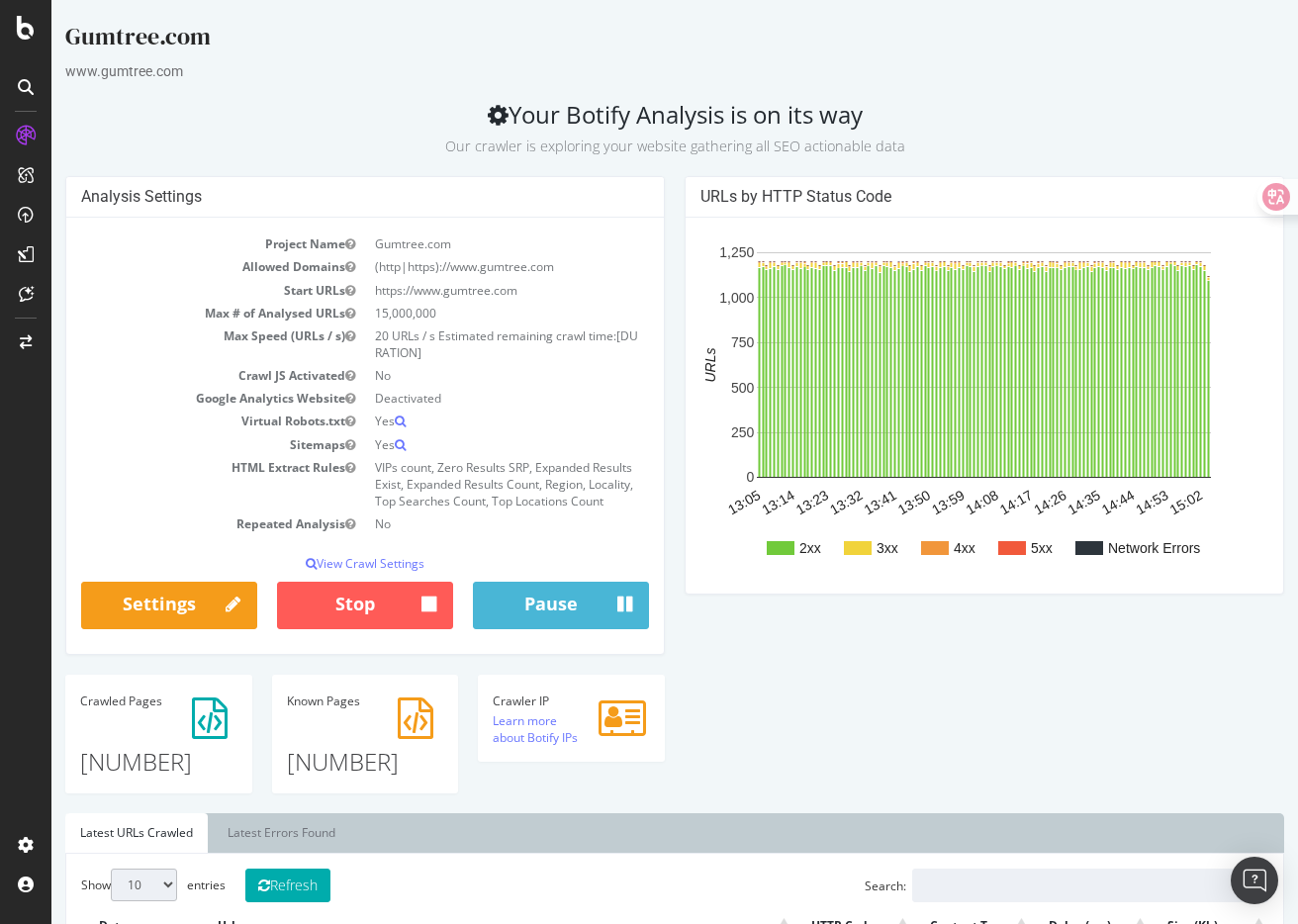 click on "3,911,148" at bounding box center (365, 745) 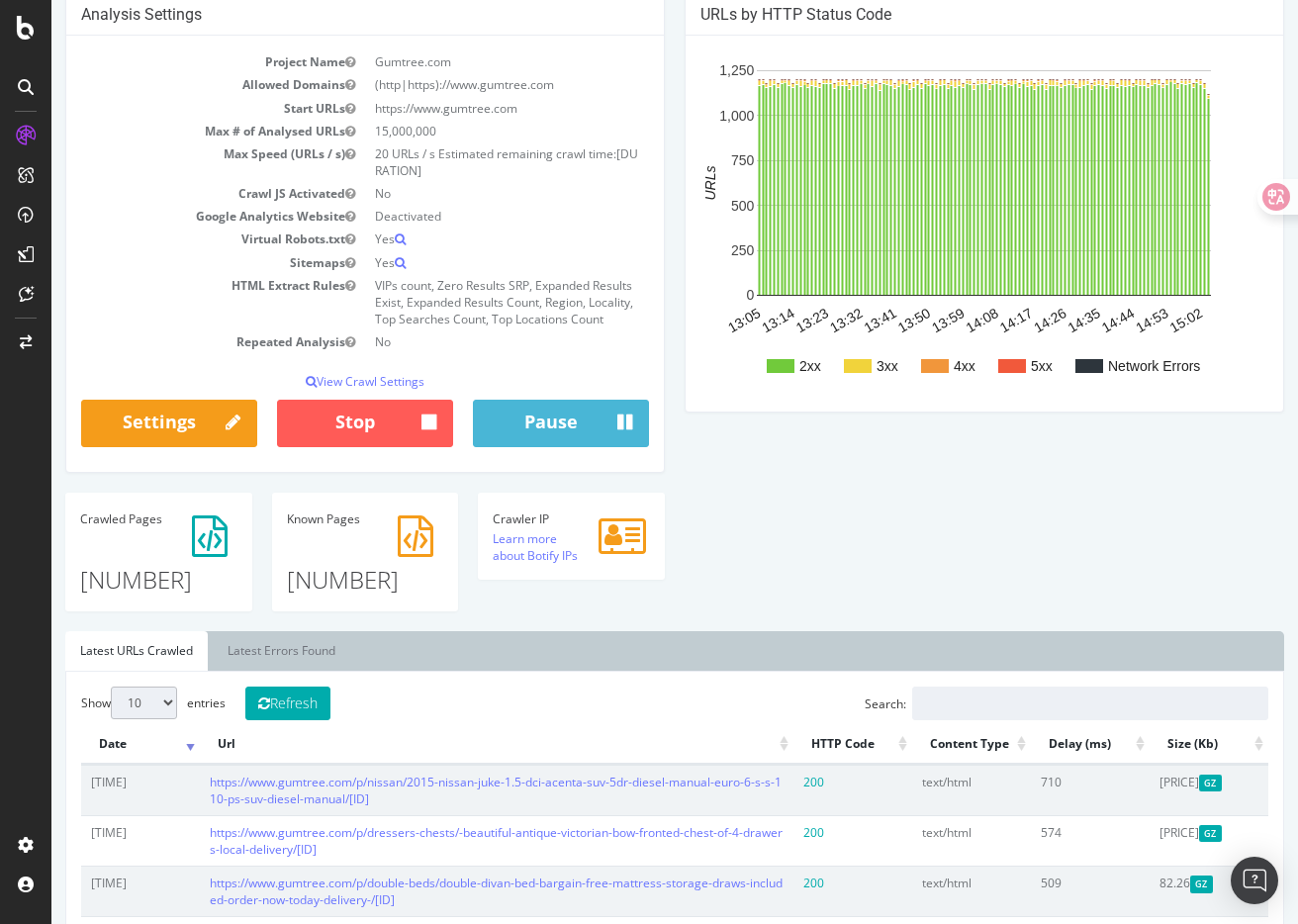 scroll, scrollTop: 0, scrollLeft: 0, axis: both 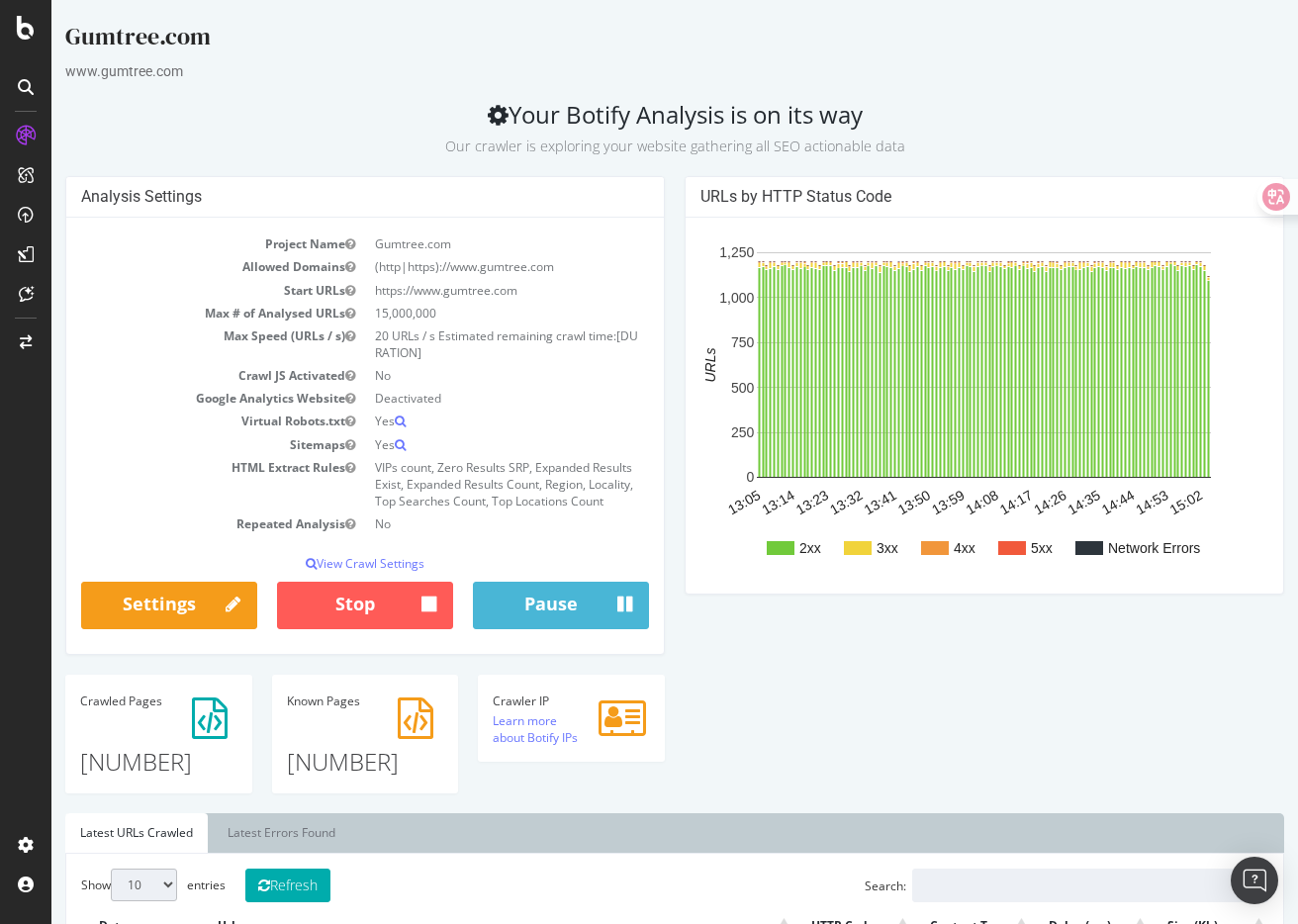 click on "Analysis Settings Project Name
Gumtree.com Allowed Domains
(http|https)://www.gumtree.com
Start URLs
https://www.gumtree.com
Max # of Analysed URLs
15,000,000 Max Speed (URLs / s)
20 URLs / s
Estimated remaining crawl time:  6 days 17 hours 15 minutes  Crawl JS Activated
No Google Analytics Website
Deactivated
Virtual Robots.txt
Yes
Sitemaps
Yes
HTML Extract Rules
VIPs count, Zero Results SRP, Expanded Results Exist, Expanded Results Count, Region, Locality, Top Searches Count, Top Locations Count
Repeated Analysis
No  View Crawl Settings
× Close
Analysis Settings
Main Project Name
Gumtree.com 15,000,000 No" at bounding box center [675, 495] 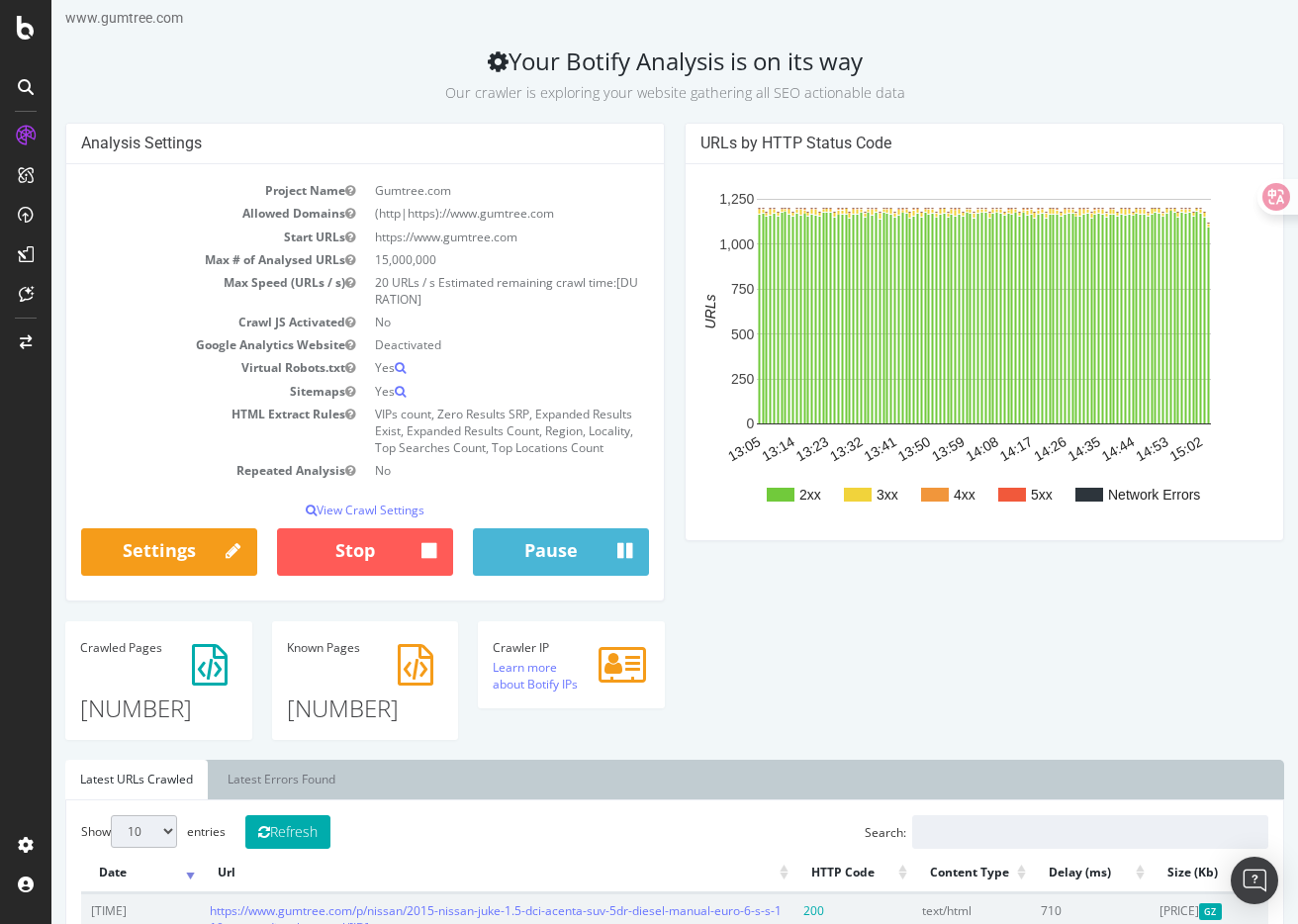 scroll, scrollTop: 0, scrollLeft: 0, axis: both 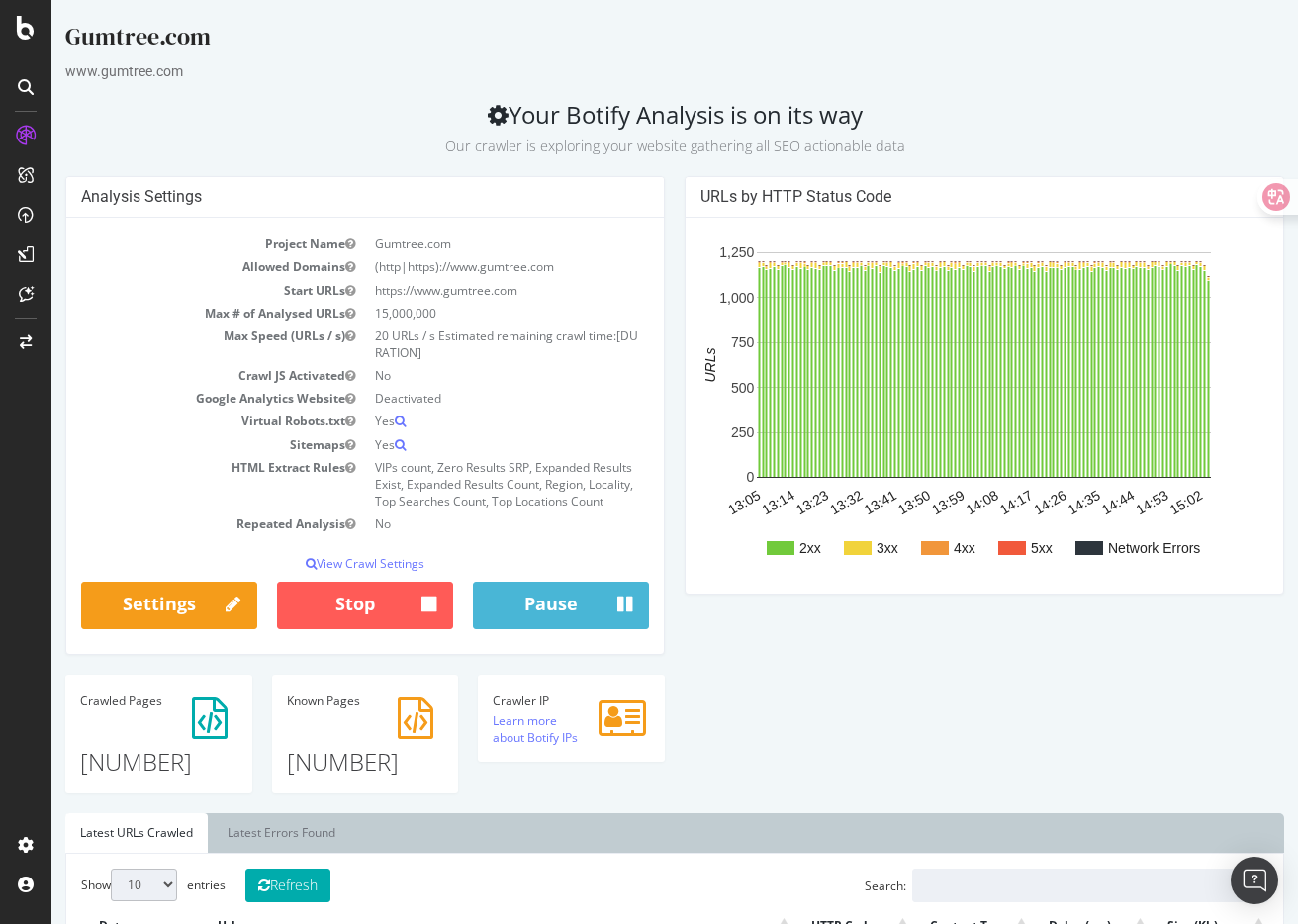 click on "Analysis Settings Project Name
Gumtree.com Allowed Domains
(http|https)://www.gumtree.com
Start URLs
https://www.gumtree.com
Max # of Analysed URLs
15,000,000 Max Speed (URLs / s)
20 URLs / s
Estimated remaining crawl time:  6 days 17 hours 15 minutes  Crawl JS Activated
No Google Analytics Website
Deactivated
Virtual Robots.txt
Yes
Sitemaps
Yes
HTML Extract Rules
VIPs count, Zero Results SRP, Expanded Results Exist, Expanded Results Count, Region, Locality, Top Searches Count, Top Locations Count
Repeated Analysis
No  View Crawl Settings
× Close
Analysis Settings
Main Project Name
Gumtree.com 15,000,000 No" at bounding box center [675, 495] 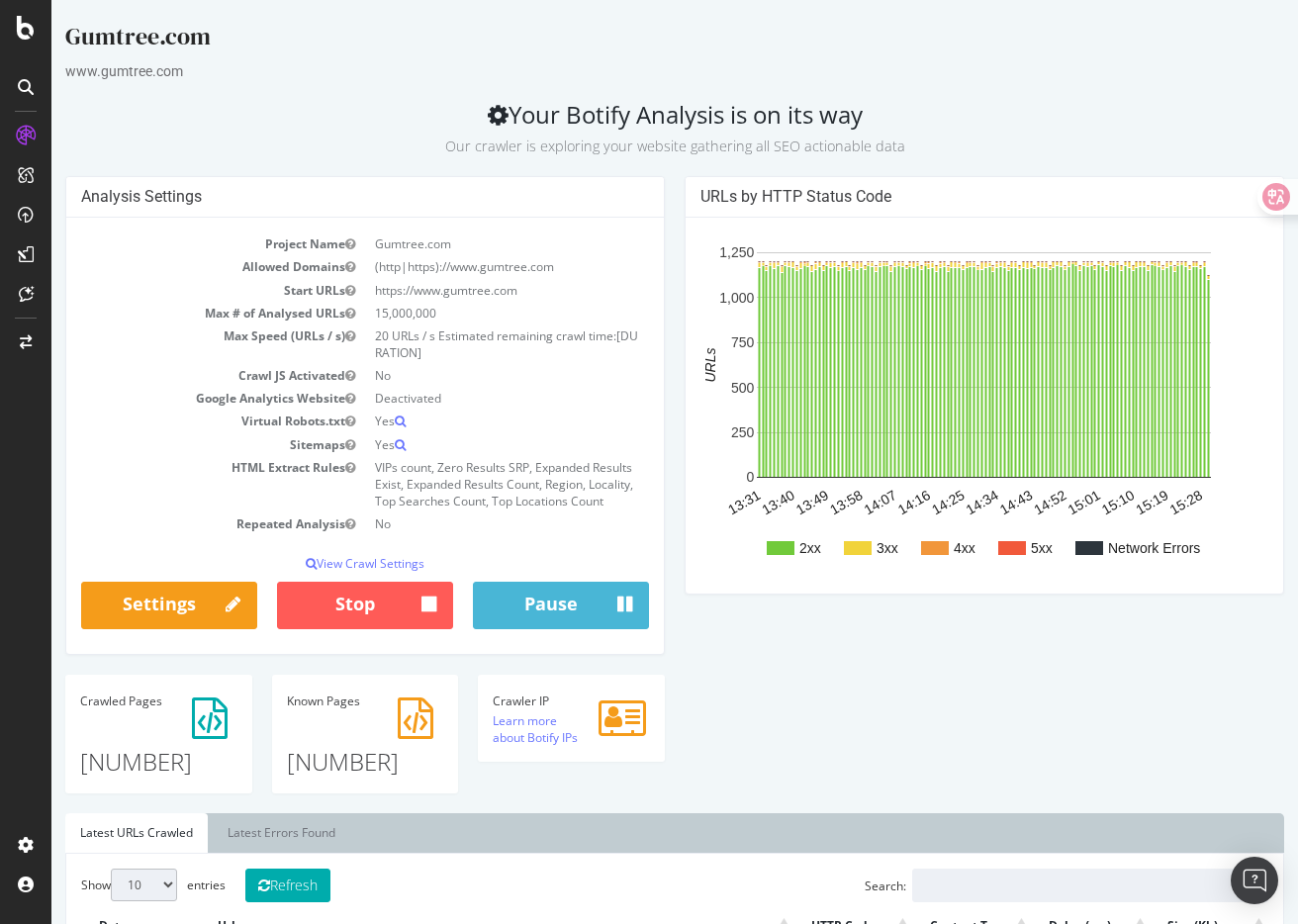 drag, startPoint x: 390, startPoint y: 763, endPoint x: 286, endPoint y: 758, distance: 104.12012 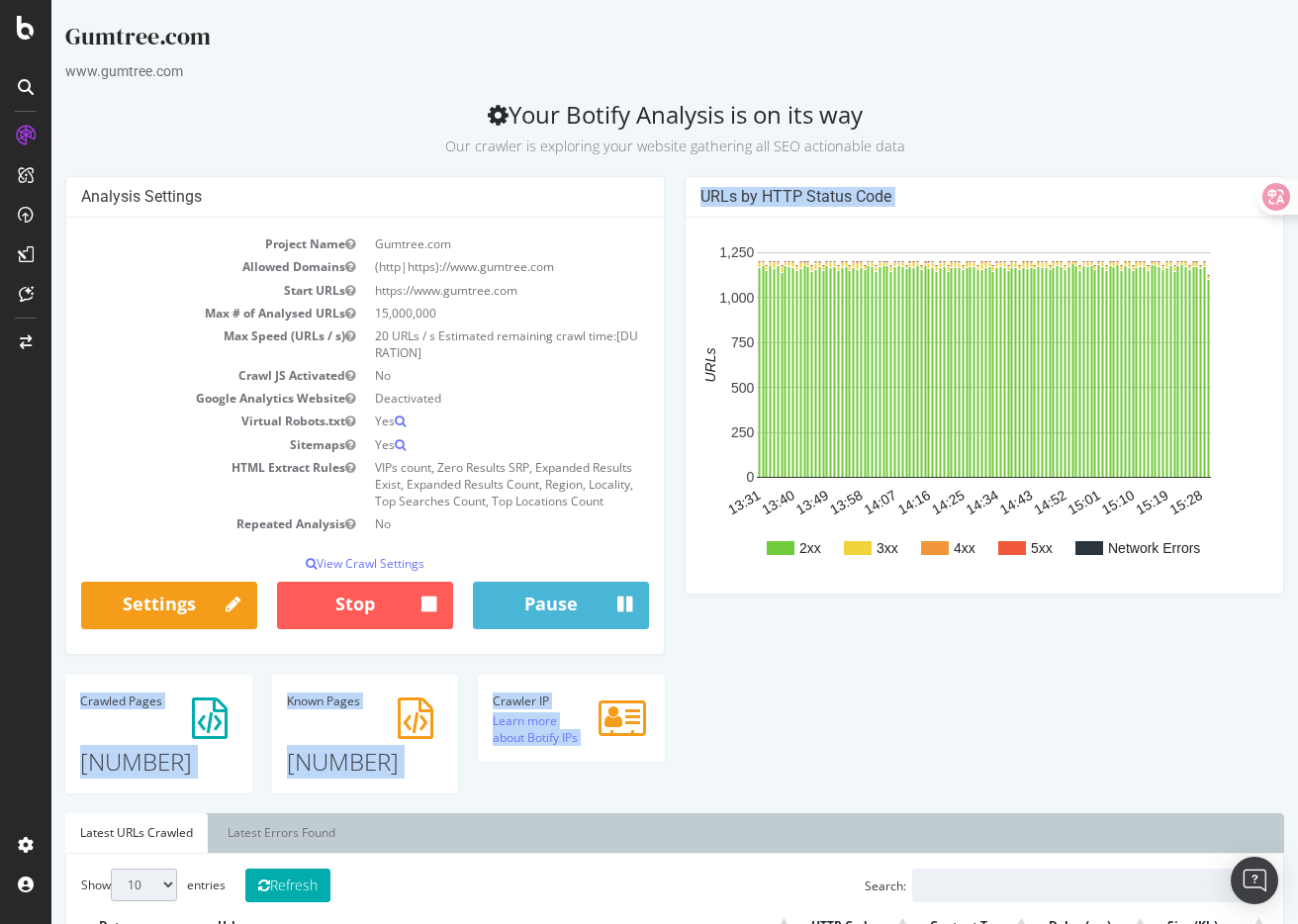 drag, startPoint x: 821, startPoint y: 720, endPoint x: 454, endPoint y: 599, distance: 386.4324 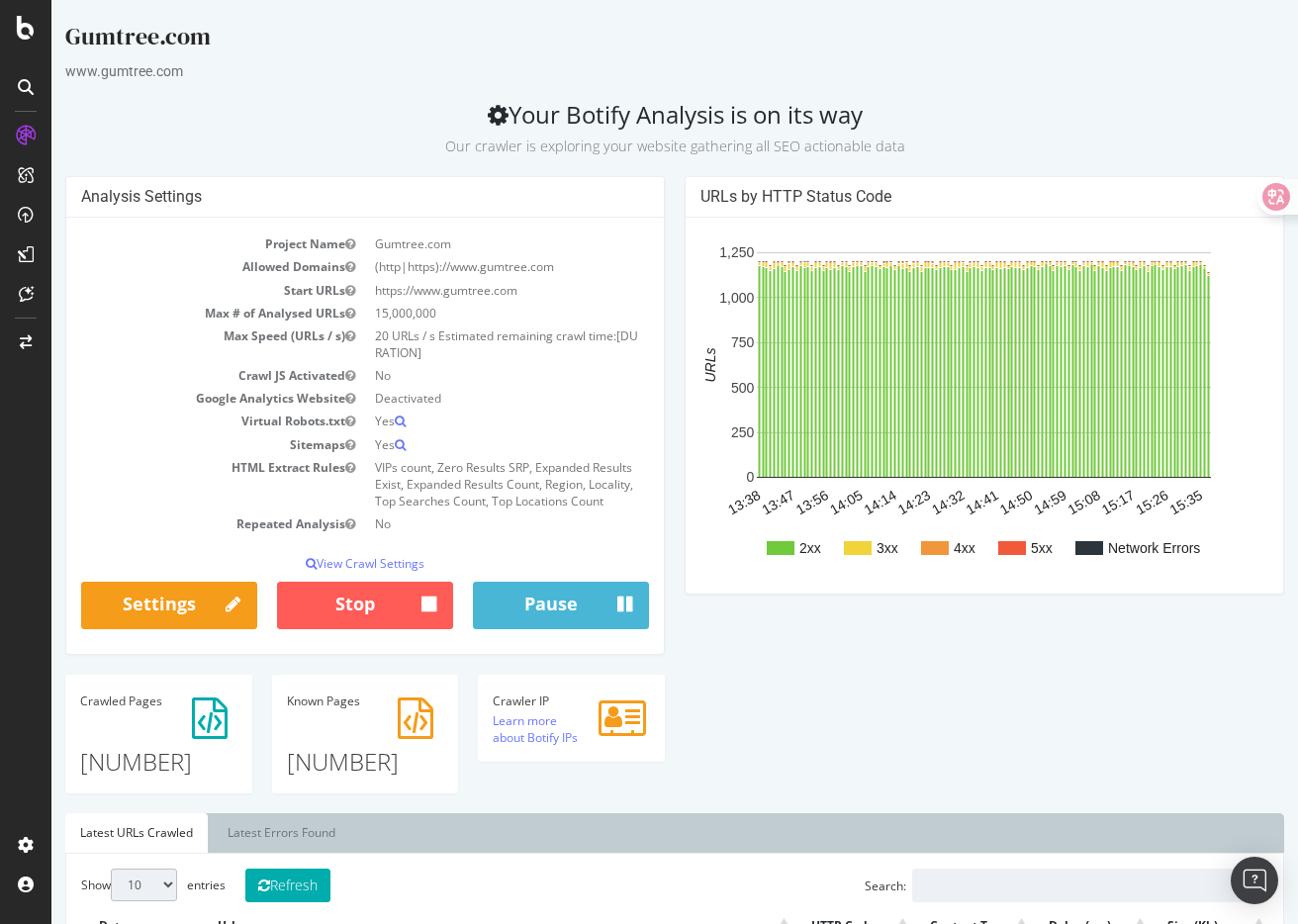 drag, startPoint x: 515, startPoint y: 116, endPoint x: 887, endPoint y: 120, distance: 372.0215 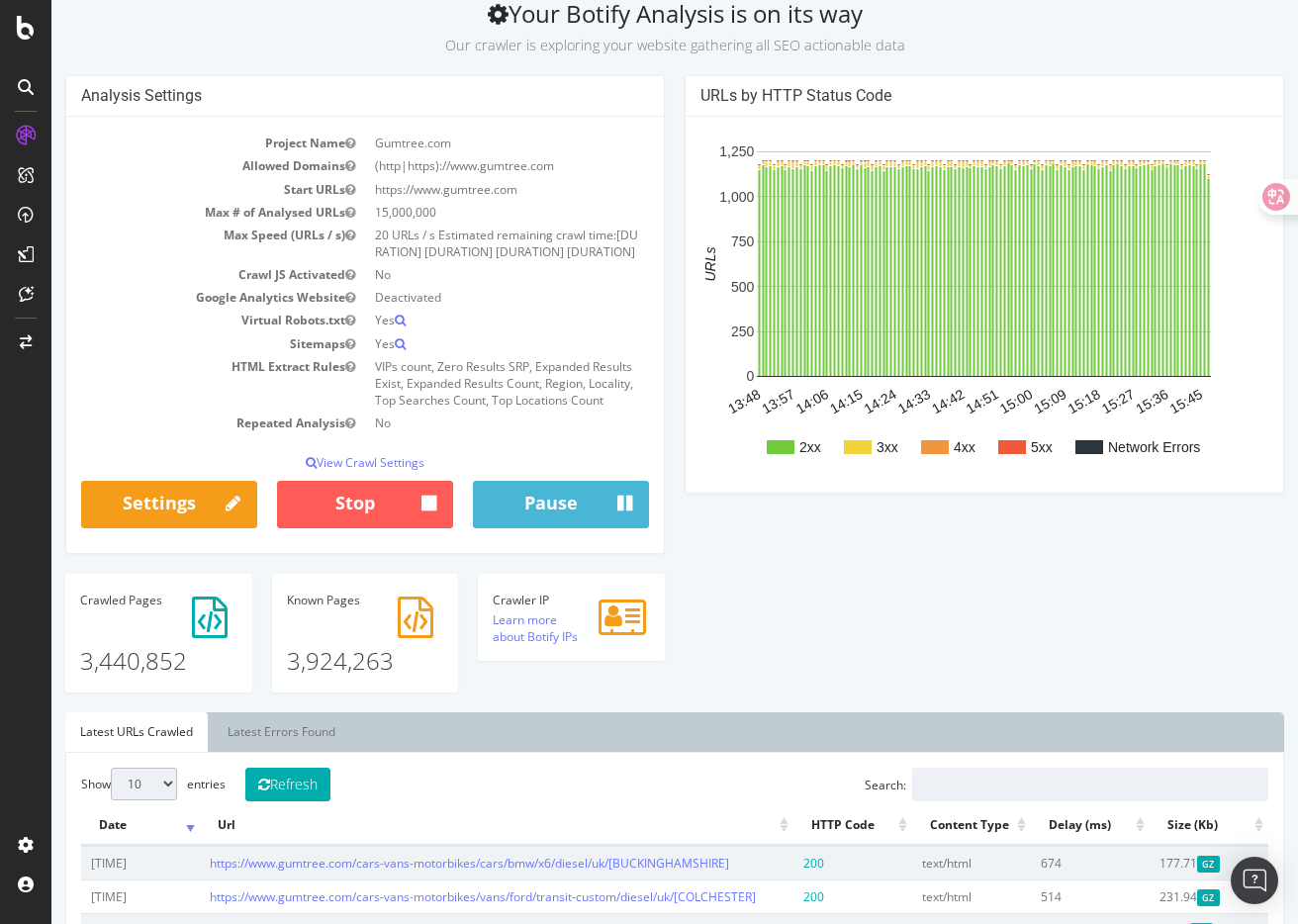 scroll, scrollTop: 103, scrollLeft: 0, axis: vertical 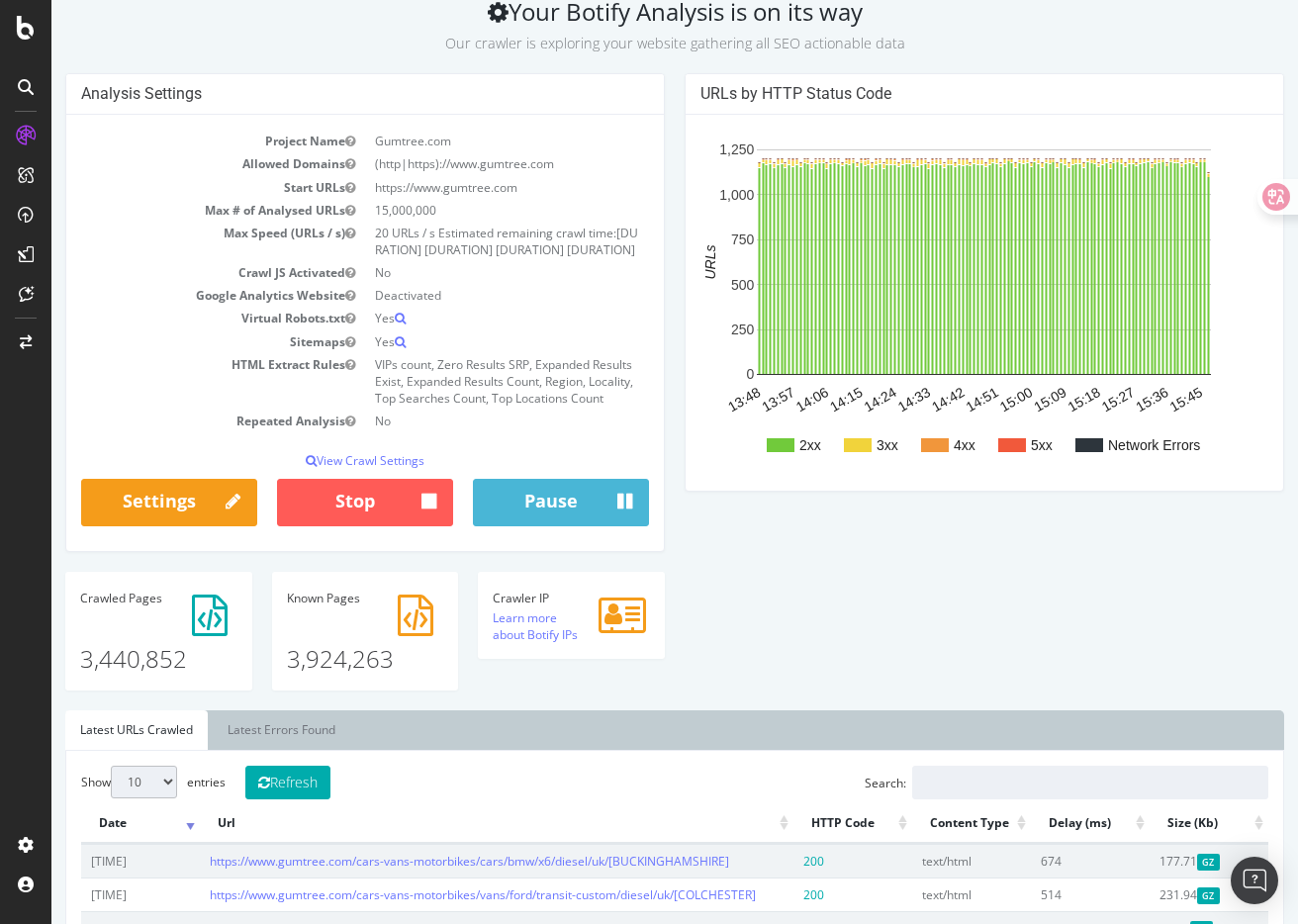 click on "3,924,263" at bounding box center (365, 642) 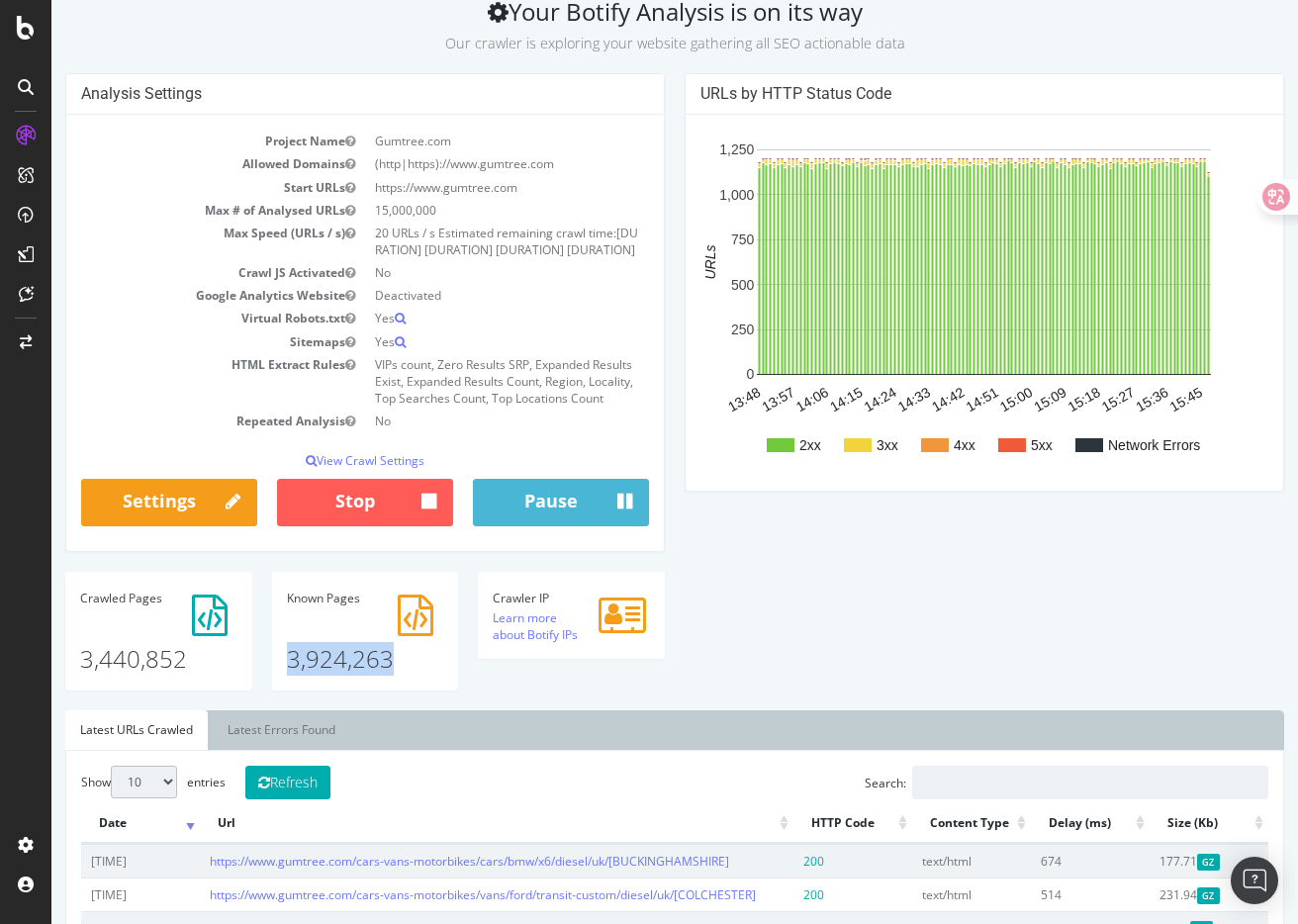 click on "3,924,263" at bounding box center [365, 642] 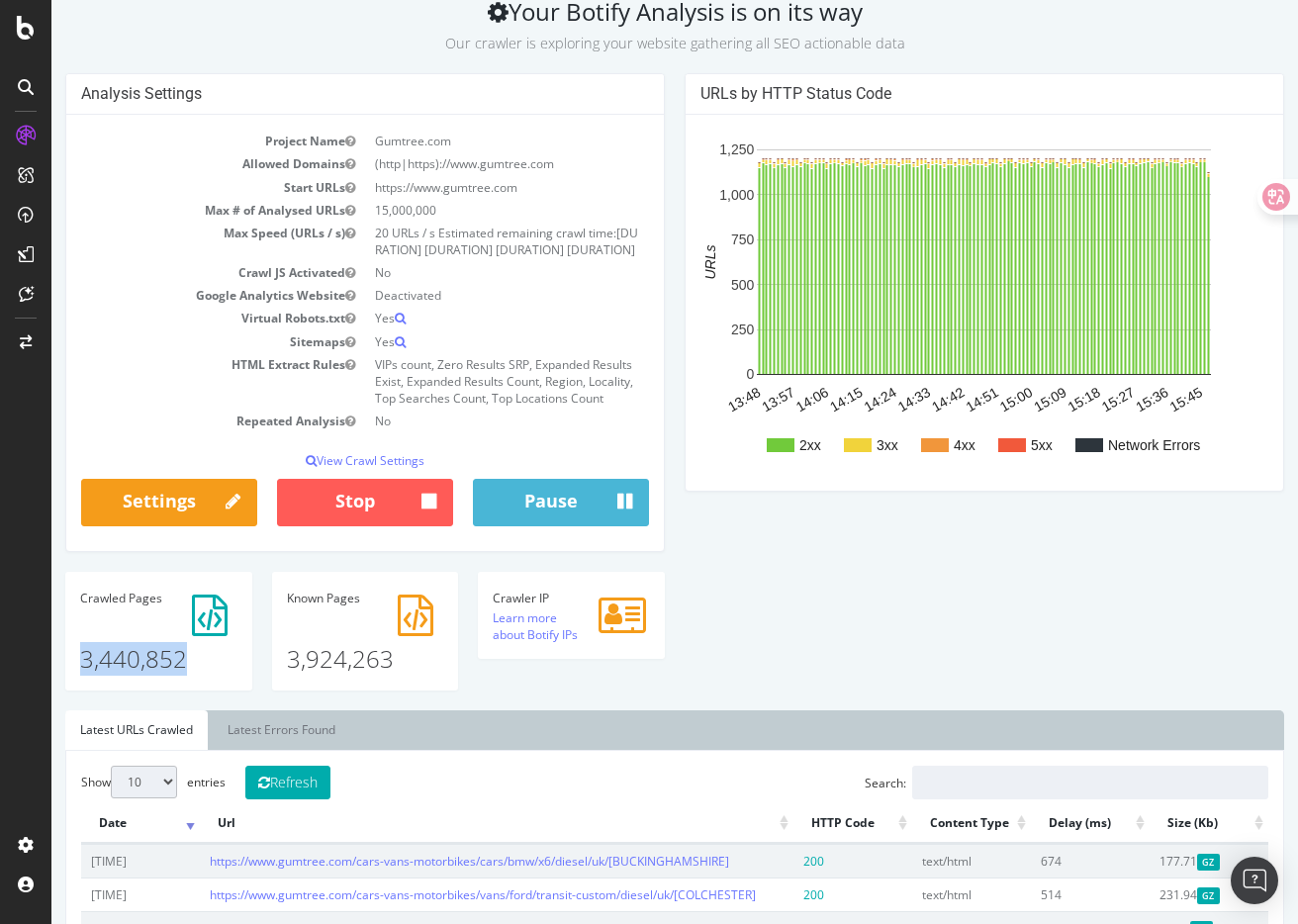 click on "3,440,852" at bounding box center (158, 642) 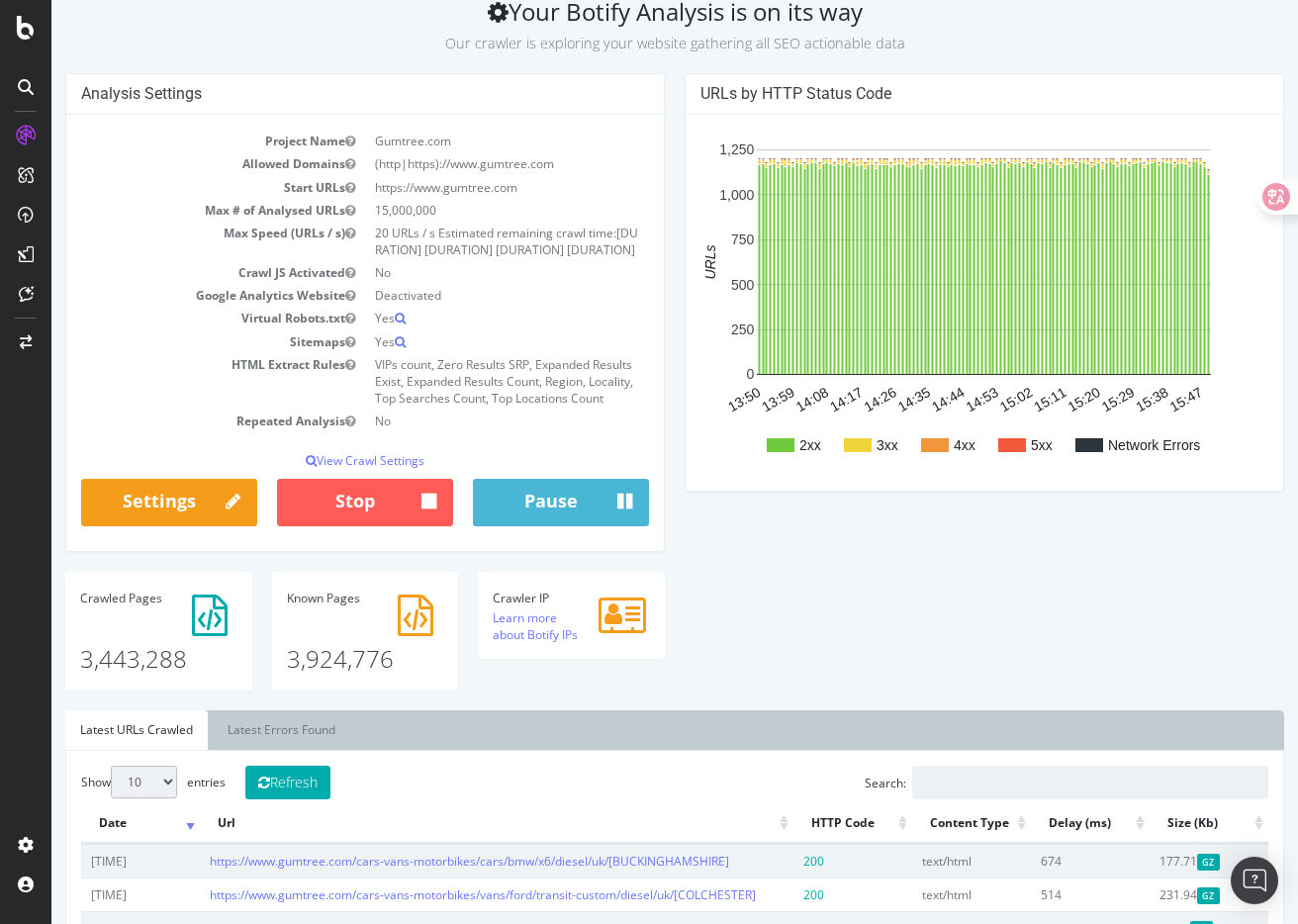 click on "Analysis Settings Project Name
Gumtree.com Allowed Domains
(http|https)://www.gumtree.com
Start URLs
https://www.gumtree.com
Max # of Analysed URLs
15,000,000 Max Speed (URLs / s)
20 URLs / s
Estimated remaining crawl time:  6 days 16 hours 30 minutes  Crawl JS Activated
No Google Analytics Website
Deactivated
Virtual Robots.txt
Yes
Sitemaps
Yes
HTML Extract Rules
VIPs count, Zero Results SRP, Expanded Results Exist, Expanded Results Count, Region, Locality, Top Searches Count, Top Locations Count
Repeated Analysis
No  View Crawl Settings
× Close
Analysis Settings
Main Project Name
Gumtree.com 15,000,000 No" at bounding box center [675, 392] 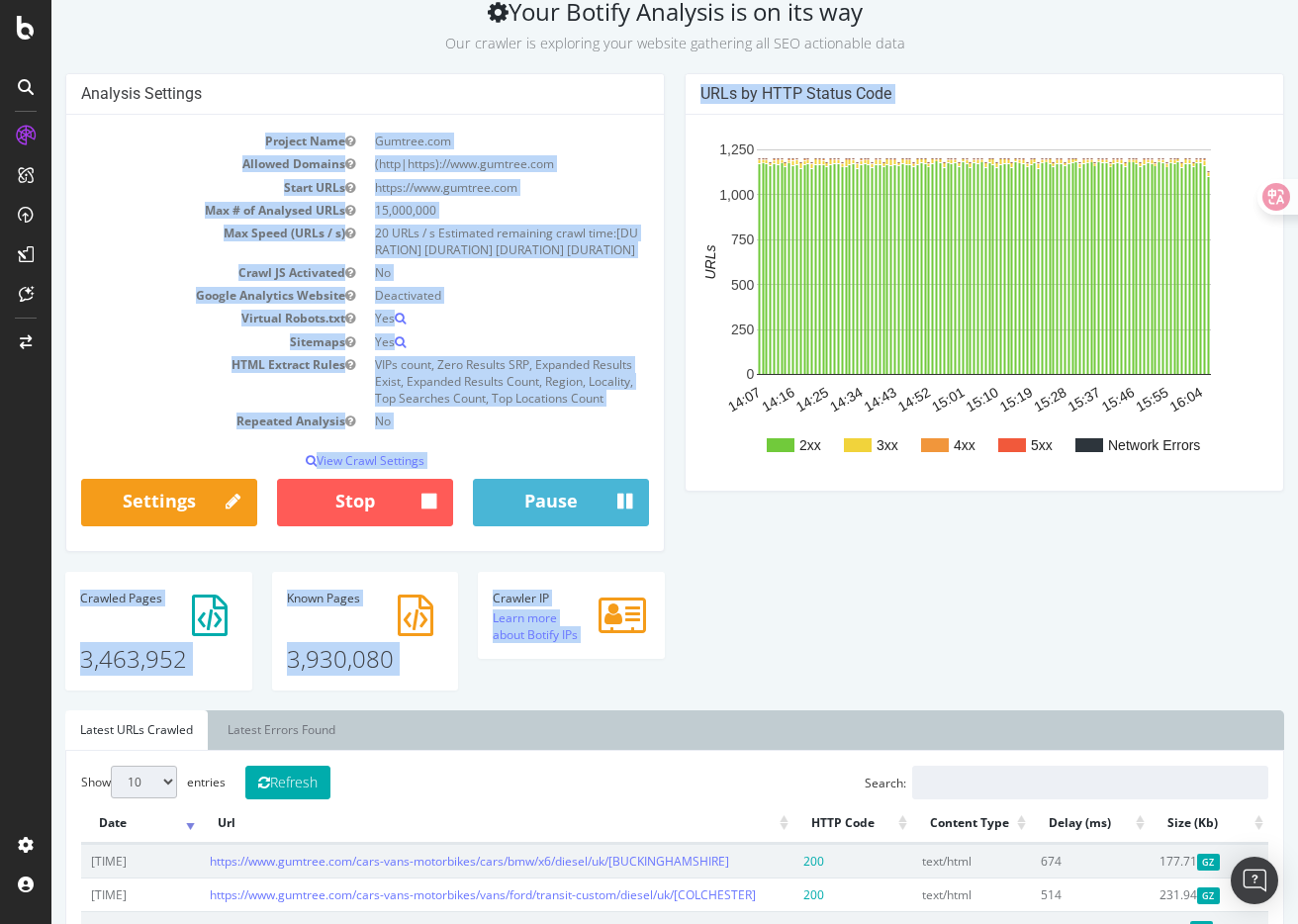drag, startPoint x: 821, startPoint y: 583, endPoint x: 384, endPoint y: 126, distance: 632.3116 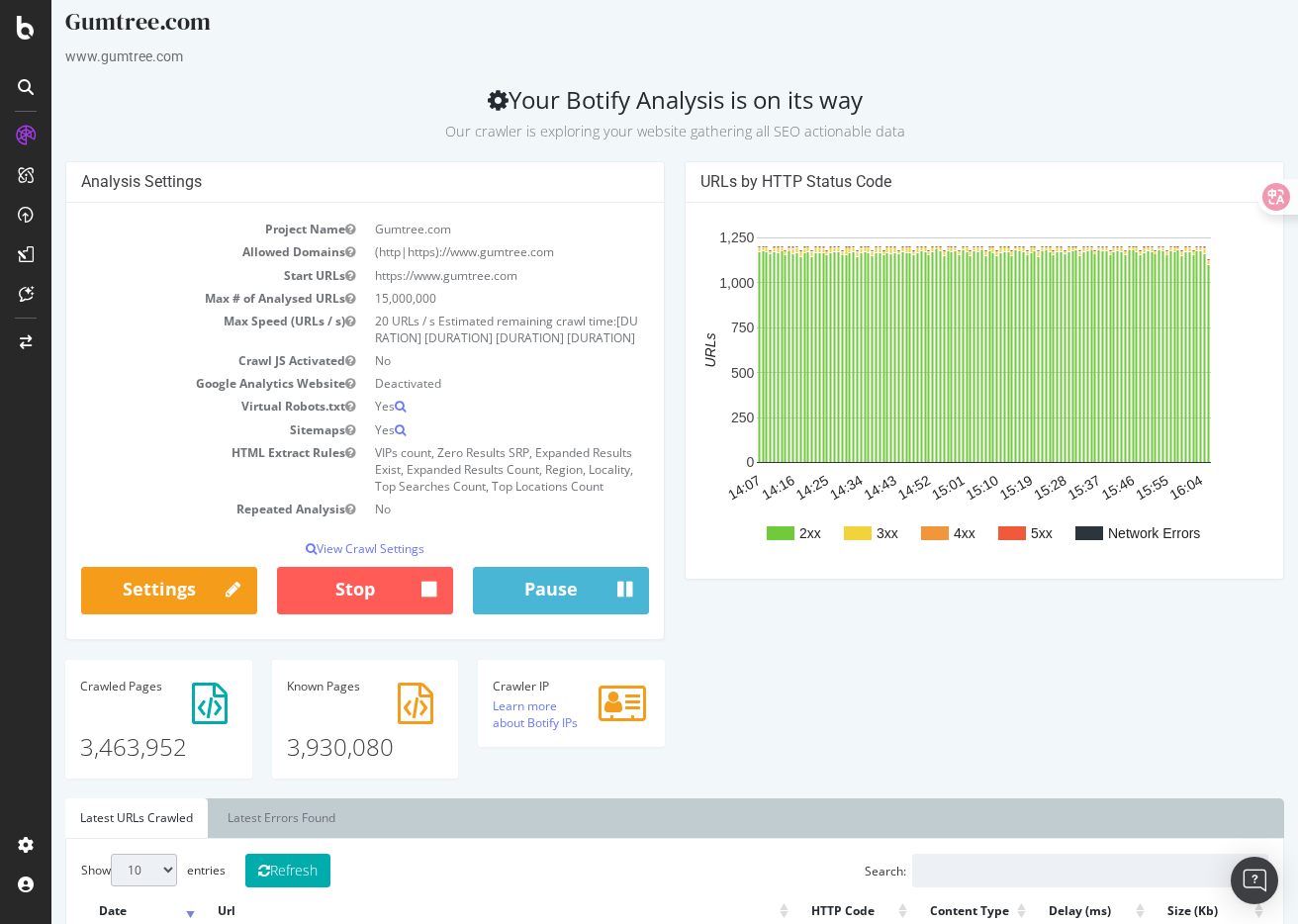 scroll, scrollTop: 12, scrollLeft: 0, axis: vertical 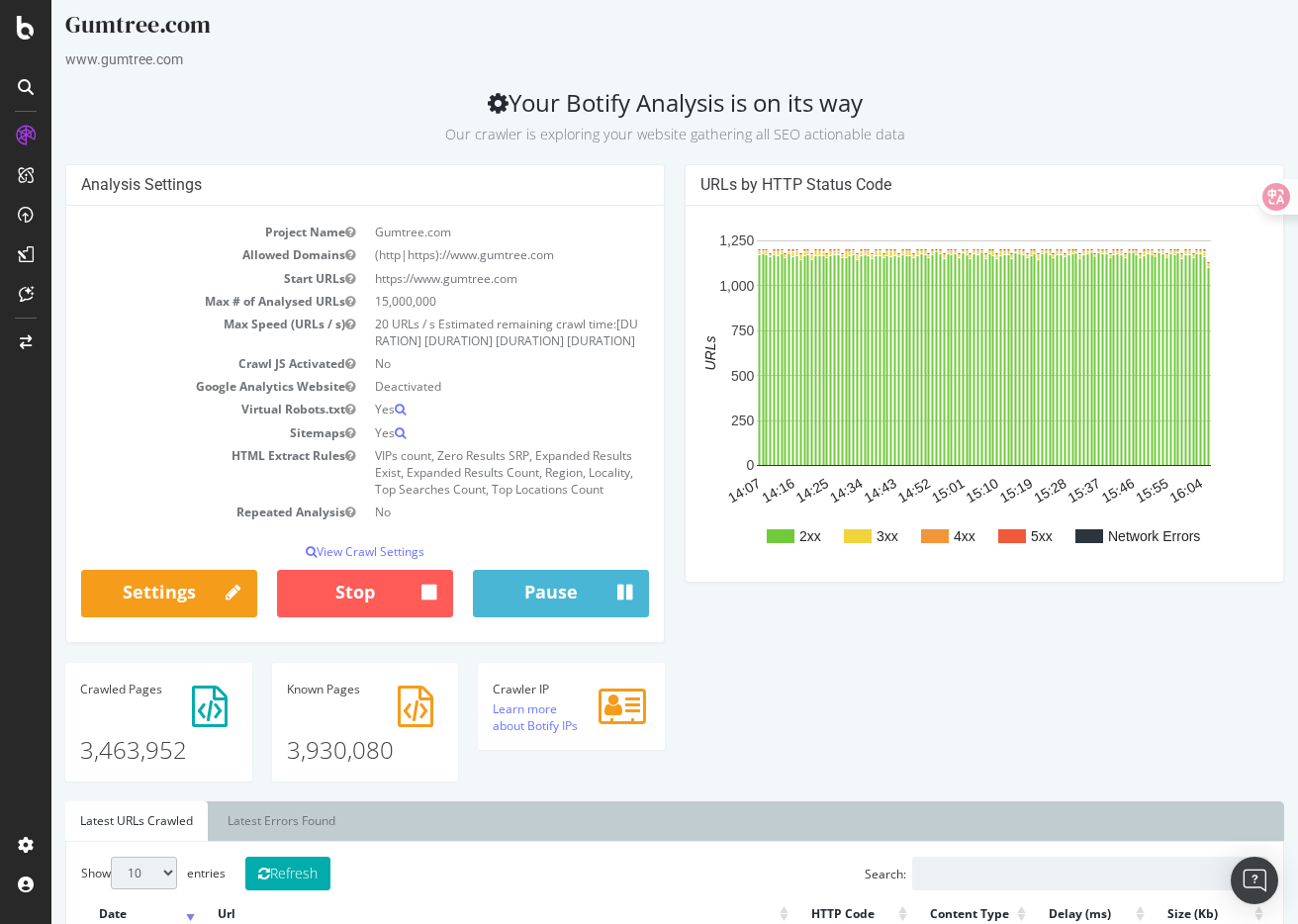 click on "Analysis Settings Project Name
Gumtree.com Allowed Domains
(http|https)://www.gumtree.com
Start URLs
https://www.gumtree.com
Max # of Analysed URLs
15,000,000 Max Speed (URLs / s)
20 URLs / s
Estimated remaining crawl time:  6 days 16 hours 13 minutes  Crawl JS Activated
No Google Analytics Website
Deactivated
Virtual Robots.txt
Yes
Sitemaps
Yes
HTML Extract Rules
VIPs count, Zero Results SRP, Expanded Results Exist, Expanded Results Count, Region, Locality, Top Searches Count, Top Locations Count
Repeated Analysis
No  View Crawl Settings
× Close
Analysis Settings
Main Project Name
Gumtree.com 15,000,000 No" at bounding box center (365, 414) 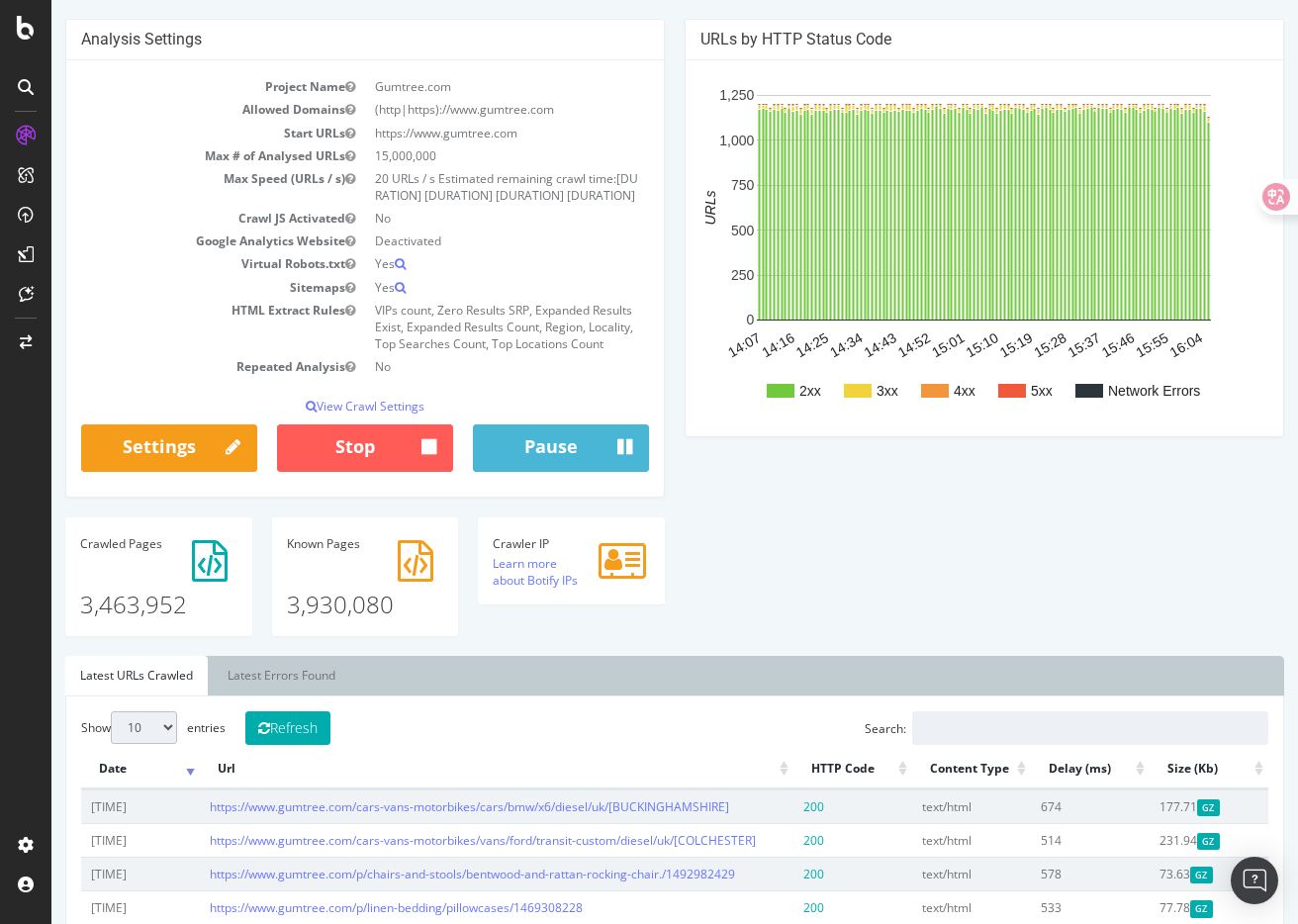 click on "Analysis Settings Project Name
Gumtree.com Allowed Domains
(http|https)://www.gumtree.com
Start URLs
https://www.gumtree.com
Max # of Analysed URLs
15,000,000 Max Speed (URLs / s)
20 URLs / s
Estimated remaining crawl time:  6 days 16 hours 13 minutes  Crawl JS Activated
No Google Analytics Website
Deactivated
Virtual Robots.txt
Yes
Sitemaps
Yes
HTML Extract Rules
VIPs count, Zero Results SRP, Expanded Results Exist, Expanded Results Count, Region, Locality, Top Searches Count, Top Locations Count
Repeated Analysis
No  View Crawl Settings
× Close
Analysis Settings
Main Project Name
Gumtree.com 15,000,000 No" at bounding box center [675, 337] 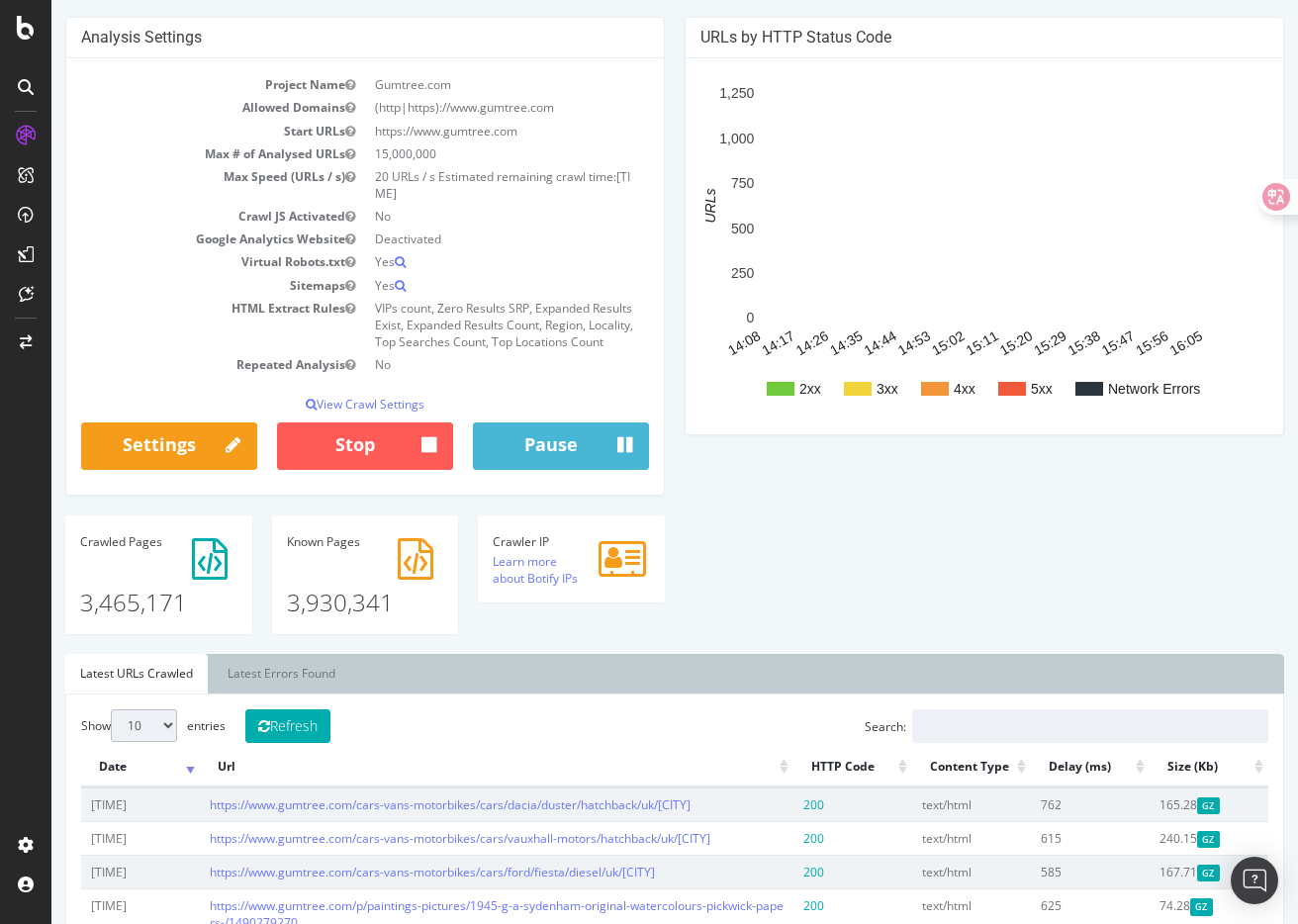 scroll, scrollTop: 155, scrollLeft: 0, axis: vertical 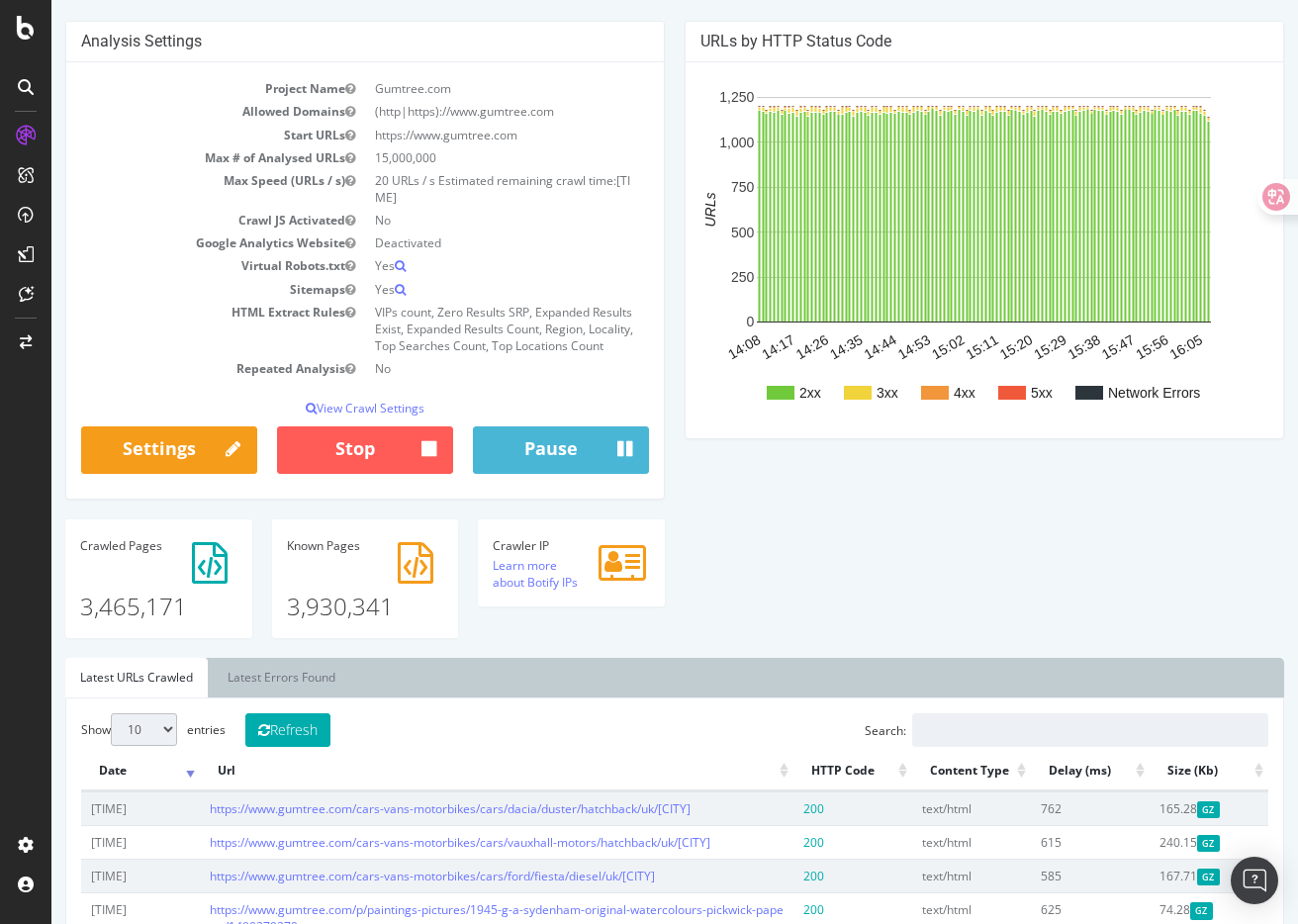 click on "Analysis Settings Project Name
Gumtree.com Allowed Domains
(http|https)://www.gumtree.com
Start URLs
https://www.gumtree.com
Max # of Analysed URLs
15,000,000 Max Speed (URLs / s)
20 URLs / s
Estimated remaining crawl time:  6 days 16 hours 12 minutes  Crawl JS Activated
No Google Analytics Website
Deactivated
Virtual Robots.txt
Yes
Sitemaps
Yes
HTML Extract Rules
VIPs count, Zero Results SRP, Expanded Results Exist, Expanded Results Count, Region, Locality, Top Searches Count, Top Locations Count
Repeated Analysis
No  View Crawl Settings
× Close
Analysis Settings
Main Project Name
Gumtree.com 15,000,000 No" at bounding box center [675, 339] 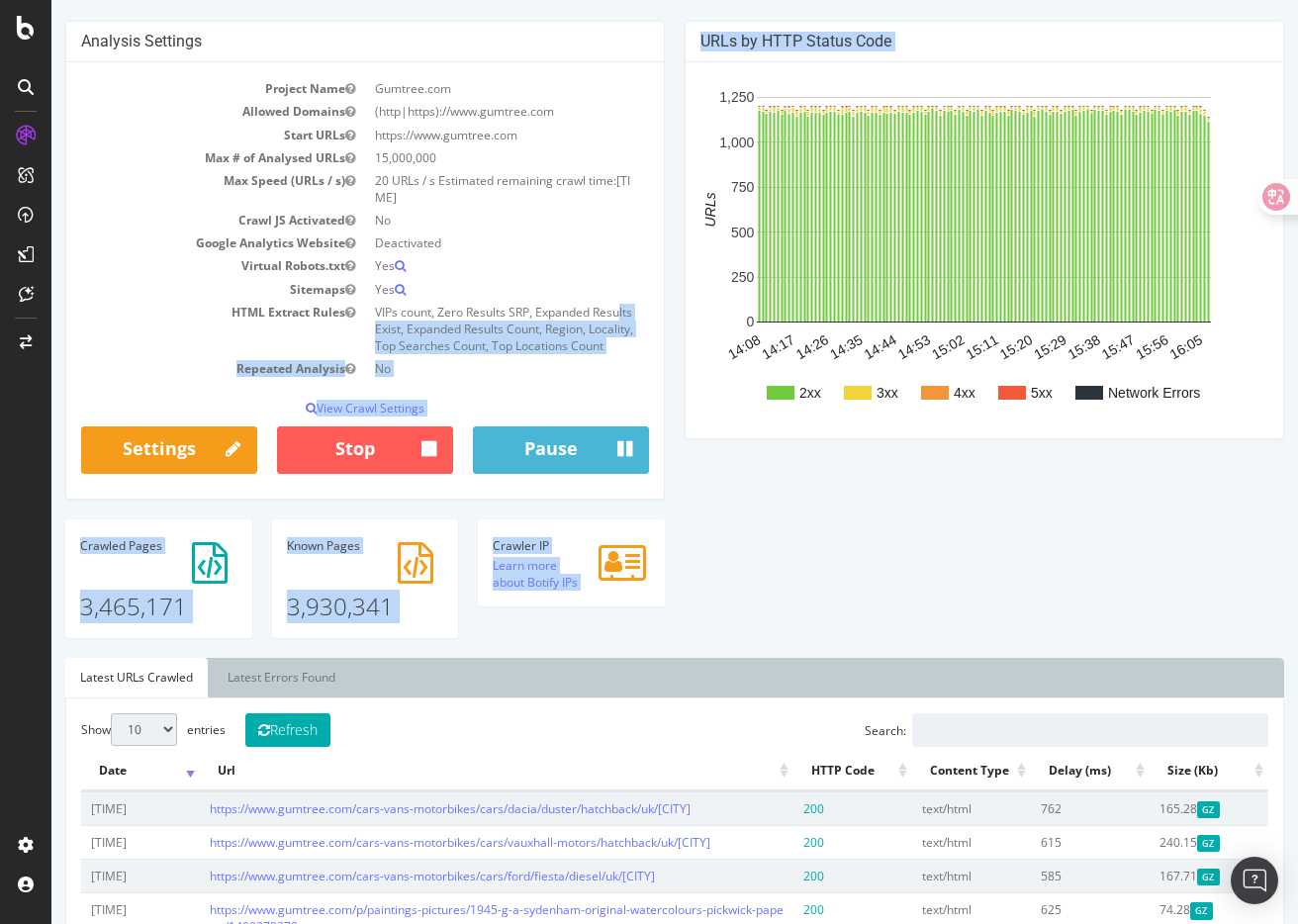 drag, startPoint x: 882, startPoint y: 573, endPoint x: 501, endPoint y: 308, distance: 464.097 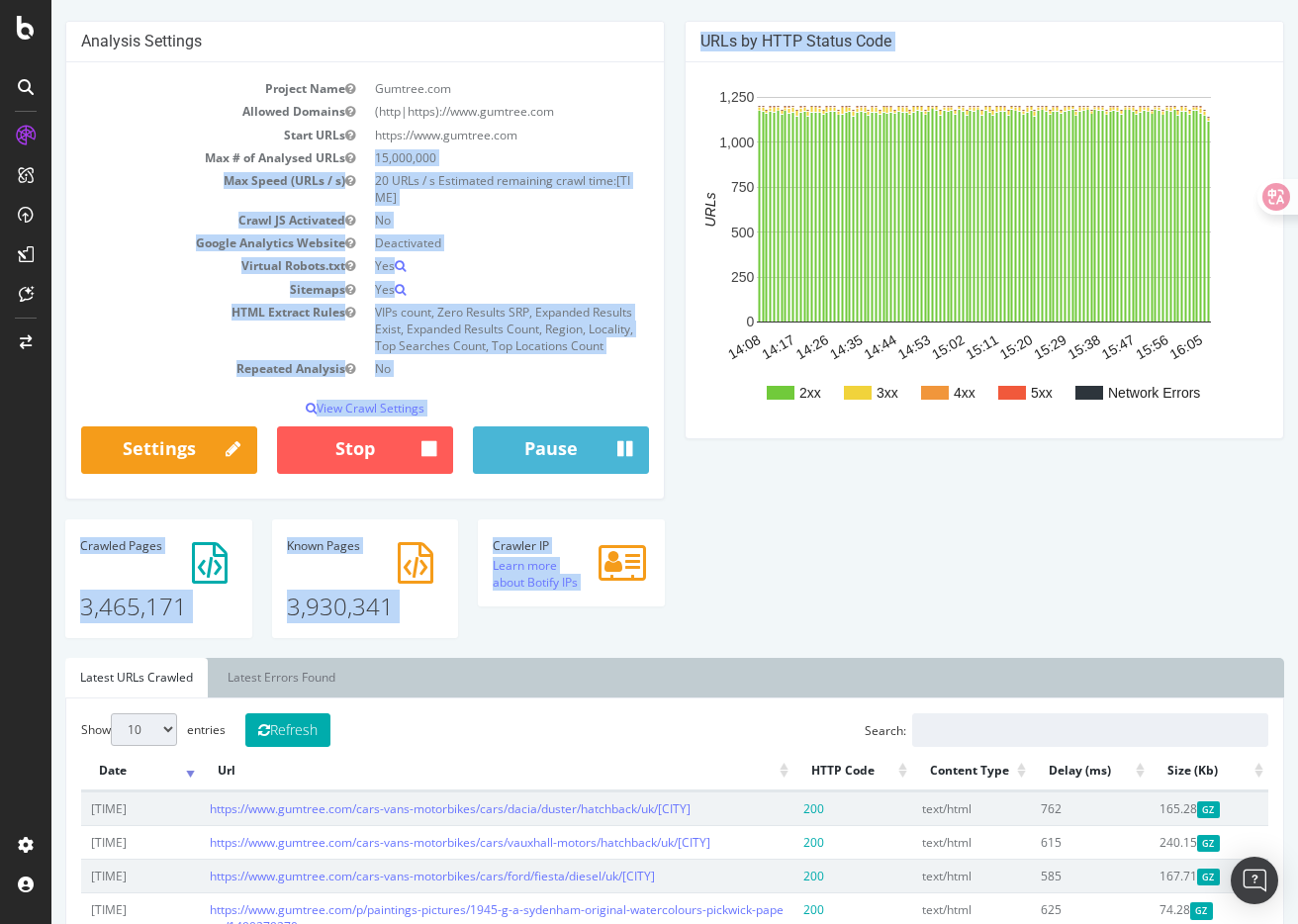 drag, startPoint x: 860, startPoint y: 550, endPoint x: 362, endPoint y: 139, distance: 645.6973 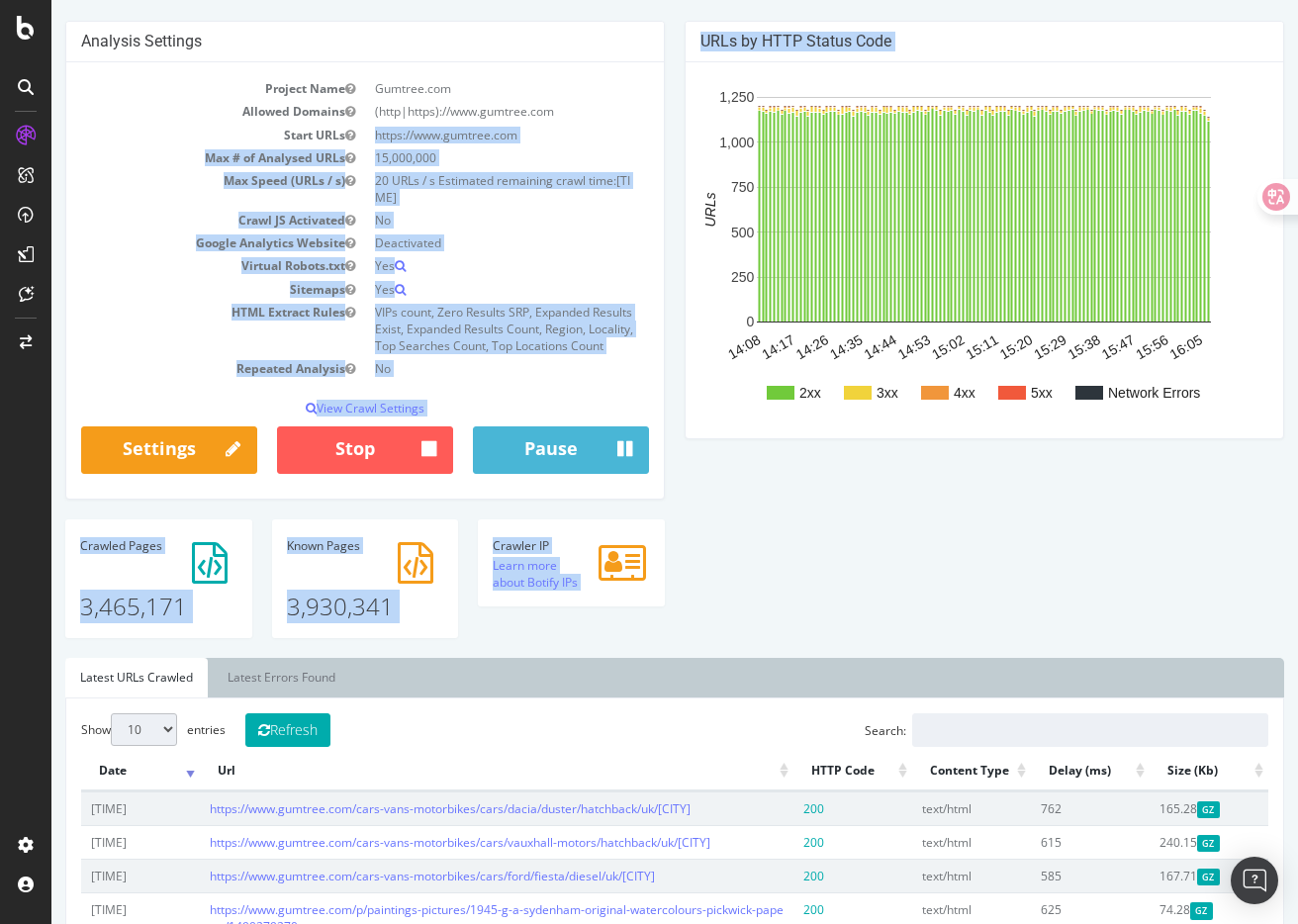 click on "Analysis Settings Project Name
Gumtree.com Allowed Domains
(http|https)://www.gumtree.com
Start URLs
https://www.gumtree.com
Max # of Analysed URLs
15,000,000 Max Speed (URLs / s)
20 URLs / s
Estimated remaining crawl time:  6 days 16 hours 12 minutes  Crawl JS Activated
No Google Analytics Website
Deactivated
Virtual Robots.txt
Yes
Sitemaps
Yes
HTML Extract Rules
VIPs count, Zero Results SRP, Expanded Results Exist, Expanded Results Count, Region, Locality, Top Searches Count, Top Locations Count
Repeated Analysis
No  View Crawl Settings
× Close
Analysis Settings
Main Project Name
Gumtree.com 15,000,000 No" at bounding box center (675, 339) 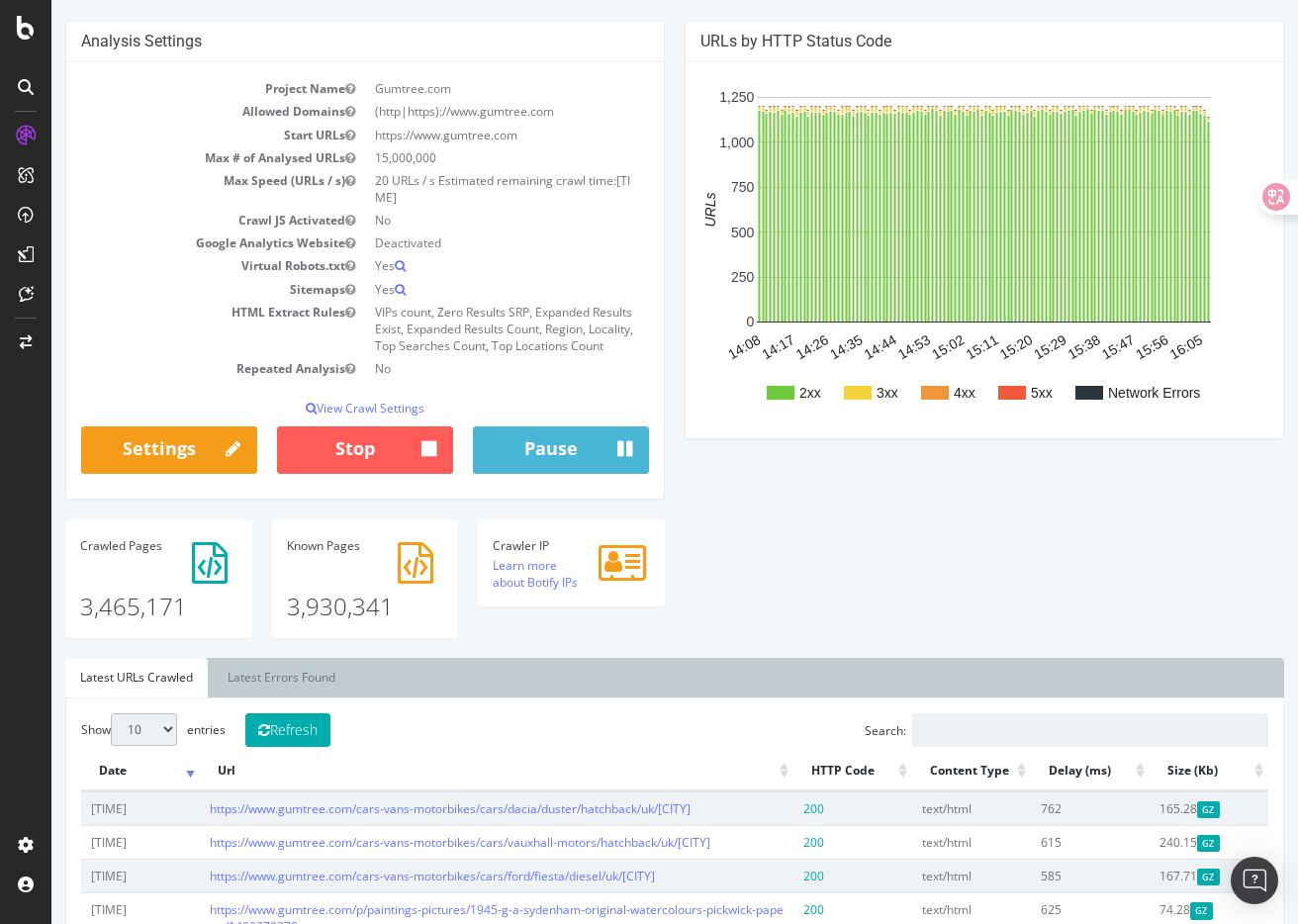 click on "Analysis Settings Project Name
Gumtree.com Allowed Domains
(http|https)://www.gumtree.com
Start URLs
https://www.gumtree.com
Max # of Analysed URLs
15,000,000 Max Speed (URLs / s)
20 URLs / s
Estimated remaining crawl time:  6 days 16 hours 12 minutes  Crawl JS Activated
No Google Analytics Website
Deactivated
Virtual Robots.txt
Yes
Sitemaps
Yes
HTML Extract Rules
VIPs count, Zero Results SRP, Expanded Results Exist, Expanded Results Count, Region, Locality, Top Searches Count, Top Locations Count
Repeated Analysis
No  View Crawl Settings
× Close
Analysis Settings
Main Project Name
Gumtree.com 15,000,000 No" at bounding box center [675, 339] 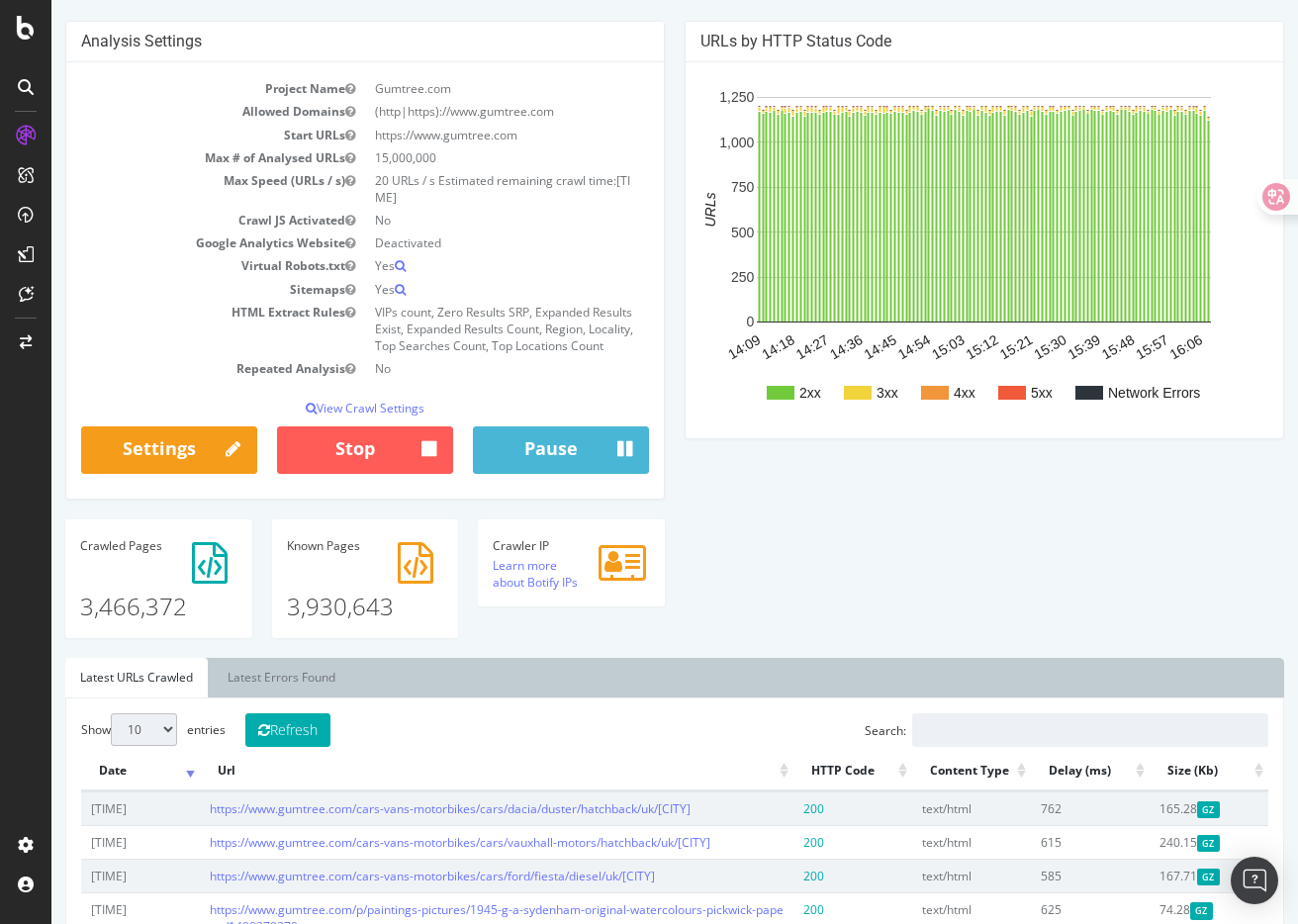 click on "Analysis Settings Project Name
Gumtree.com Allowed Domains
(http|https)://www.gumtree.com
Start URLs
https://www.gumtree.com
Max # of Analysed URLs
15,000,000 Max Speed (URLs / s)
20 URLs / s
Estimated remaining crawl time:  6 days 16 hours 11 minutes  Crawl JS Activated
No Google Analytics Website
Deactivated
Virtual Robots.txt
Yes
Sitemaps
Yes
HTML Extract Rules
VIPs count, Zero Results SRP, Expanded Results Exist, Expanded Results Count, Region, Locality, Top Searches Count, Top Locations Count
Repeated Analysis
No  View Crawl Settings
× Close
Analysis Settings
Main Project Name
Gumtree.com 15,000,000 No" at bounding box center (675, 339) 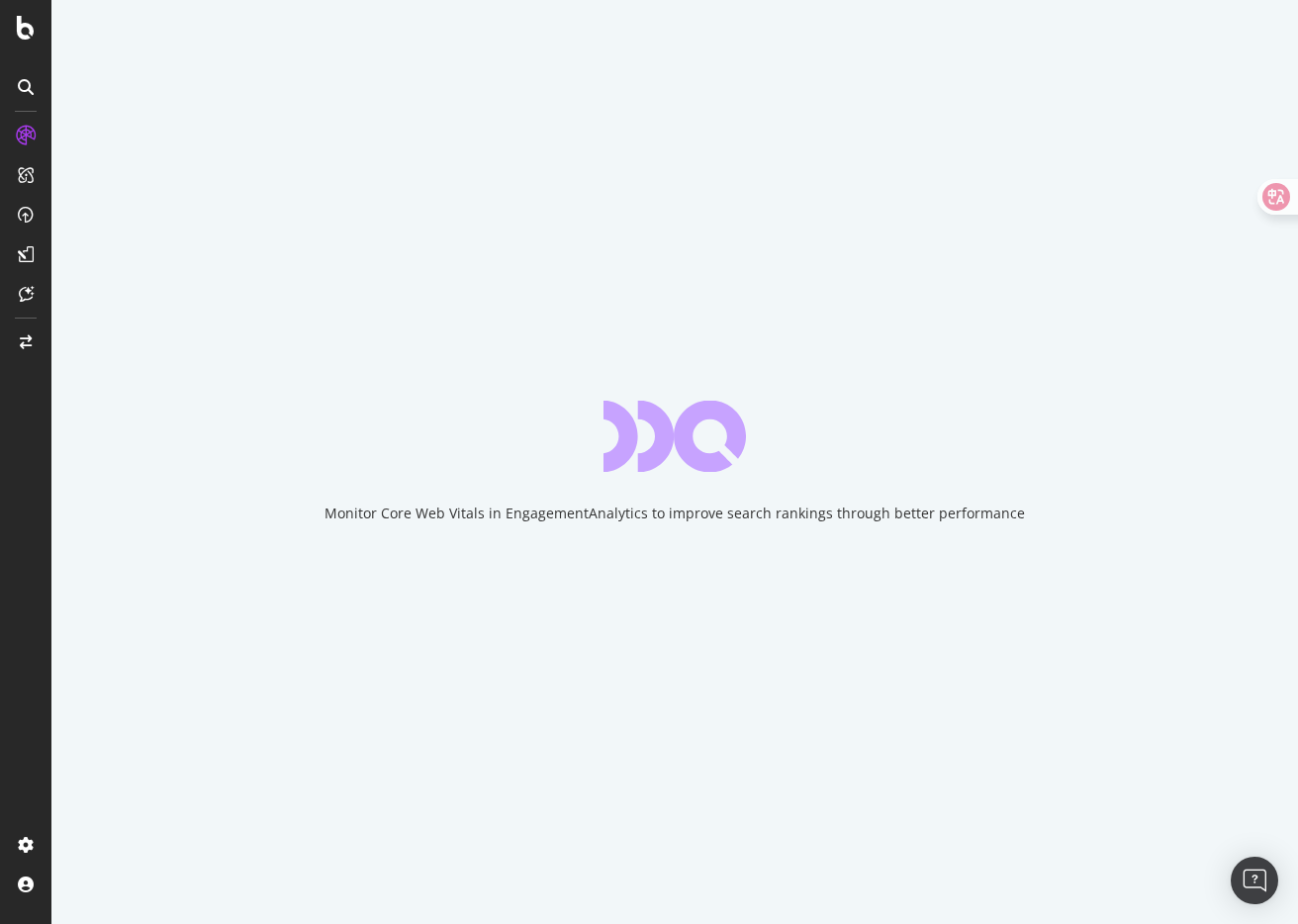 scroll, scrollTop: 0, scrollLeft: 0, axis: both 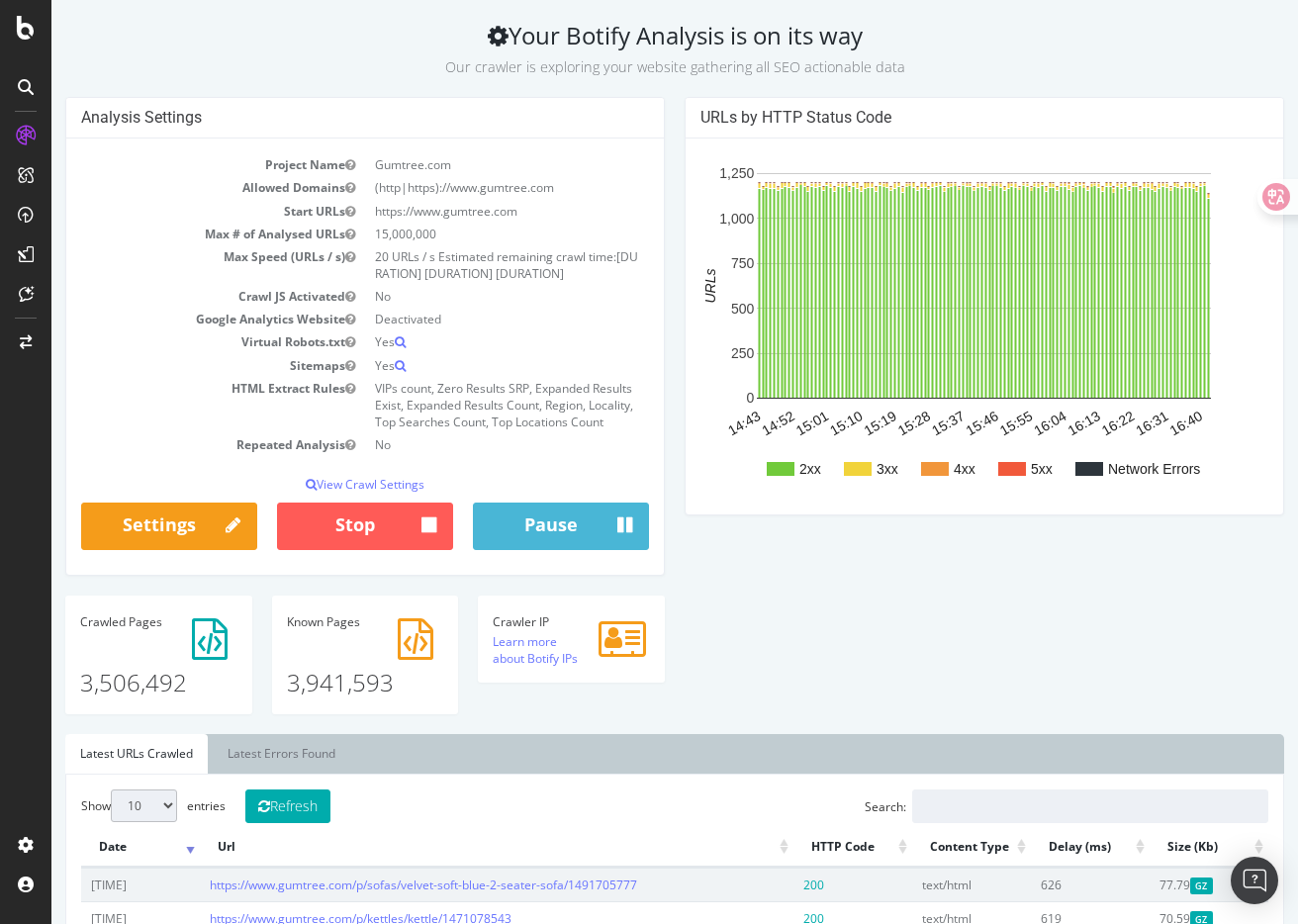 click on "Analysis Settings Project Name
Gumtree.com Allowed Domains
(http|https)://www.gumtree.com
Start URLs
https://www.gumtree.com
Max # of Analysed URLs
15,000,000 Max Speed (URLs / s)
20 URLs / s
Estimated remaining crawl time:  6 days 15 hours 37 minutes  Crawl JS Activated
No Google Analytics Website
Deactivated
Virtual Robots.txt
Yes
Sitemaps
Yes
HTML Extract Rules
VIPs count, Zero Results SRP, Expanded Results Exist, Expanded Results Count, Region, Locality, Top Searches Count, Top Locations Count
Repeated Analysis
No  View Crawl Settings
× Close
Analysis Settings
Main Project Name
Gumtree.com 15,000,000 No" at bounding box center [675, 416] 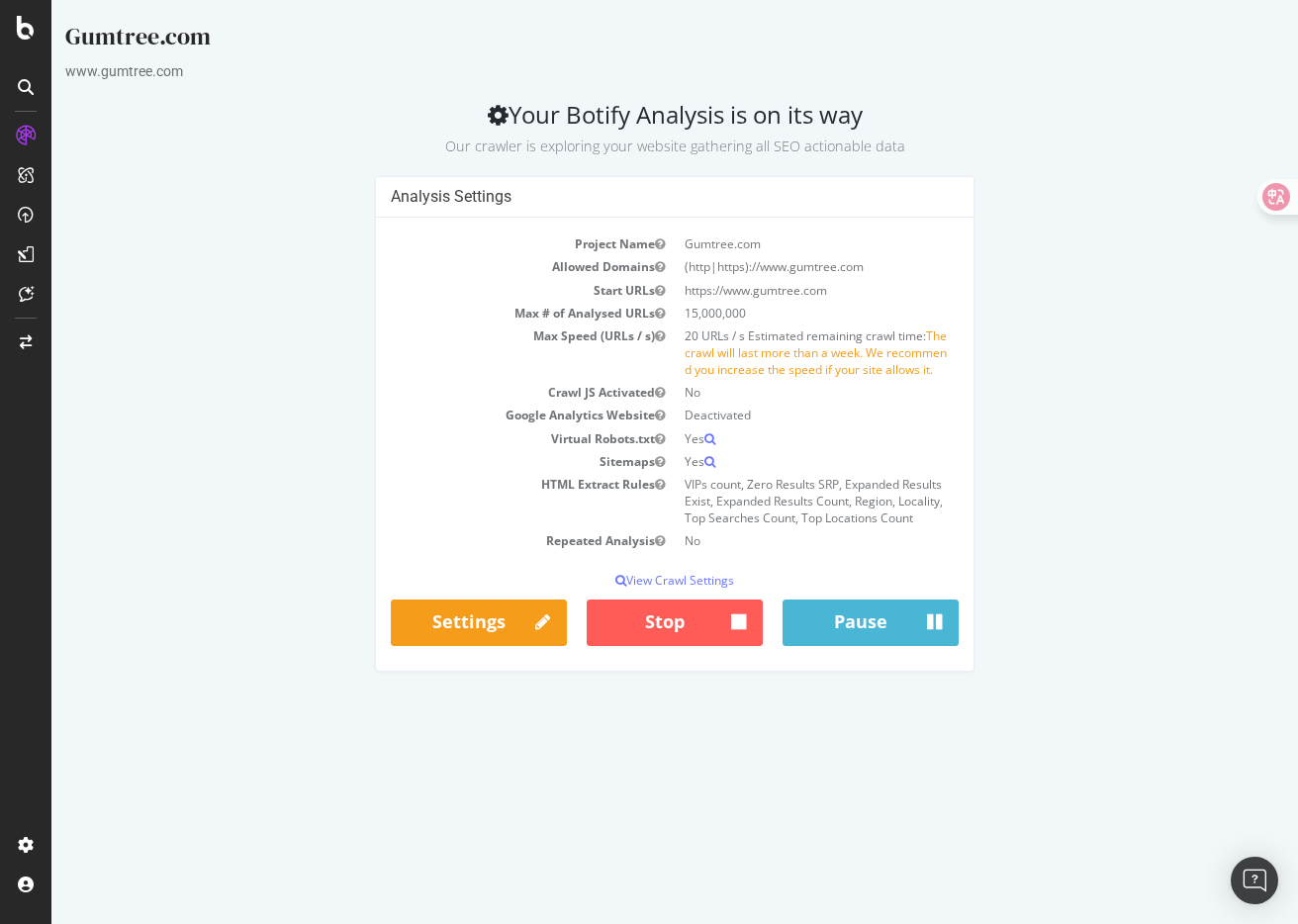 scroll, scrollTop: 0, scrollLeft: 0, axis: both 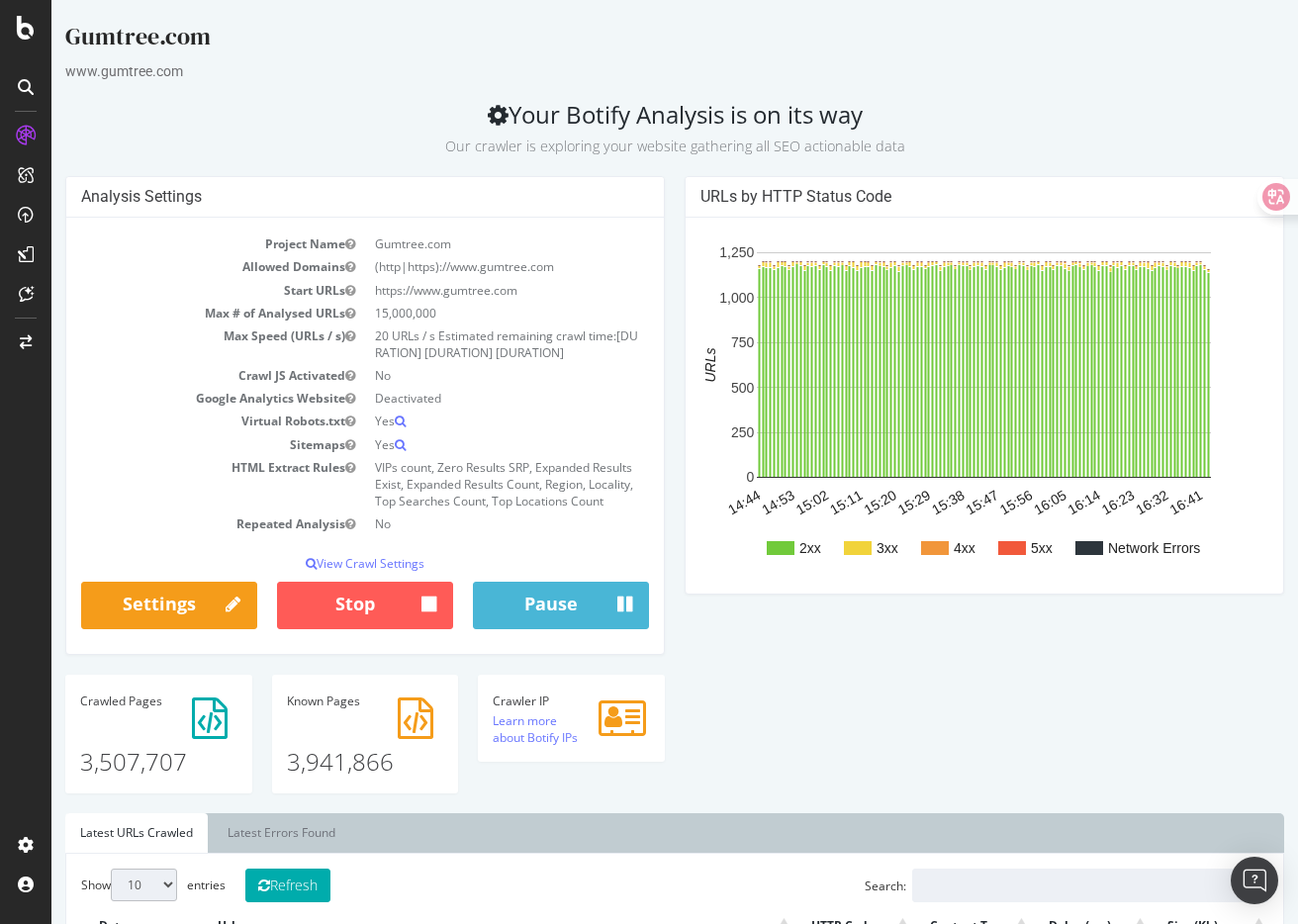 click on "Analysis Settings Project Name
Gumtree.com Allowed Domains
(http|https)://www.gumtree.com
Start URLs
https://www.gumtree.com
Max # of Analysed URLs
15,000,000 Max Speed (URLs / s)
20 URLs / s
Estimated remaining crawl time:  [DURATION]  Crawl JS Activated
No Google Analytics Website
Deactivated
Virtual Robots.txt
Yes
Sitemaps
Yes
HTML Extract Rules
VIPs count, Zero Results SRP, Expanded Results Exist, Expanded Results Count, Region, Locality, Top Searches Count, Top Locations Count
Repeated Analysis
No  View Crawl Settings
× Close
Analysis Settings
Main Project Name
Gumtree.com 15,000,000 No" at bounding box center [675, 495] 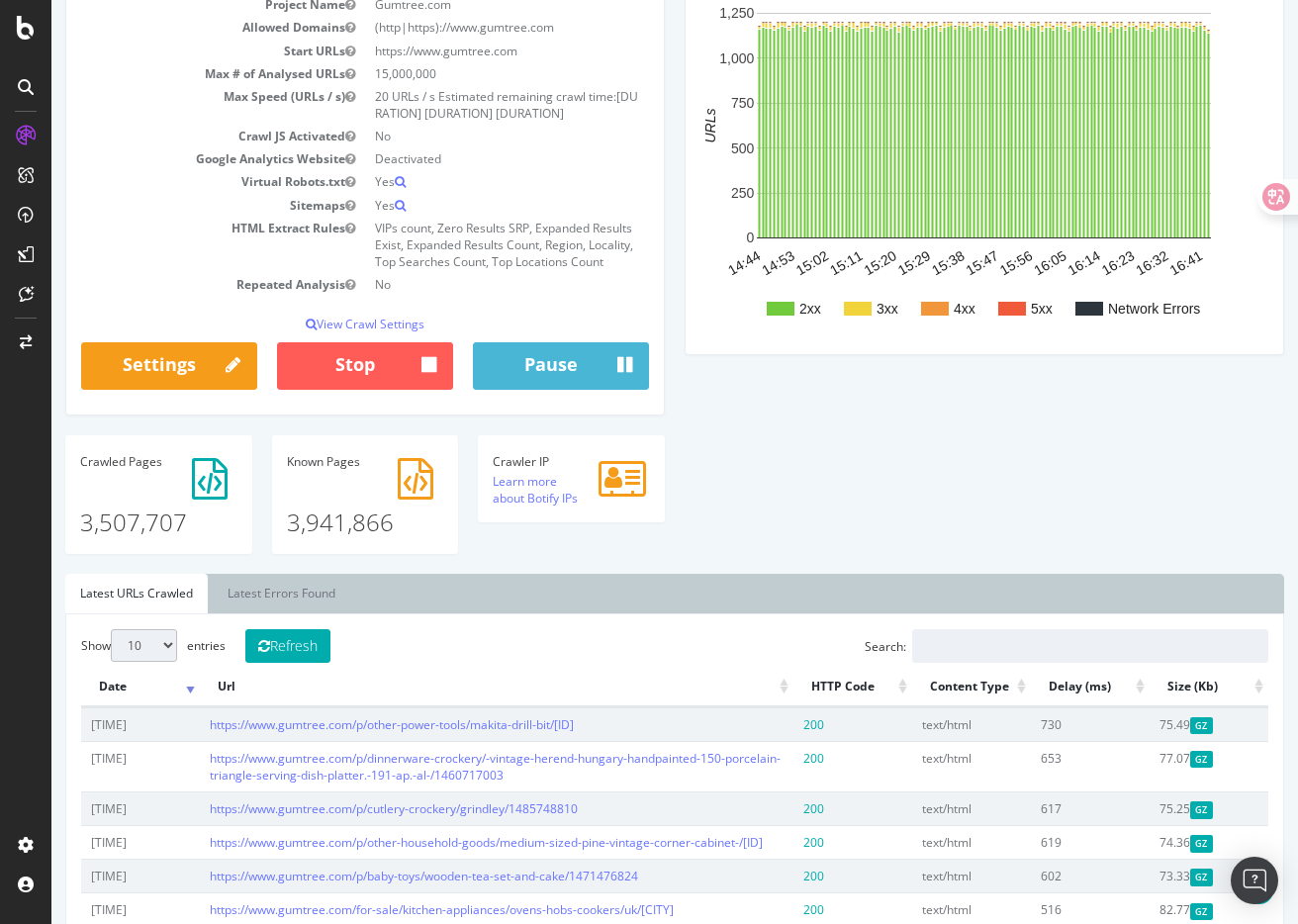 scroll, scrollTop: 200, scrollLeft: 0, axis: vertical 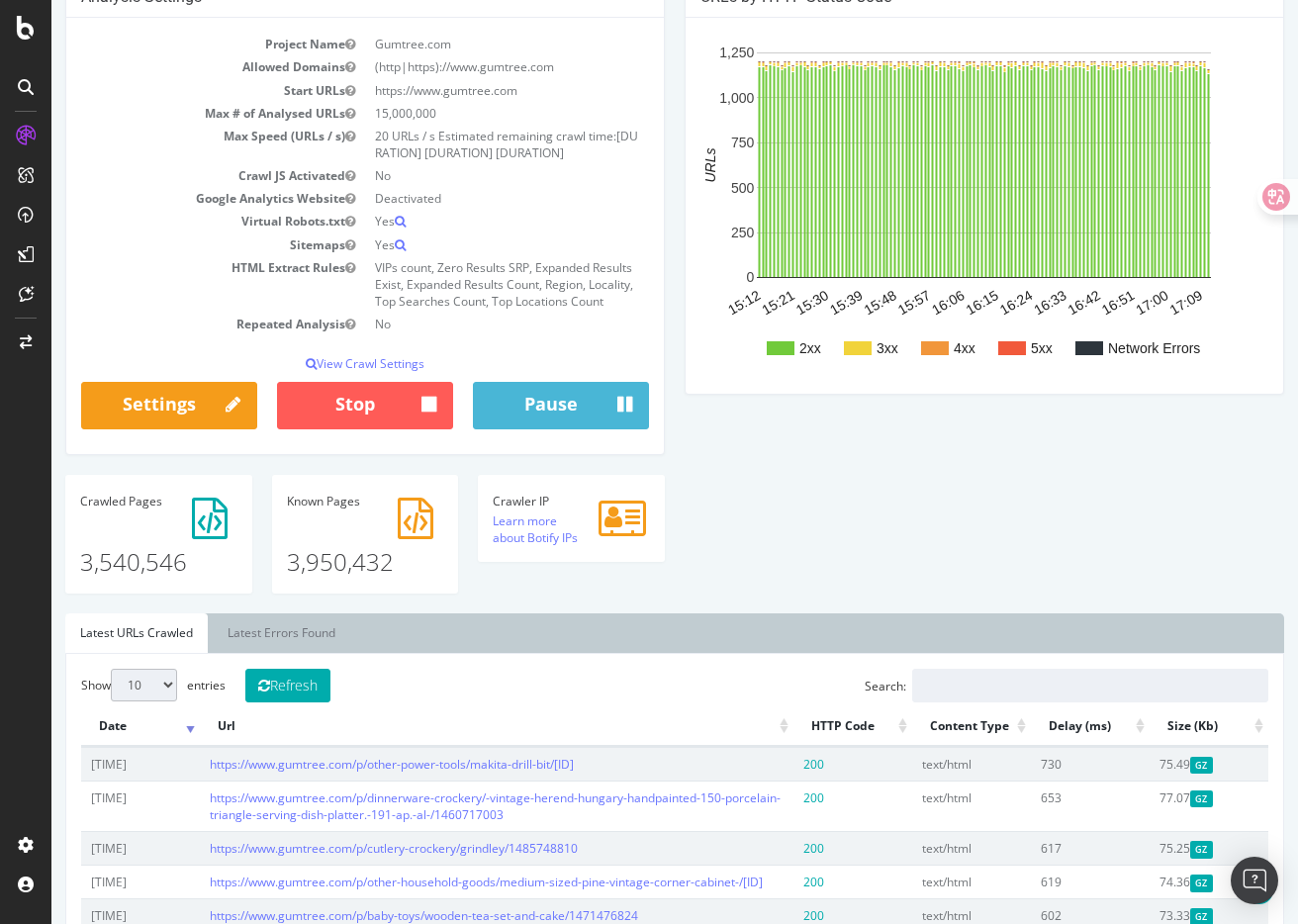 click on "Analysis Settings Project Name
Gumtree.com Allowed Domains
(http|https)://www.gumtree.com
Start URLs
https://www.gumtree.com
Max # of Analysed URLs
15,000,000 Max Speed (URLs / s)
20 URLs / s
Estimated remaining crawl time:  [DURATION]  Crawl JS Activated
No Google Analytics Website
Deactivated
Virtual Robots.txt
Yes
Sitemaps
Yes
HTML Extract Rules
VIPs count, Zero Results SRP, Expanded Results Exist, Expanded Results Count, Region, Locality, Top Searches Count, Top Locations Count
Repeated Analysis
No  View Crawl Settings
× Close
Analysis Settings
Main Project Name
Gumtree.com 15,000,000 No 0" at bounding box center (675, 295) 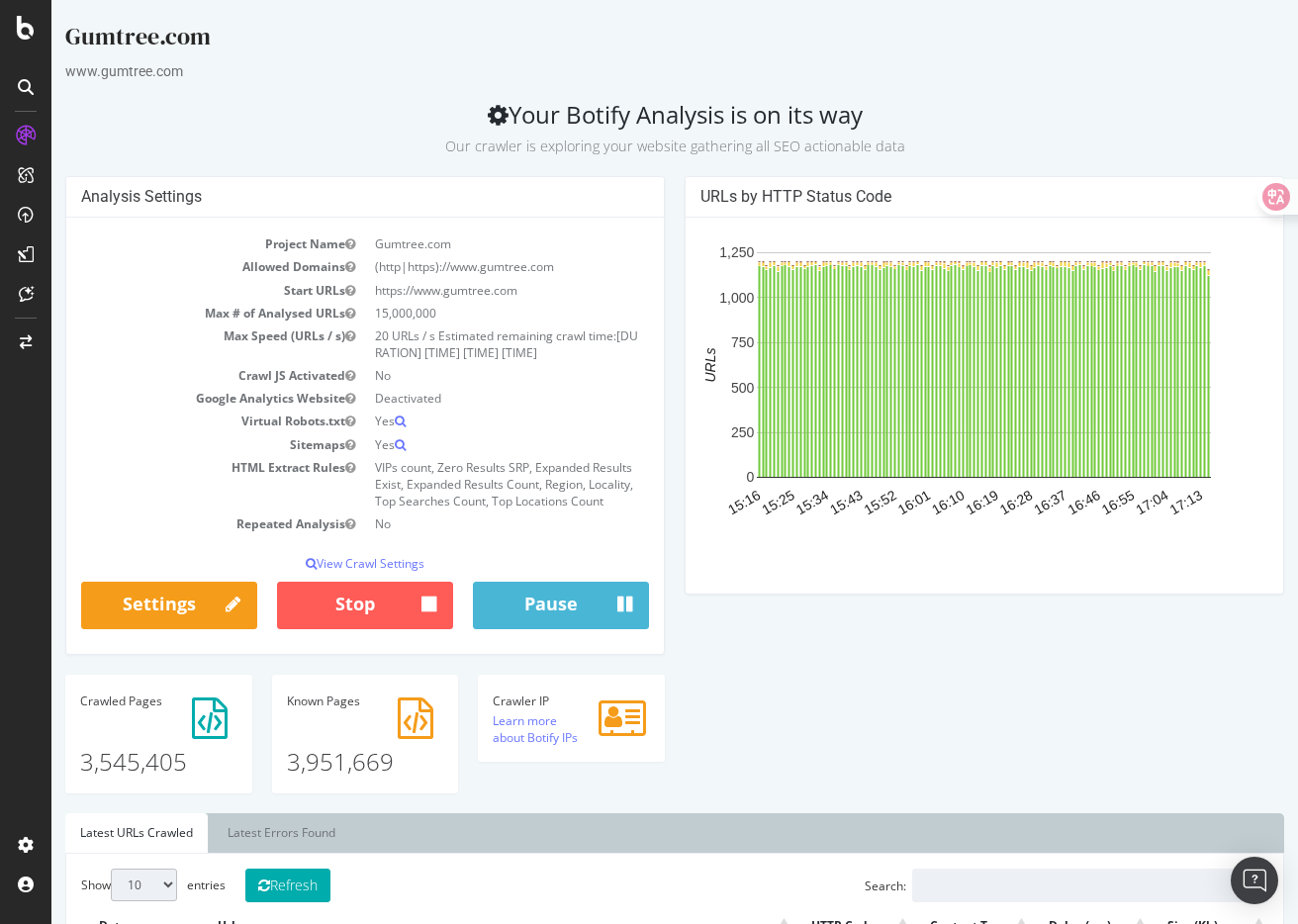scroll, scrollTop: 0, scrollLeft: 0, axis: both 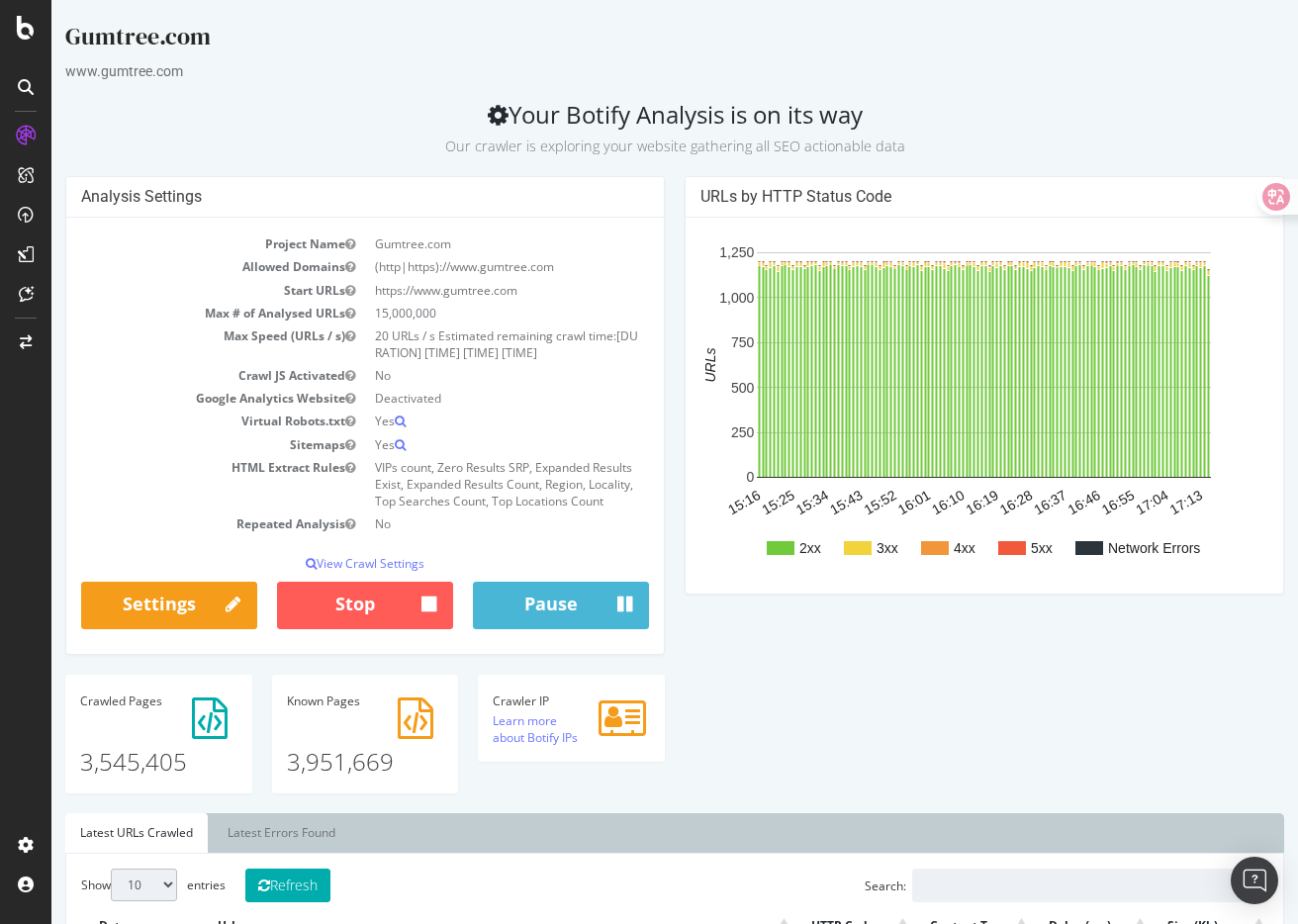 click on "Analysis Settings Project Name
Gumtree.com Allowed Domains
(http|https)://www.gumtree.com
Start URLs
https://www.gumtree.com
Max # of Analysed URLs
15,000,000 Max Speed (URLs / s)
20 URLs / s
Estimated remaining crawl time:  6 days 15 hours 5 minutes  Crawl JS Activated
No Google Analytics Website
Deactivated
Virtual Robots.txt
Yes
Sitemaps
Yes
HTML Extract Rules
VIPs count, Zero Results SRP, Expanded Results Exist, Expanded Results Count, Region, Locality, Top Searches Count, Top Locations Count
Repeated Analysis
No  View Crawl Settings
× Close
Analysis Settings
Main Project Name
Gumtree.com 15,000,000 No 0" at bounding box center (675, 495) 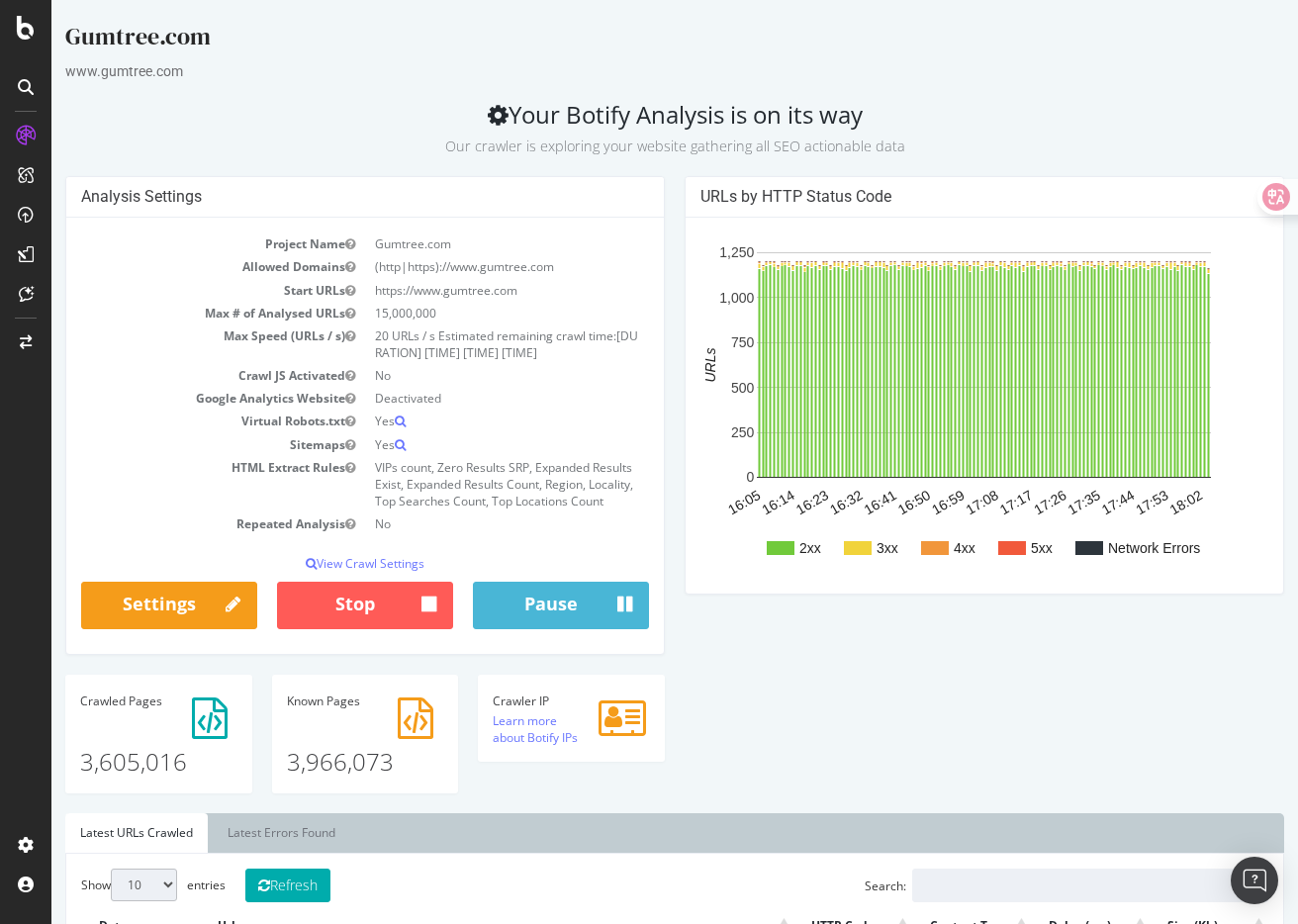 click on "Analysis Settings Project Name
Gumtree.com Allowed Domains
(http|https)://www.gumtree.com
Start URLs
https://www.gumtree.com
Max # of Analysed URLs
15,000,000 Max Speed (URLs / s)
20 URLs / s
Estimated remaining crawl time:  6 days 14 hours 15 minutes  Crawl JS Activated
No Google Analytics Website
Deactivated
Virtual Robots.txt
Yes
Sitemaps
Yes
HTML Extract Rules
VIPs count, Zero Results SRP, Expanded Results Exist, Expanded Results Count, Region, Locality, Top Searches Count, Top Locations Count
Repeated Analysis
No  View Crawl Settings
× Close
Analysis Settings
Main Project Name
Gumtree.com 15,000,000 No" at bounding box center [675, 495] 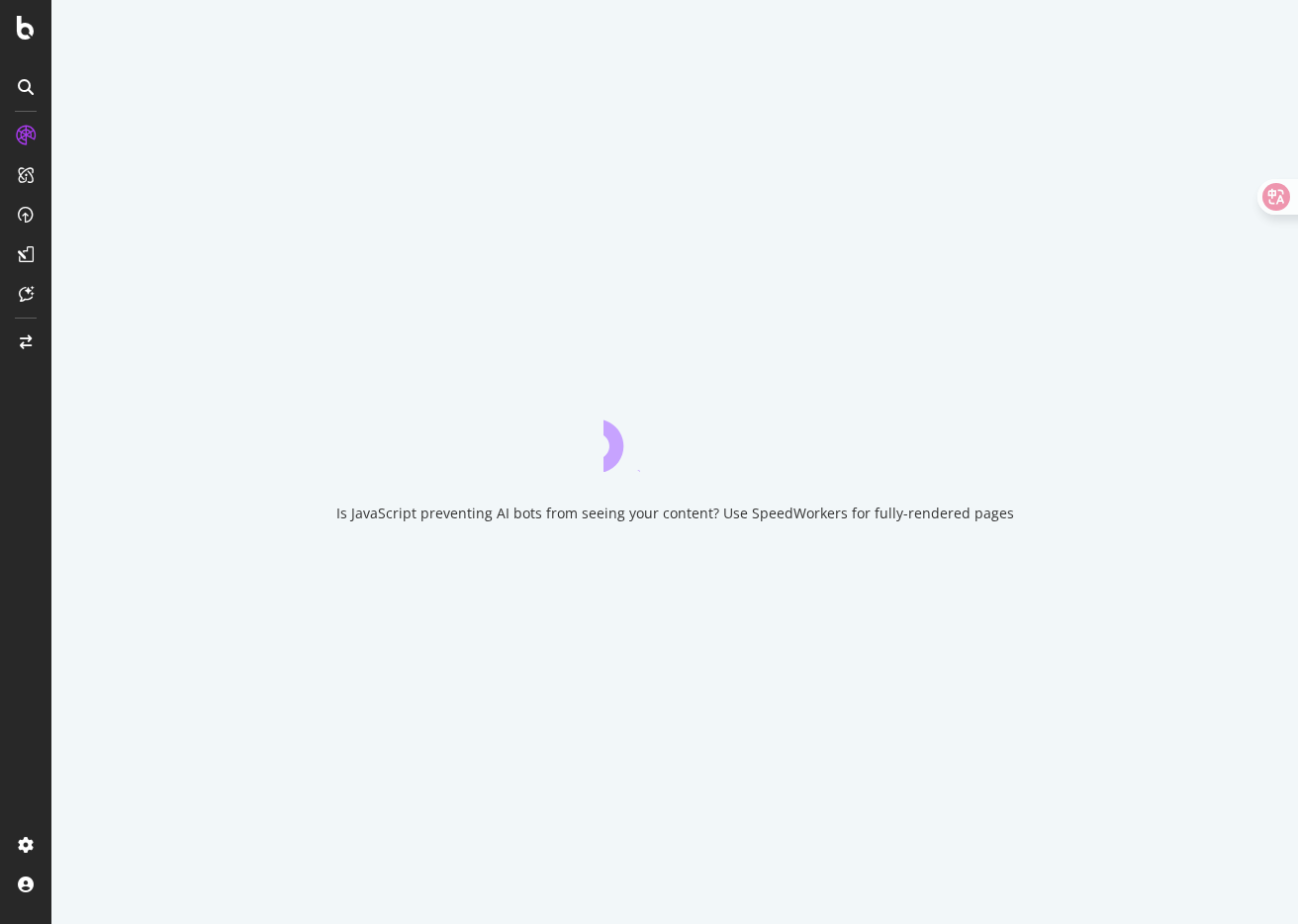 scroll, scrollTop: 0, scrollLeft: 0, axis: both 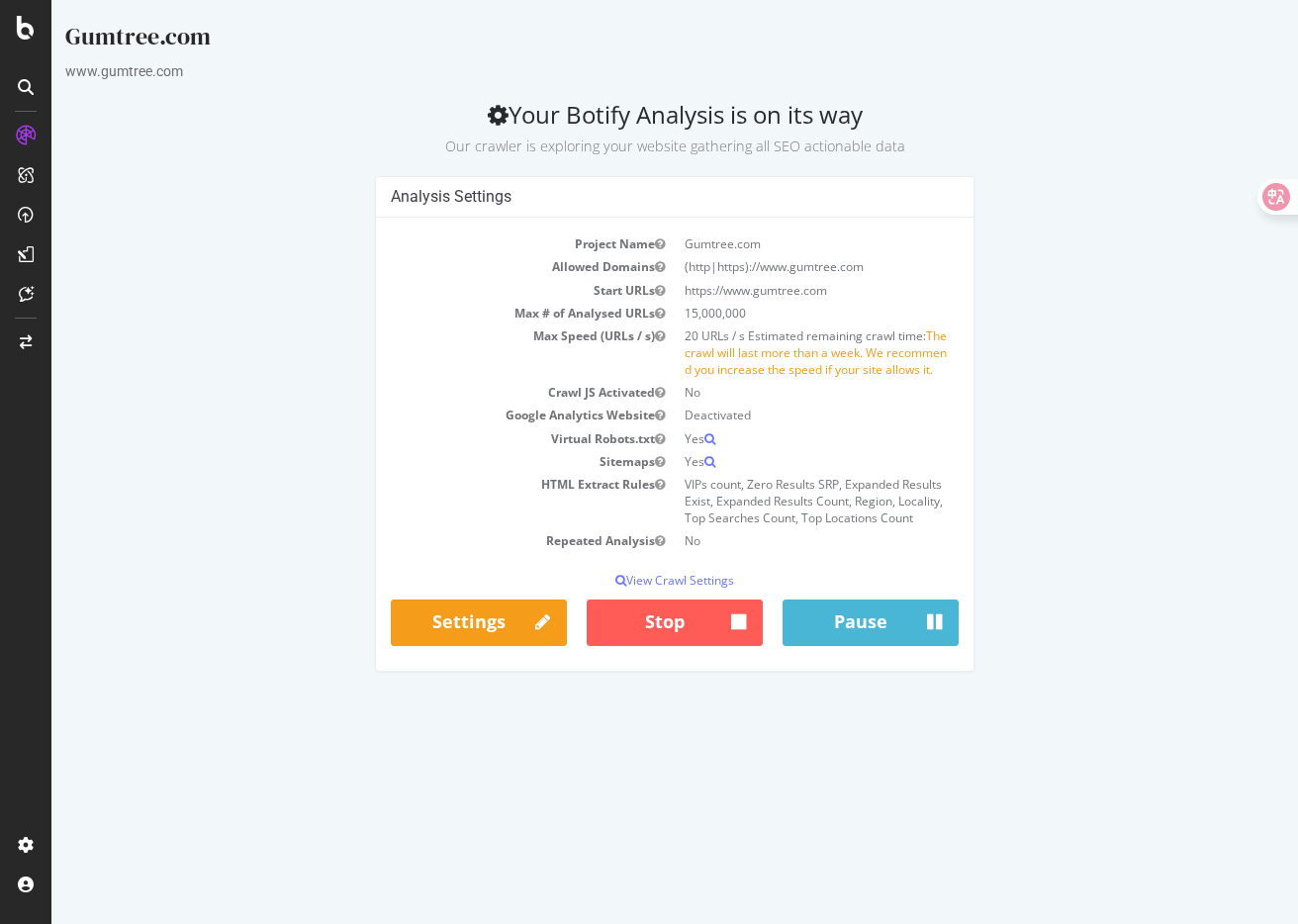 drag, startPoint x: 501, startPoint y: 516, endPoint x: 910, endPoint y: 508, distance: 409.0782 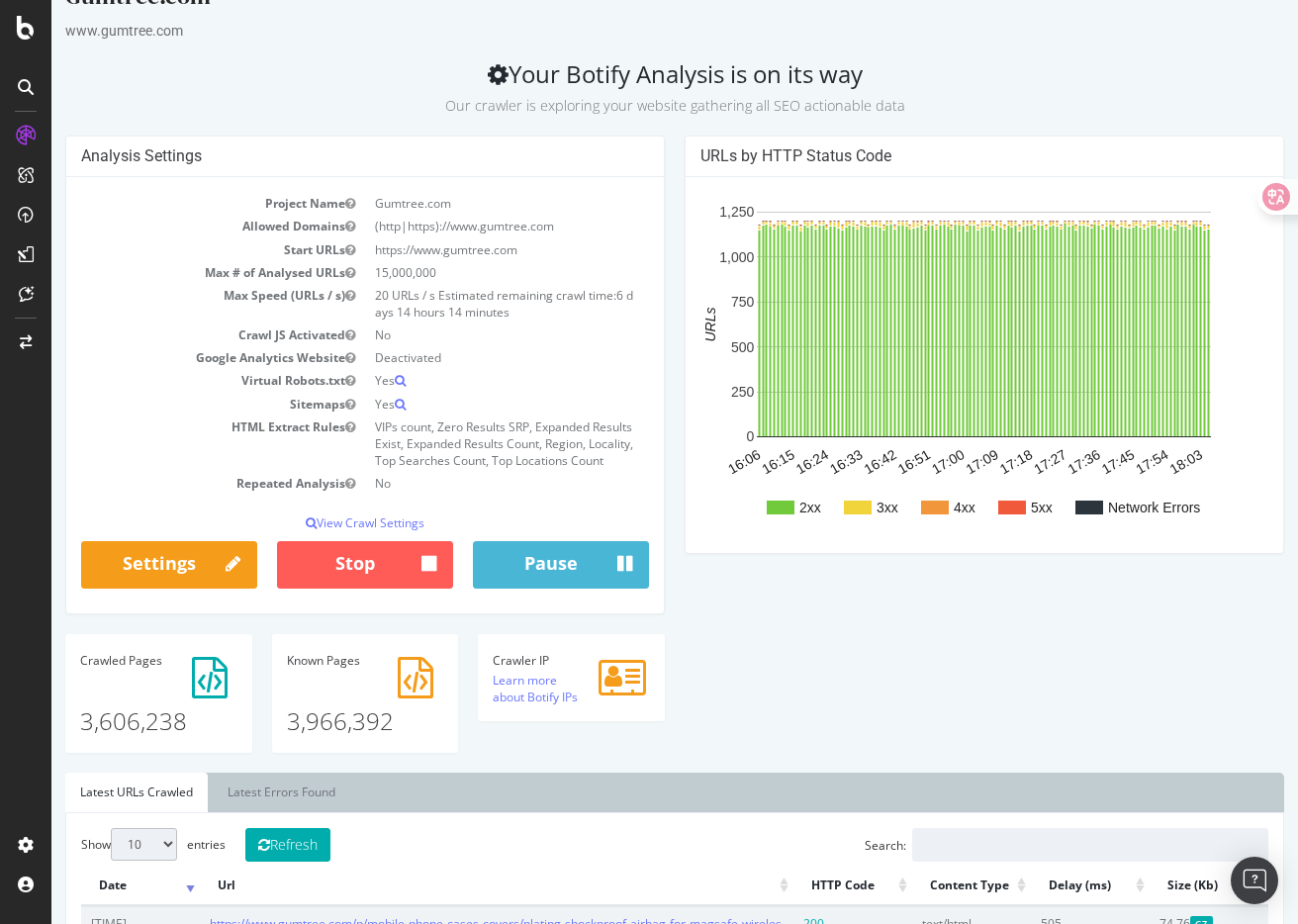 click on "Analysis Settings Project Name
Gumtree.com Allowed Domains
(http|https)://www.gumtree.com
Start URLs
https://www.gumtree.com
Max # of Analysed URLs
15,000,000 Max Speed (URLs / s)
20 URLs / s
Estimated remaining crawl time:  6 days 14 hours 14 minutes  Crawl JS Activated
No Google Analytics Website
Deactivated
Virtual Robots.txt
Yes
Sitemaps
Yes
HTML Extract Rules
VIPs count, Zero Results SRP, Expanded Results Exist, Expanded Results Count, Region, Locality, Top Searches Count, Top Locations Count
Repeated Analysis
No  View Crawl Settings
× Close
Analysis Settings
Main Project Name
Gumtree.com 15,000,000 No" at bounding box center (675, 454) 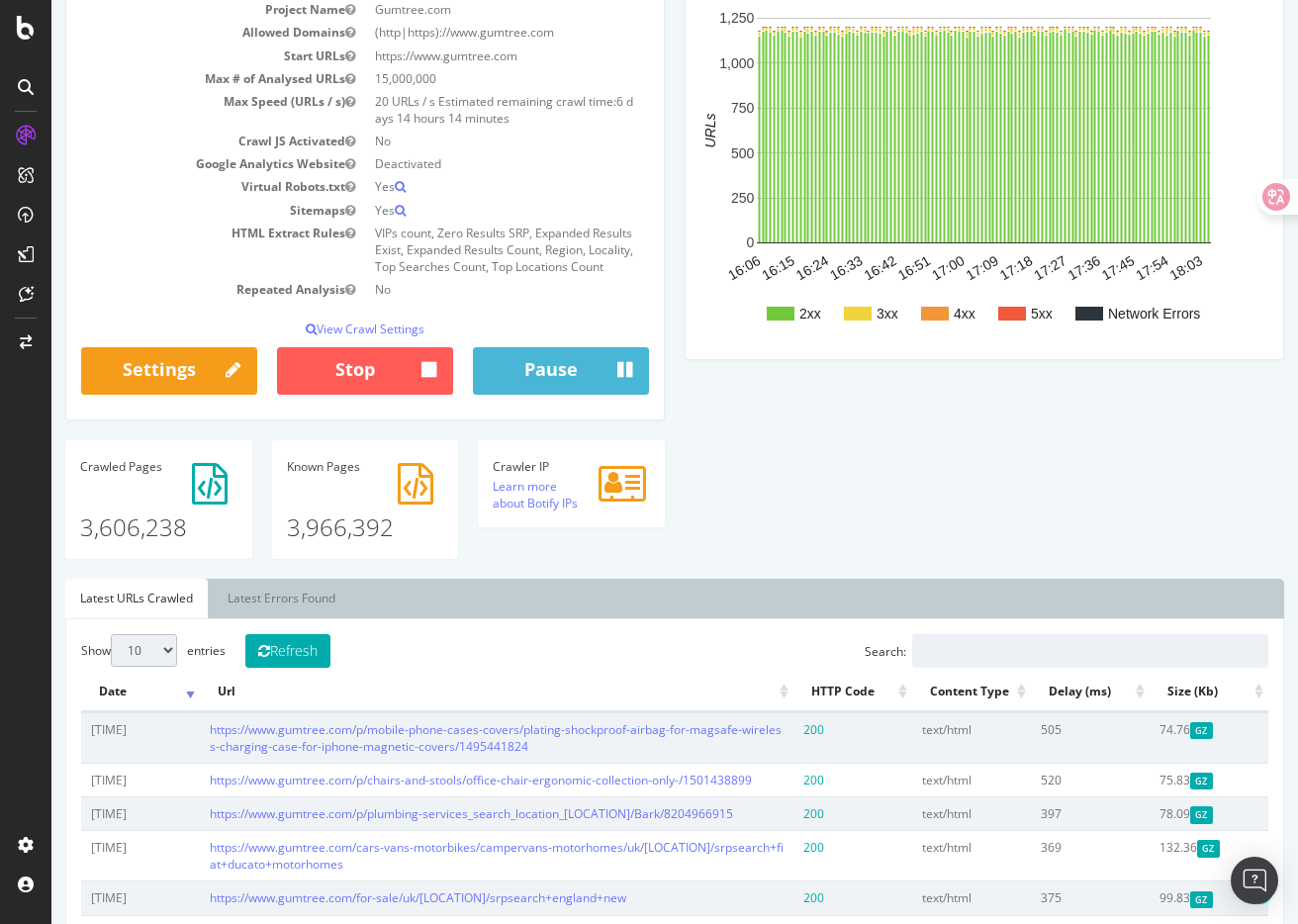 scroll, scrollTop: 190, scrollLeft: 0, axis: vertical 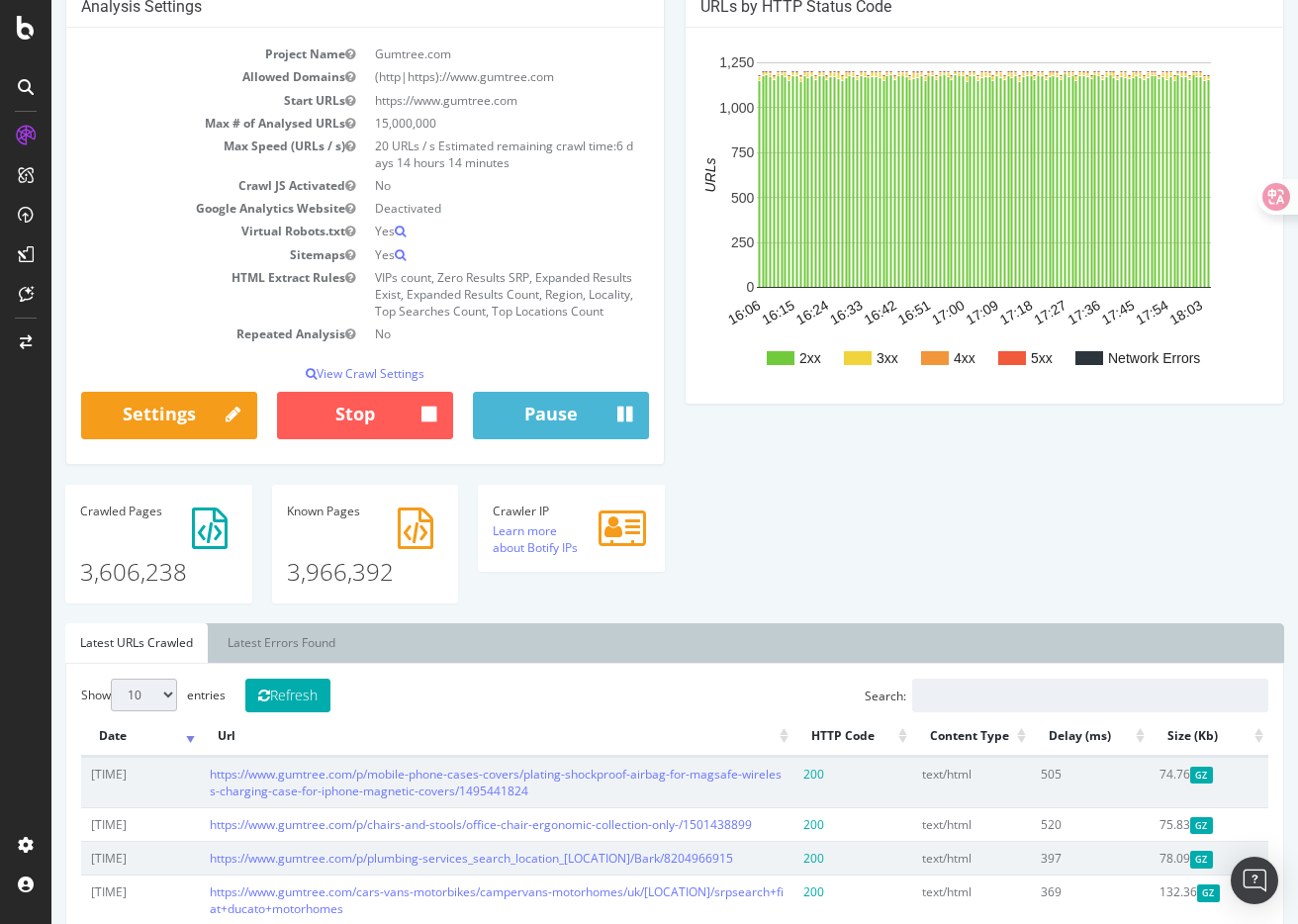 click on "Analysis Settings Project Name
Gumtree.com Allowed Domains
(http|https)://www.gumtree.com
Start URLs
https://www.gumtree.com
Max # of Analysed URLs
15,000,000 Max Speed (URLs / s)
20 URLs / s
Estimated remaining crawl time:  6 days 14 hours 14 minutes  Crawl JS Activated
No Google Analytics Website
Deactivated
Virtual Robots.txt
Yes
Sitemaps
Yes
HTML Extract Rules
VIPs count, Zero Results SRP, Expanded Results Exist, Expanded Results Count, Region, Locality, Top Searches Count, Top Locations Count
Repeated Analysis
No  View Crawl Settings
× Close
Analysis Settings
Main Project Name
Gumtree.com 15,000,000 No" at bounding box center [675, 305] 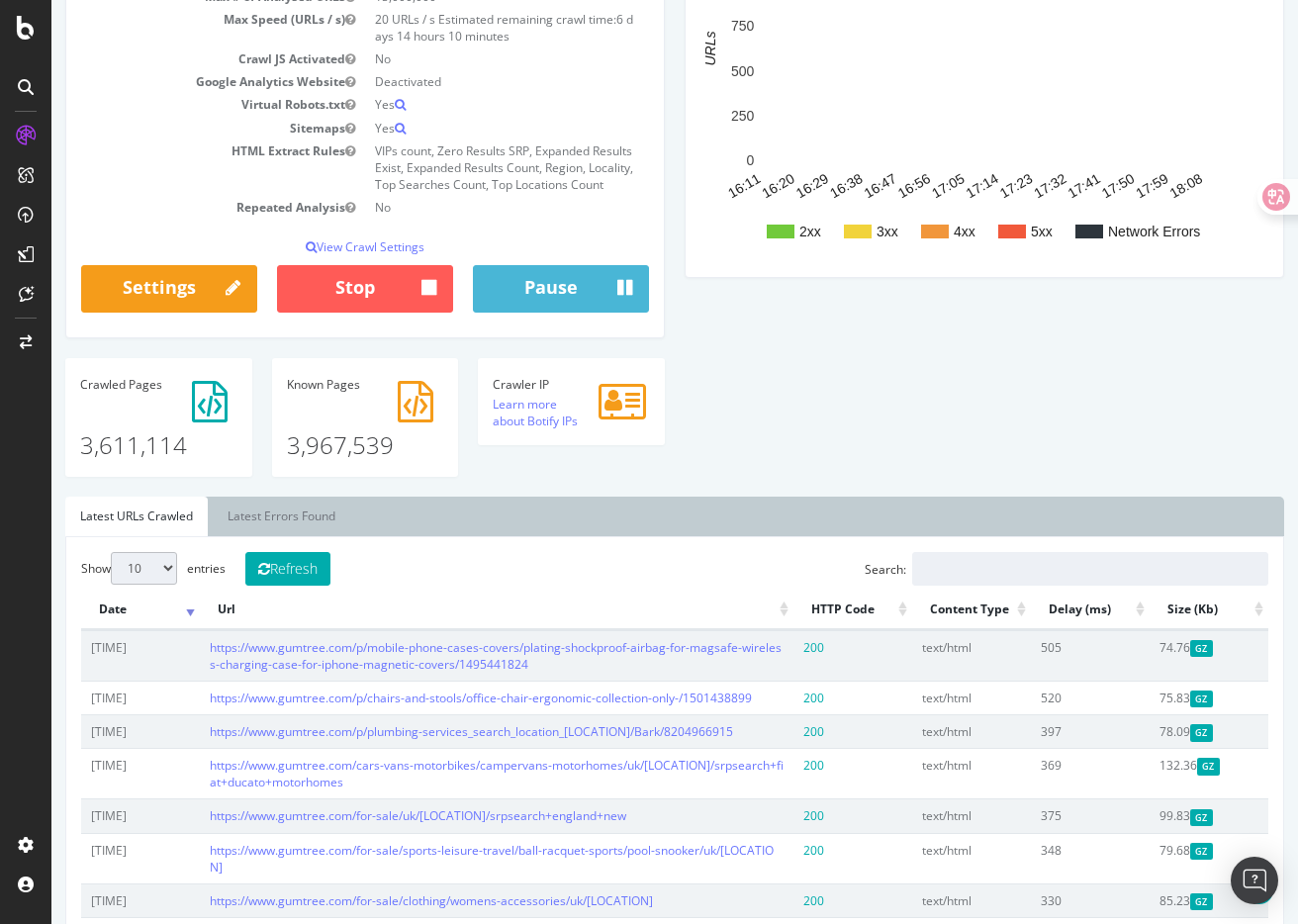 scroll, scrollTop: 303, scrollLeft: 0, axis: vertical 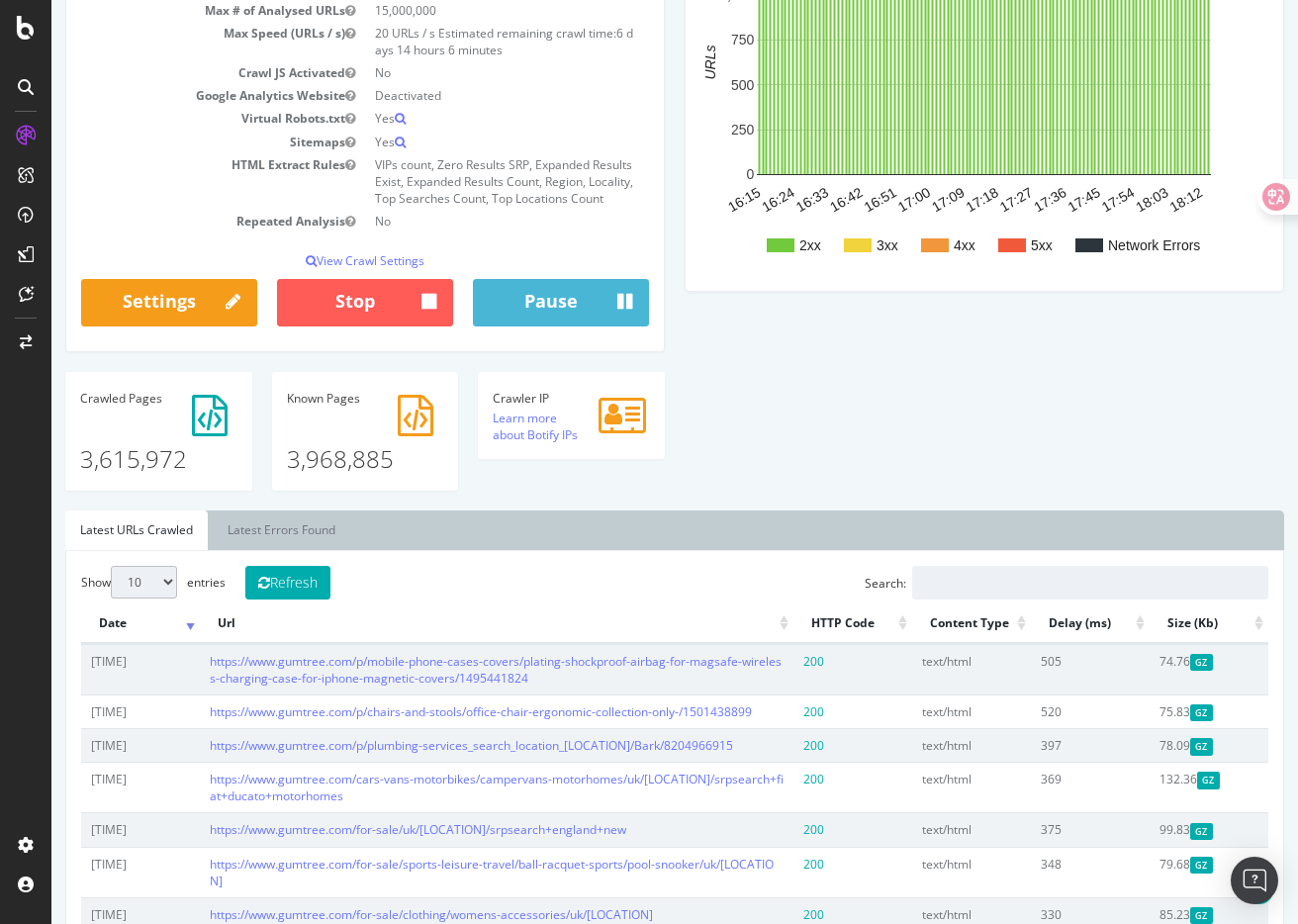 click on "Analysis Settings Project Name
Gumtree.com Allowed Domains
(http|https)://www.gumtree.com
Start URLs
https://www.gumtree.com
Max # of Analysed URLs
15,000,000 Max Speed (URLs / s)
20 URLs / s
Estimated remaining crawl time:  6 days 14 hours 6 minutes  Crawl JS Activated
No Google Analytics Website
Deactivated
Virtual Robots.txt
Yes
Sitemaps
Yes
HTML Extract Rules
VIPs count, Zero Results SRP, Expanded Results Exist, Expanded Results Count, Region, Locality, Top Searches Count, Top Locations Count
Repeated Analysis
No  View Crawl Settings
× Close
Analysis Settings
Main Project Name
Gumtree.com 15,000,000 No 0" at bounding box center [675, 192] 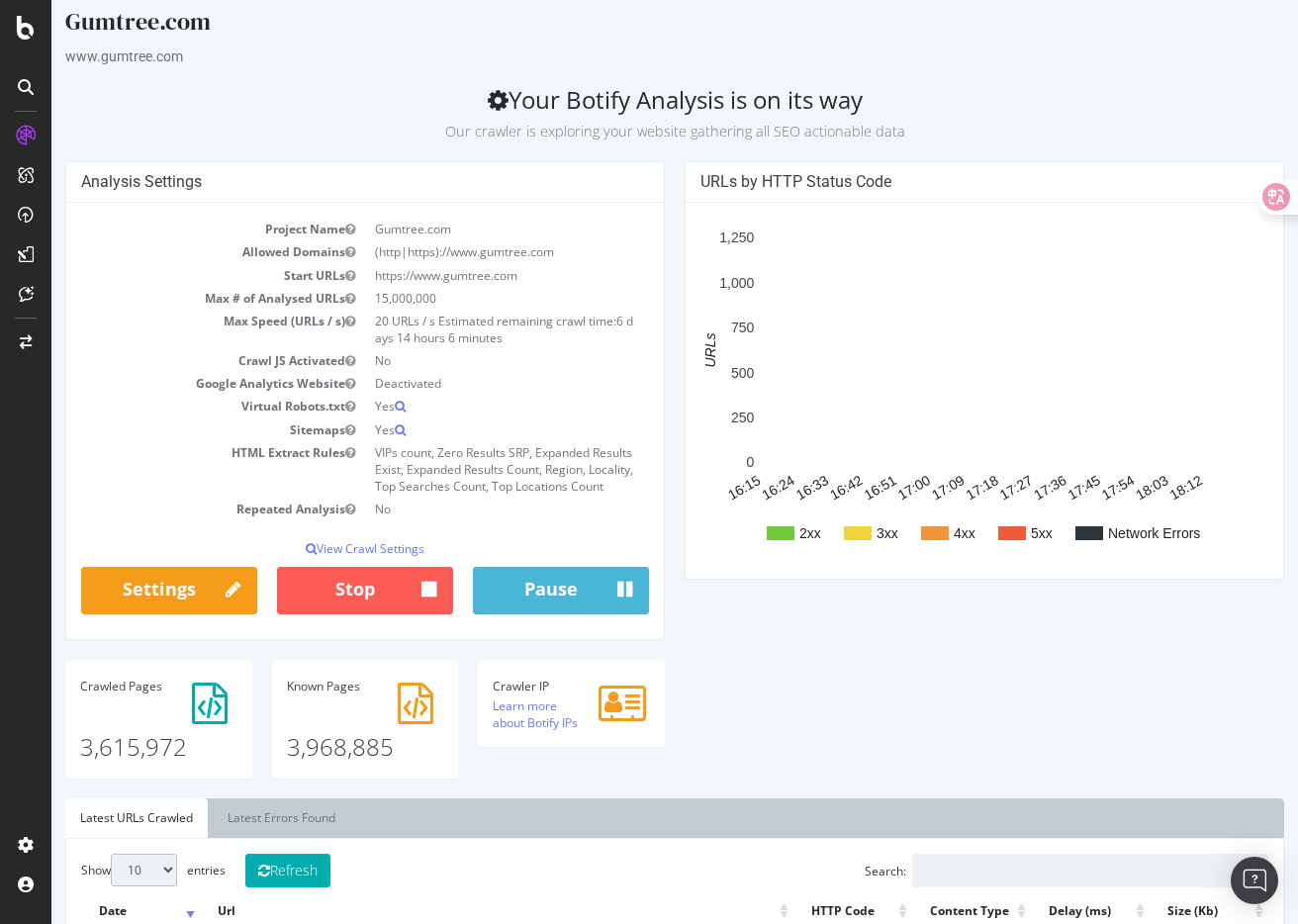 scroll, scrollTop: 0, scrollLeft: 0, axis: both 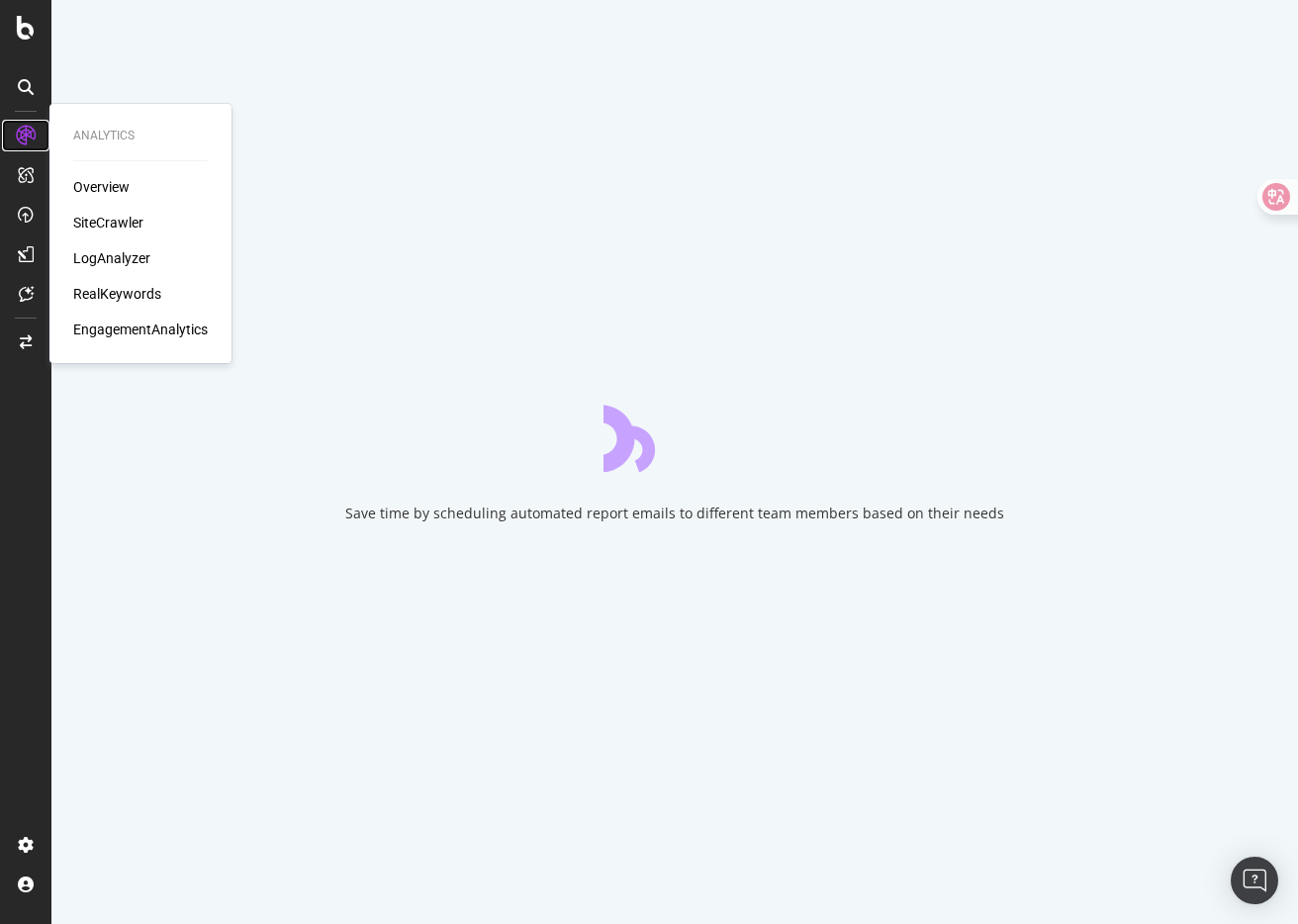 click at bounding box center (26, 136) 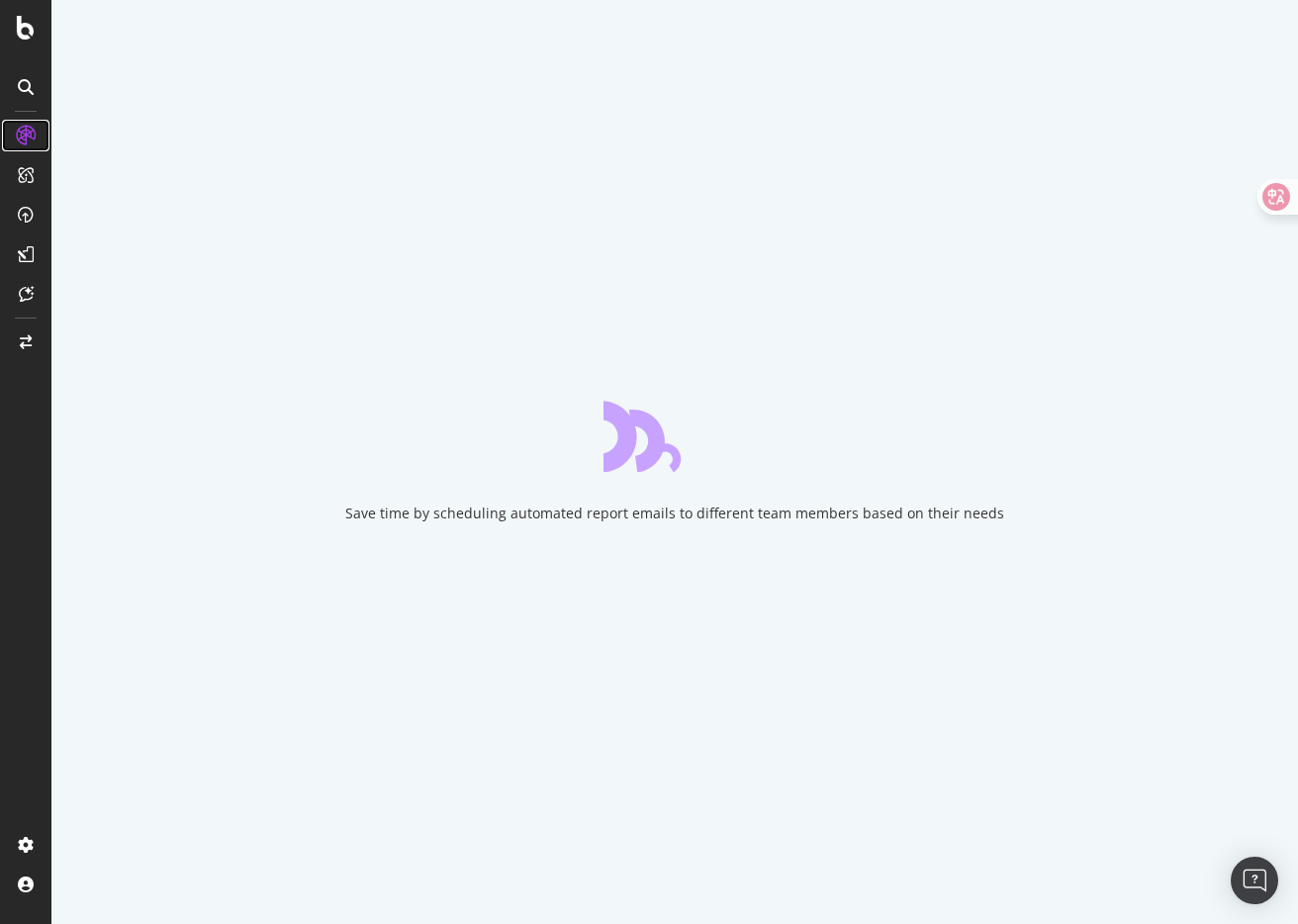 click at bounding box center [26, 136] 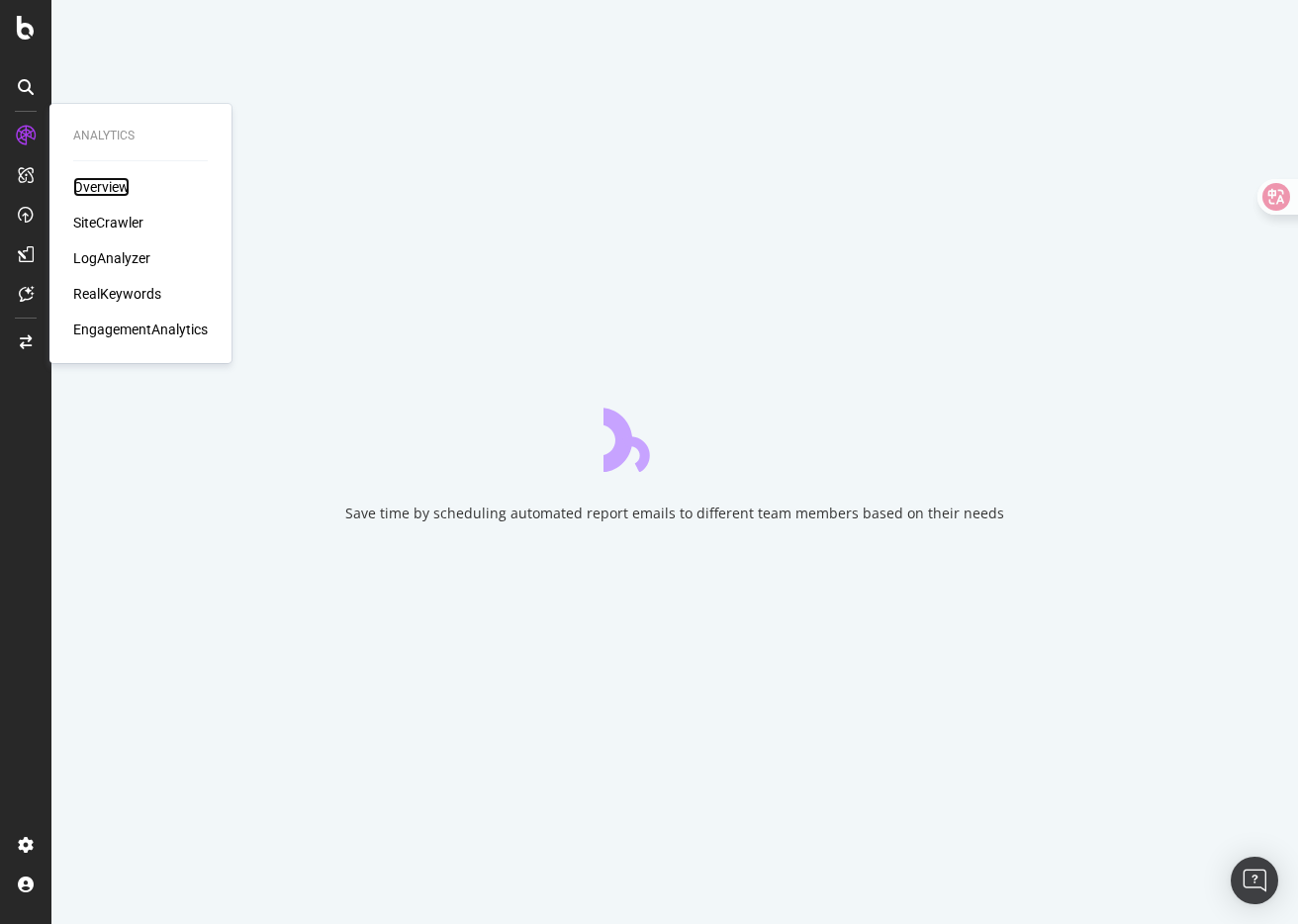click on "Overview" at bounding box center [101, 187] 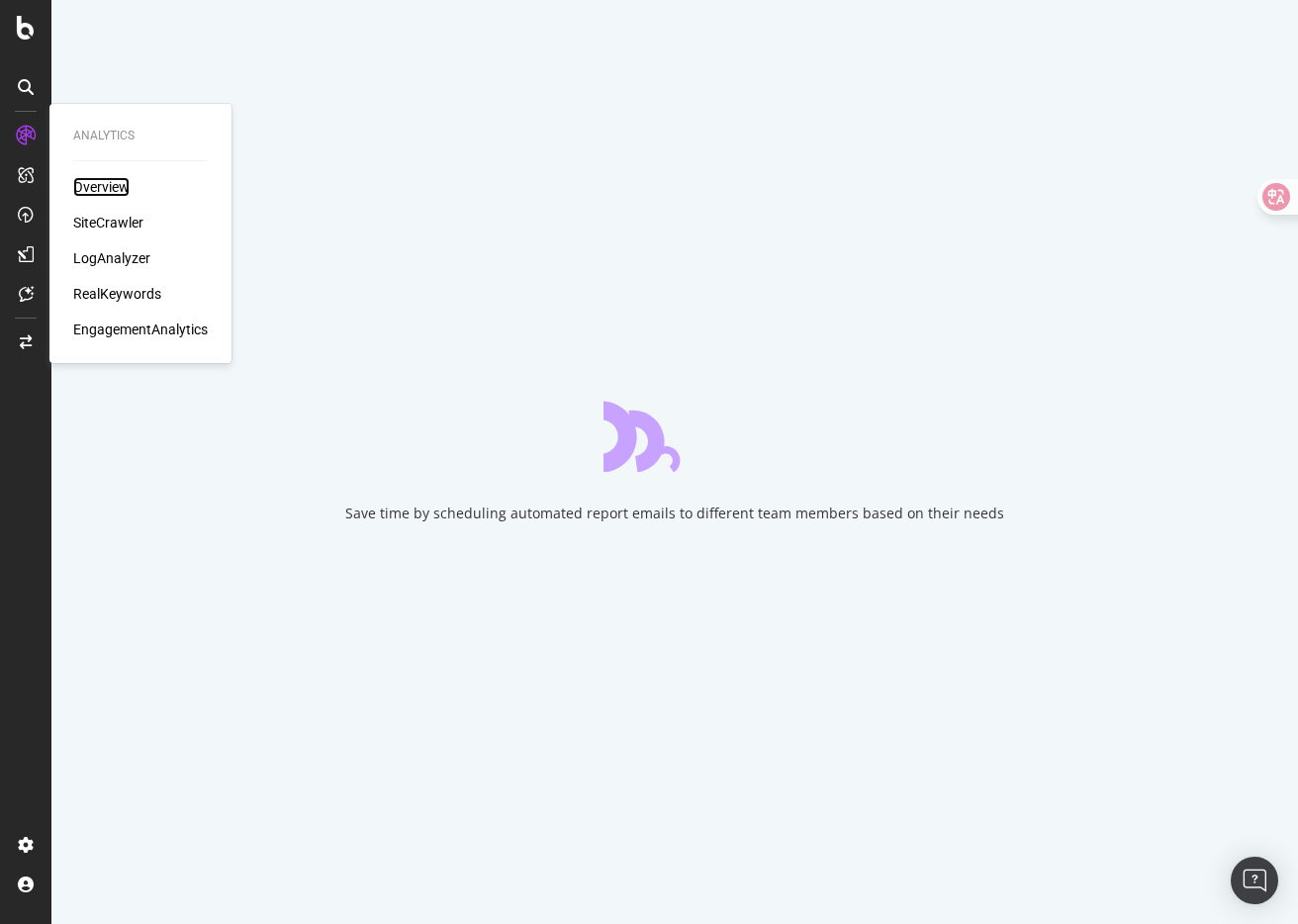 click on "Overview" at bounding box center (101, 187) 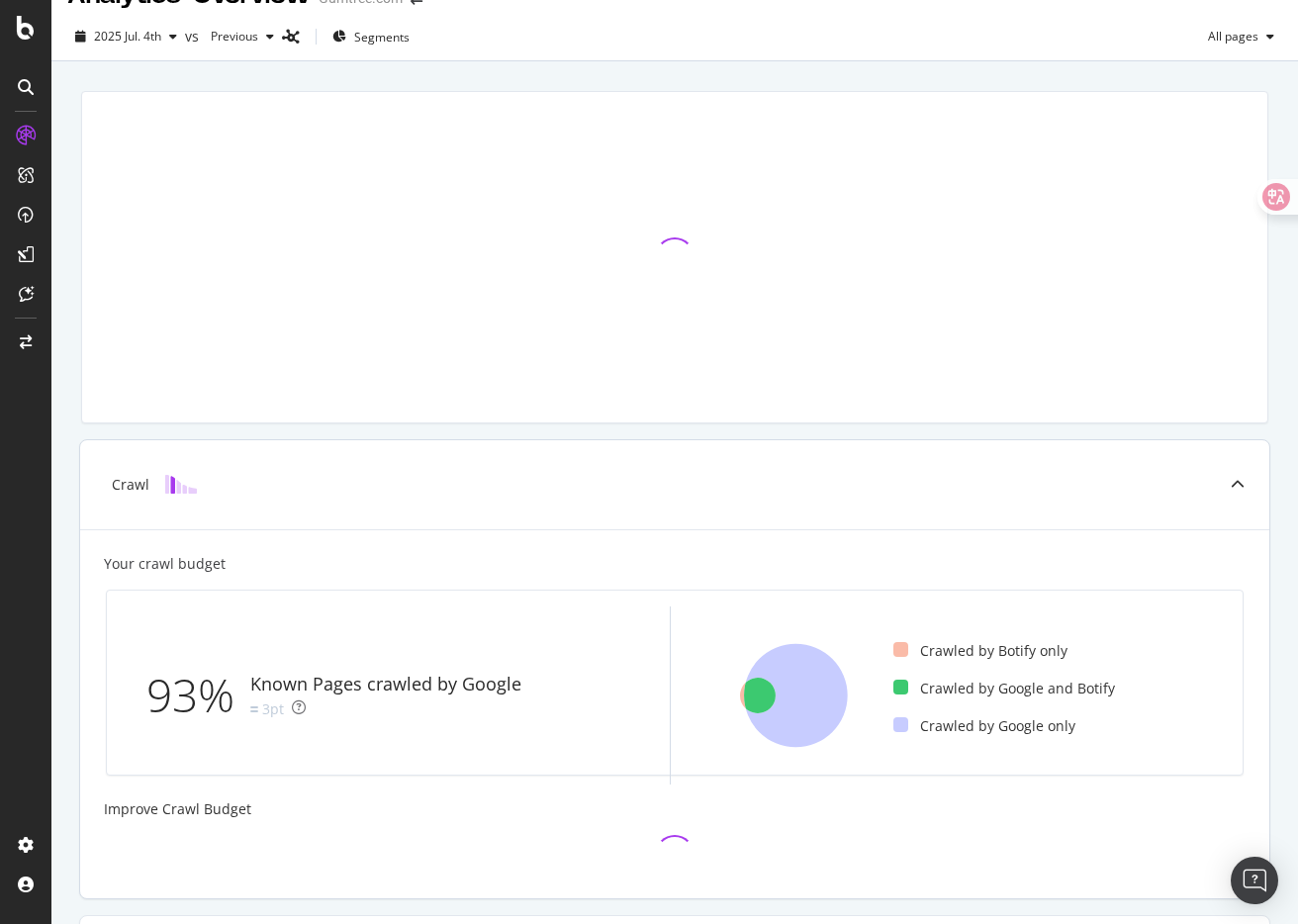 scroll, scrollTop: 0, scrollLeft: 0, axis: both 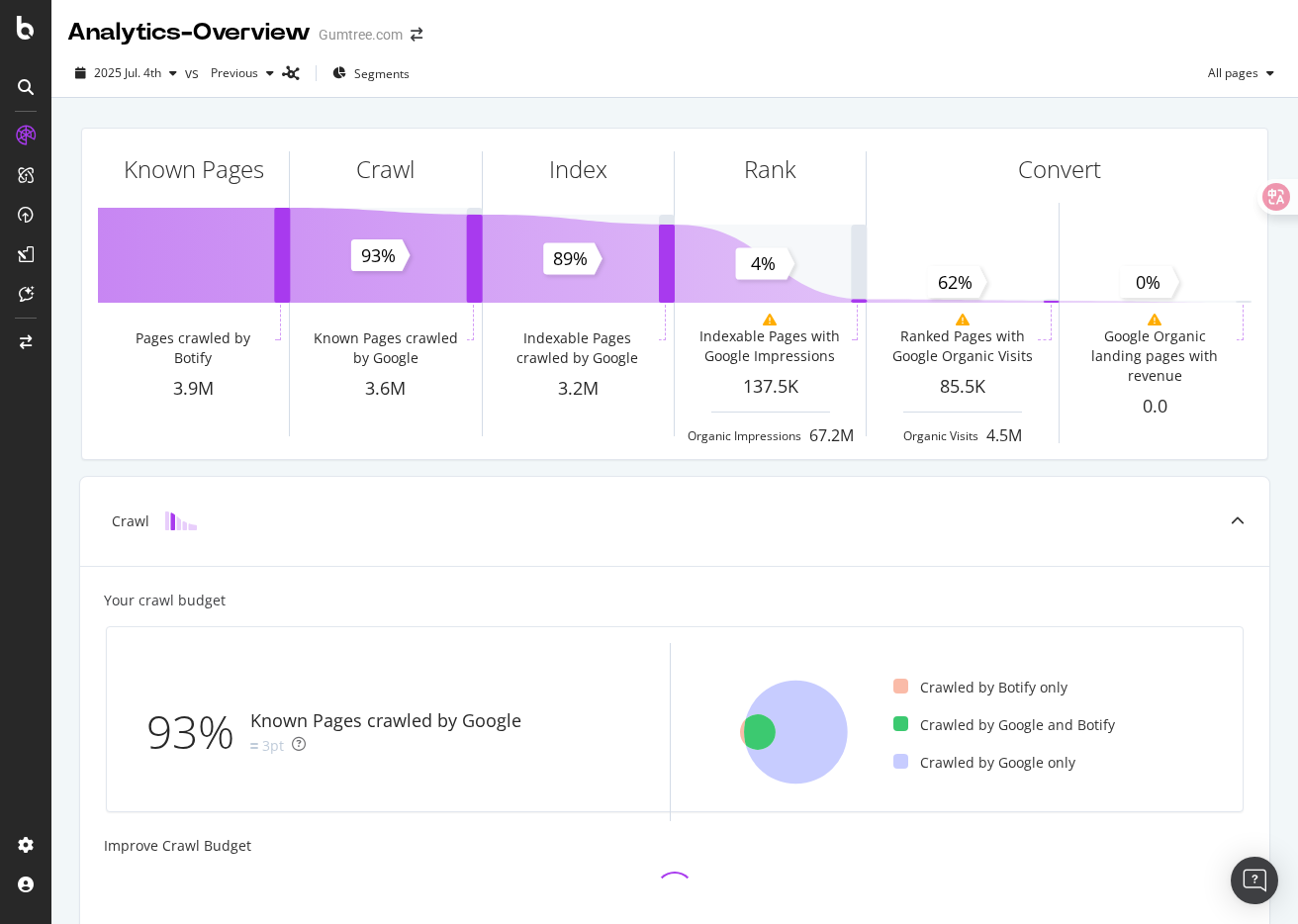 click at bounding box center (26, 87) 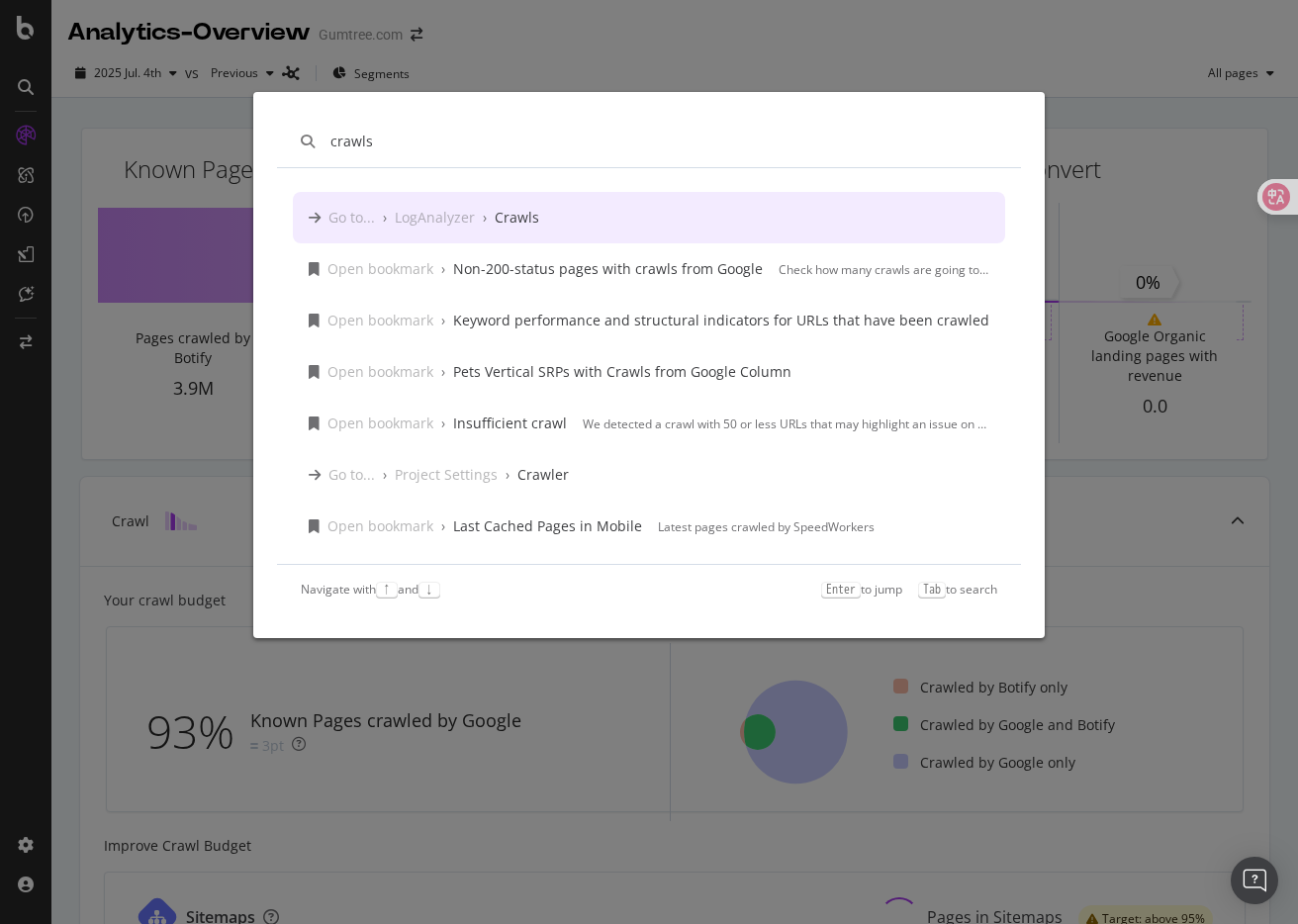 type on "crawls" 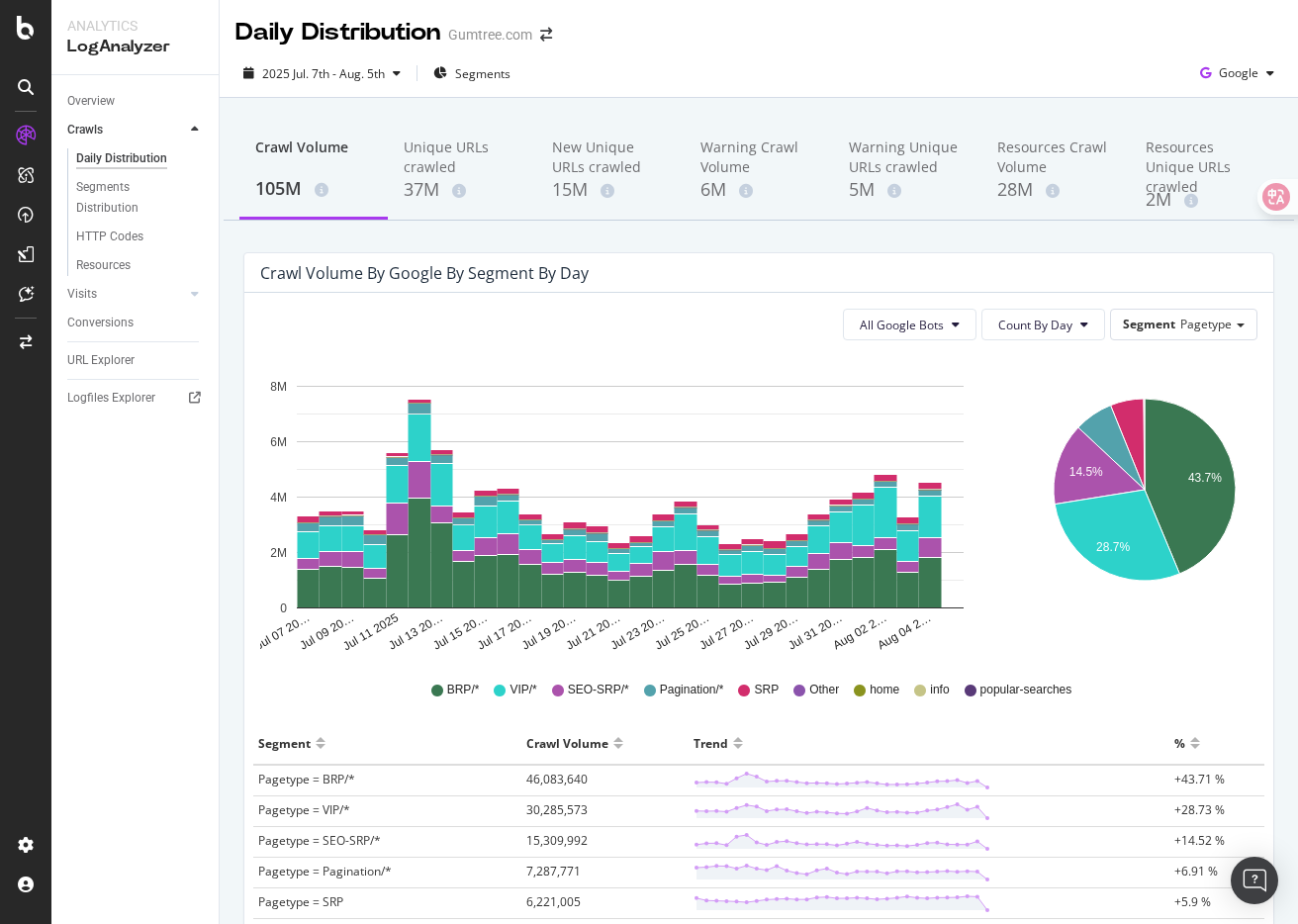 click on "Crawl Volume by google by Segment by Day" at bounding box center (424, 273) 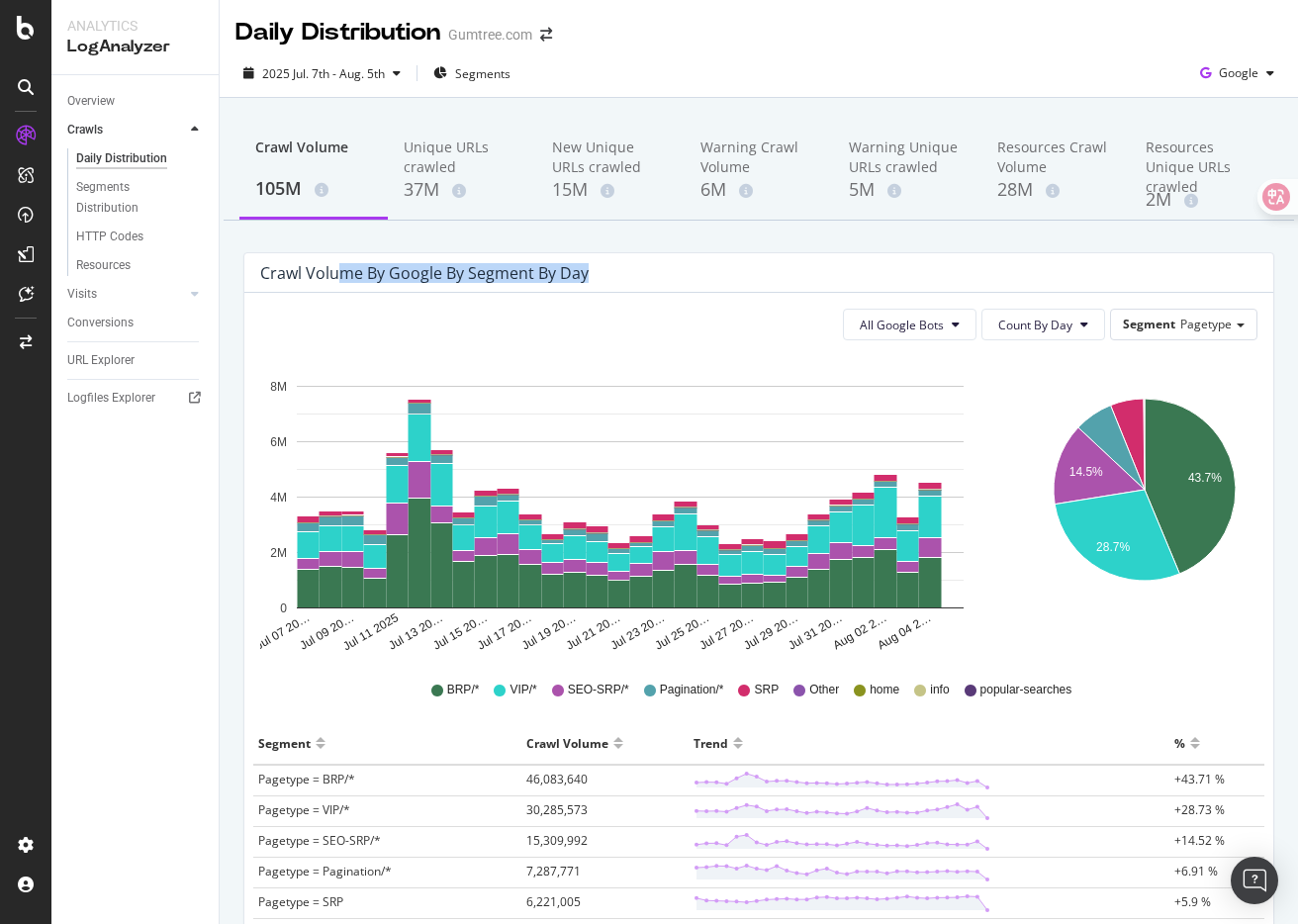 drag, startPoint x: 343, startPoint y: 273, endPoint x: 589, endPoint y: 273, distance: 246 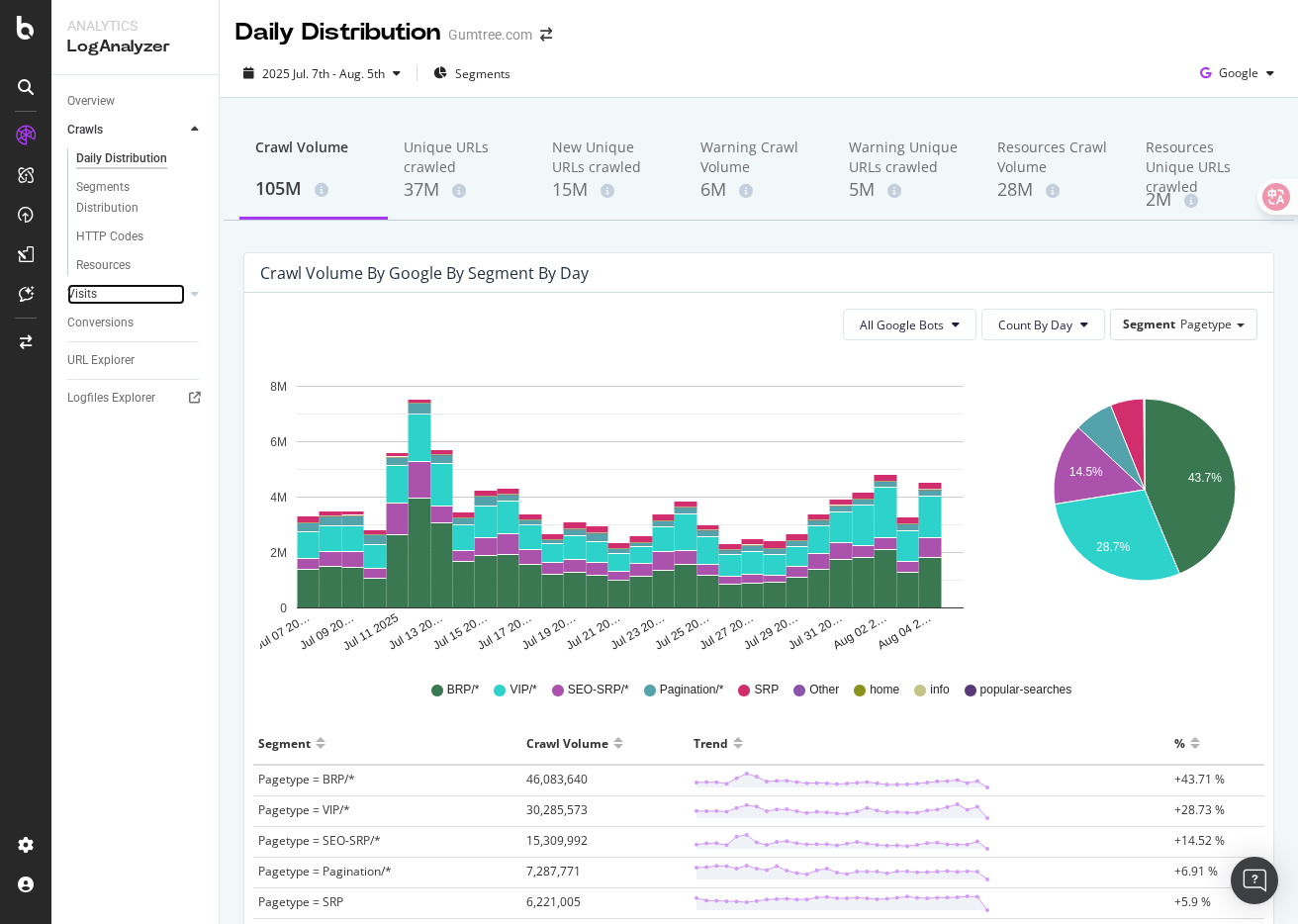 click on "Visits" at bounding box center [126, 294] 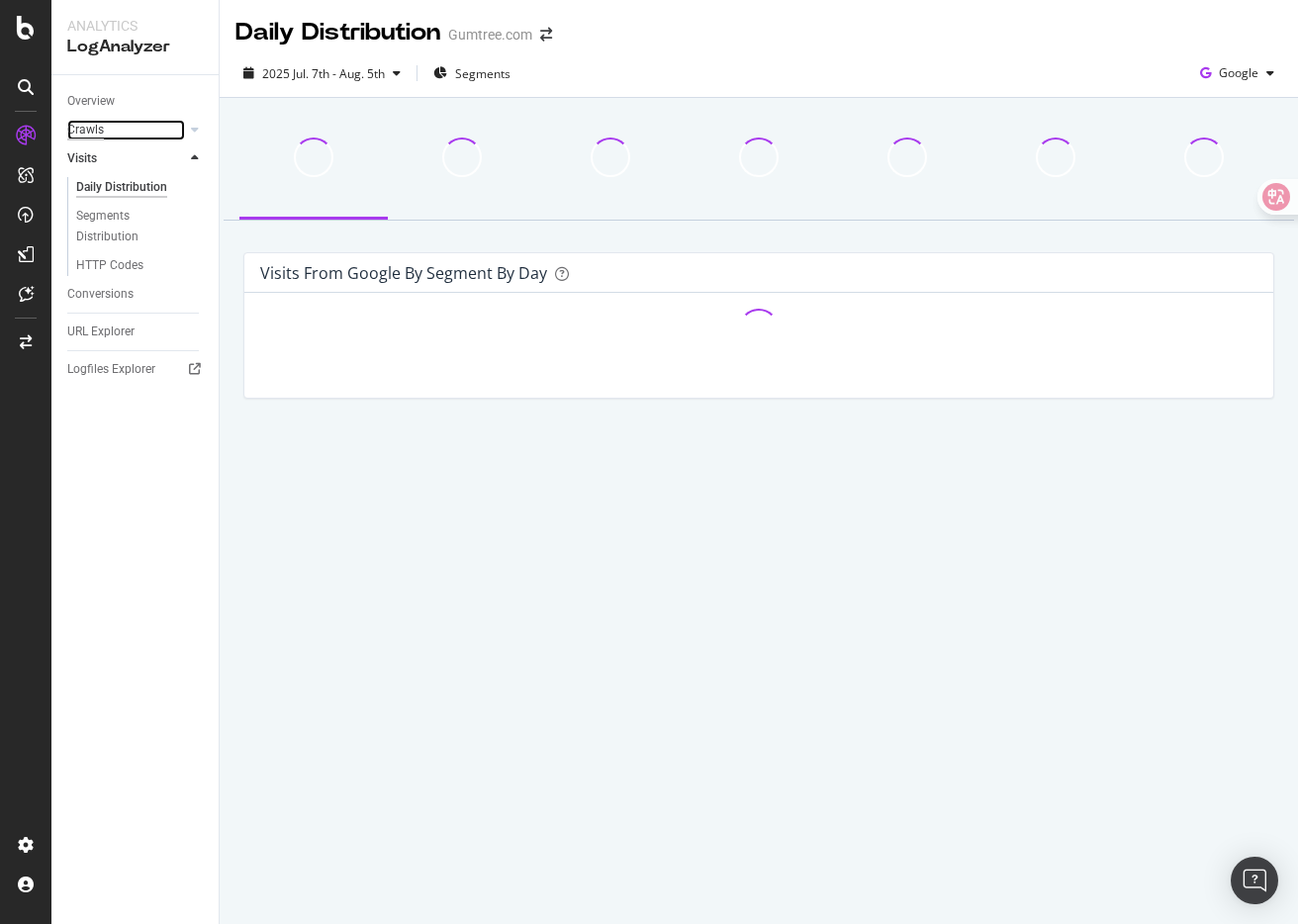 click on "Crawls" at bounding box center (85, 130) 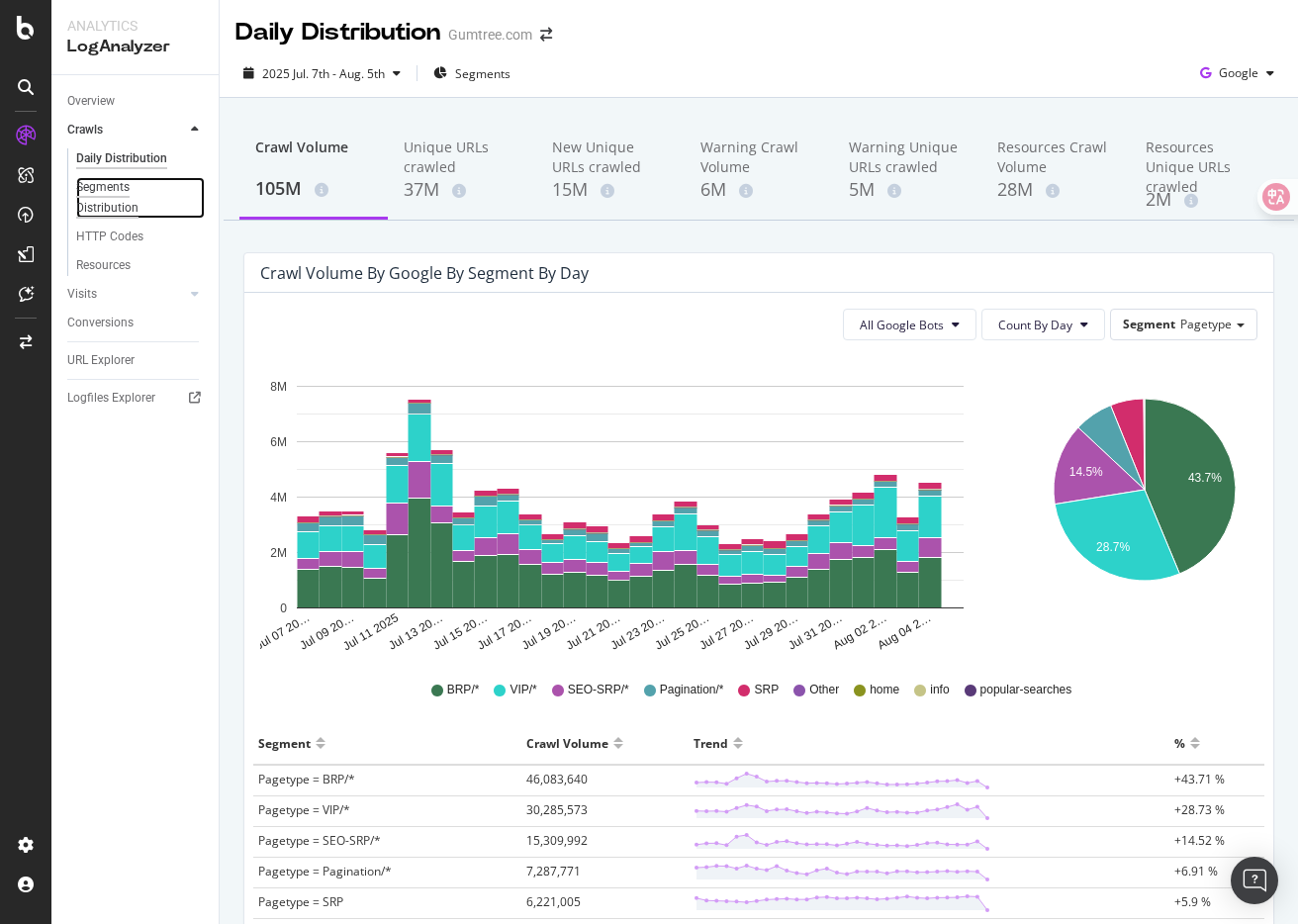 click on "Segments Distribution" at bounding box center (131, 198) 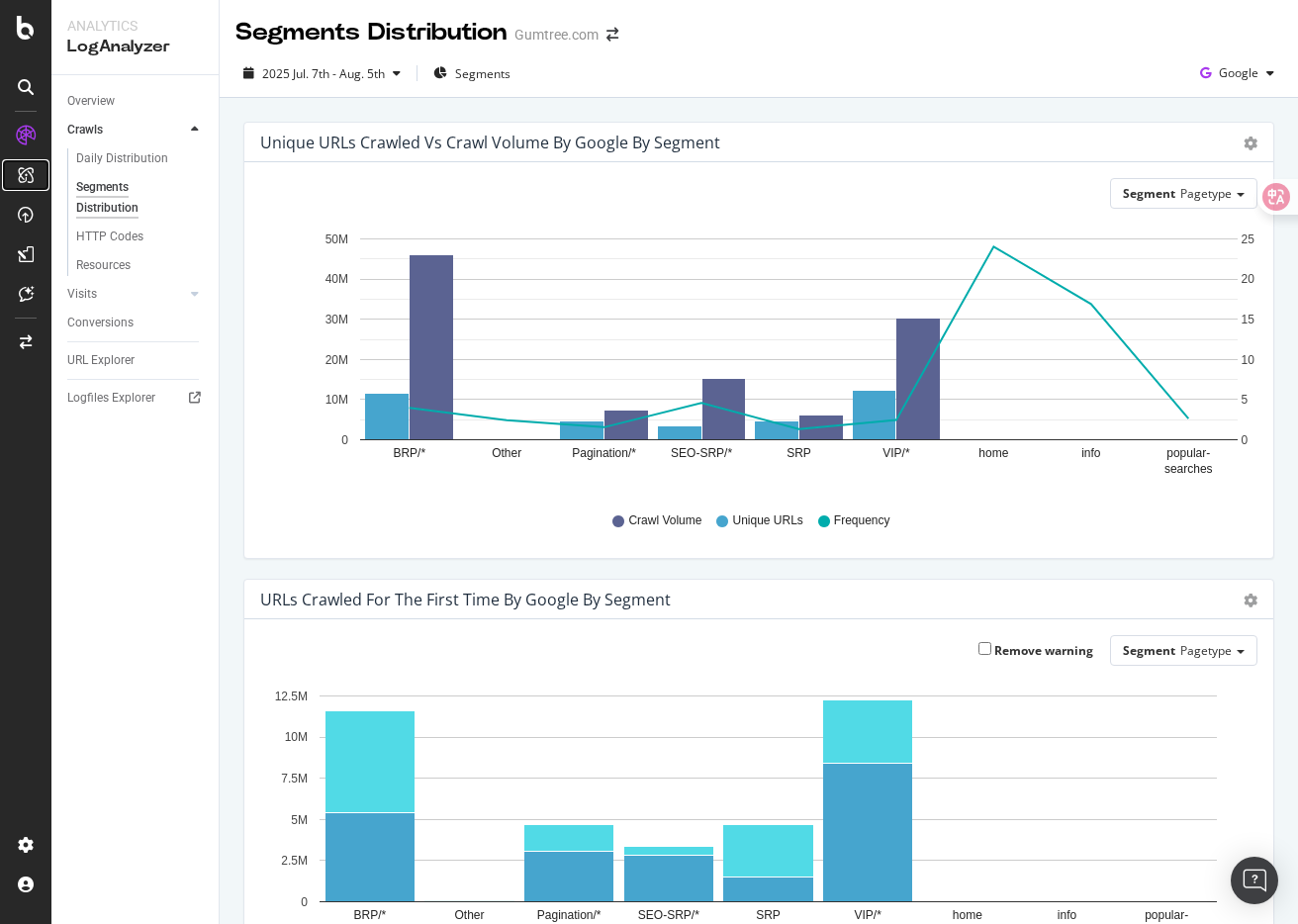click at bounding box center (26, 175) 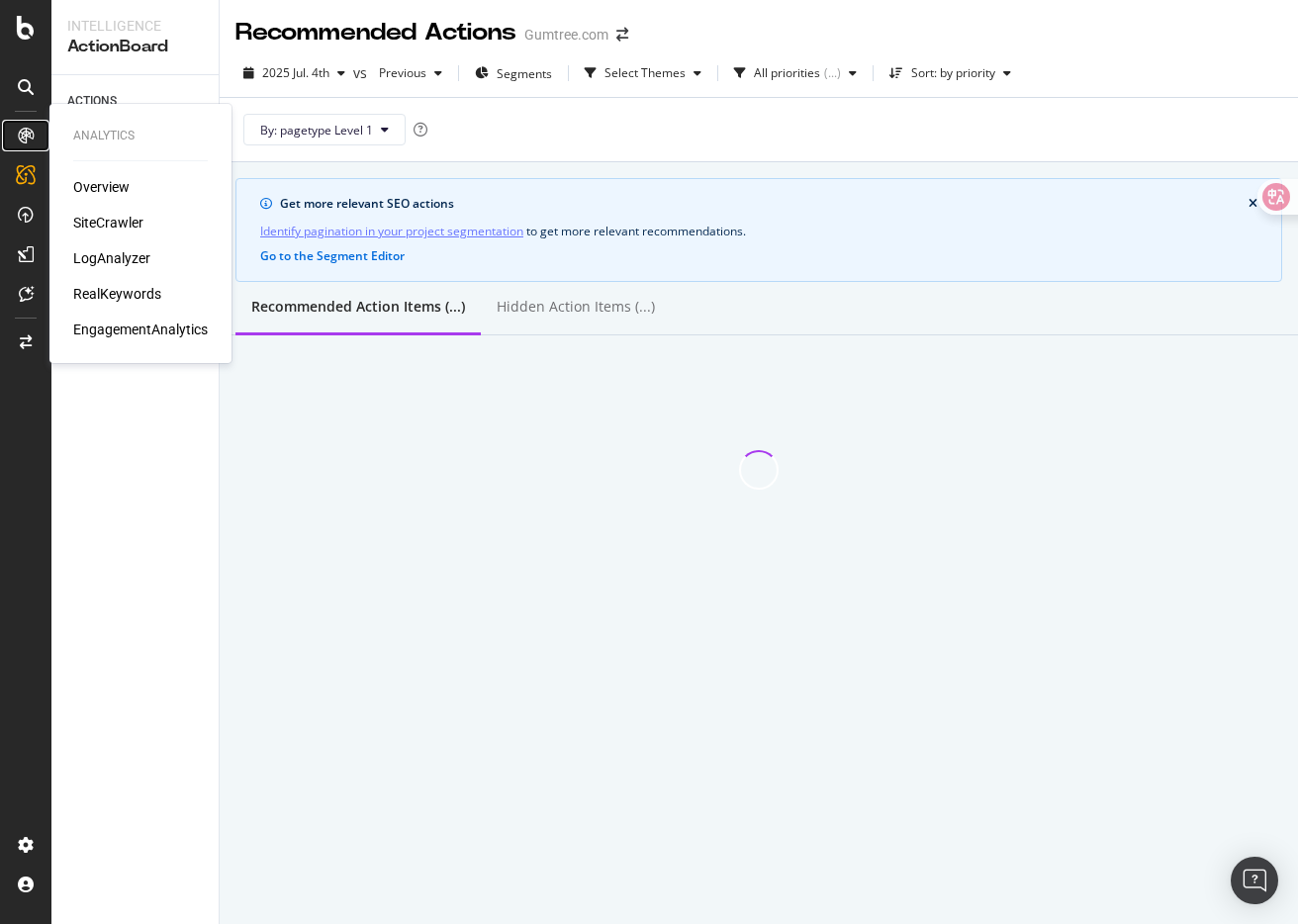 click at bounding box center (26, 136) 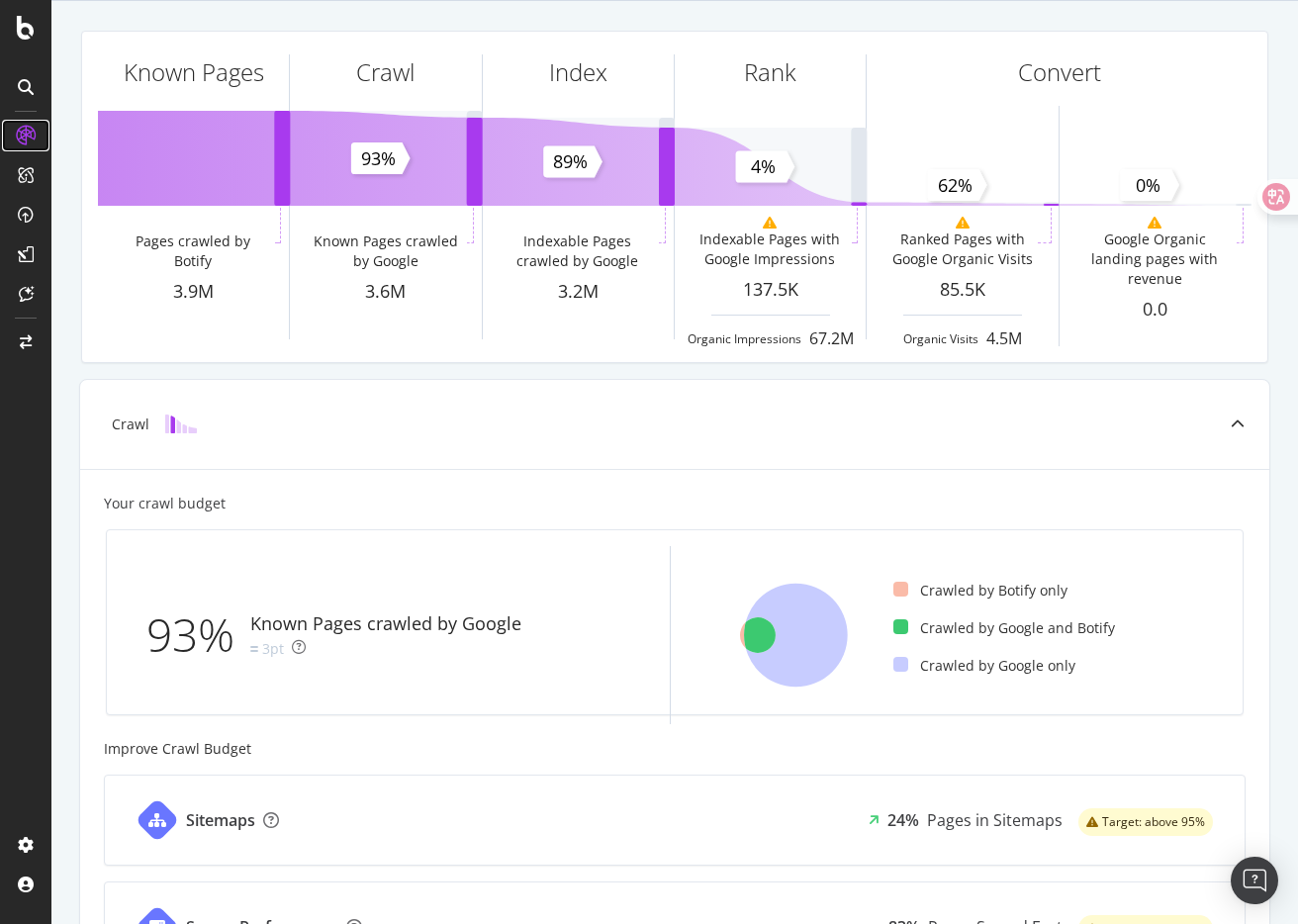 scroll, scrollTop: 90, scrollLeft: 0, axis: vertical 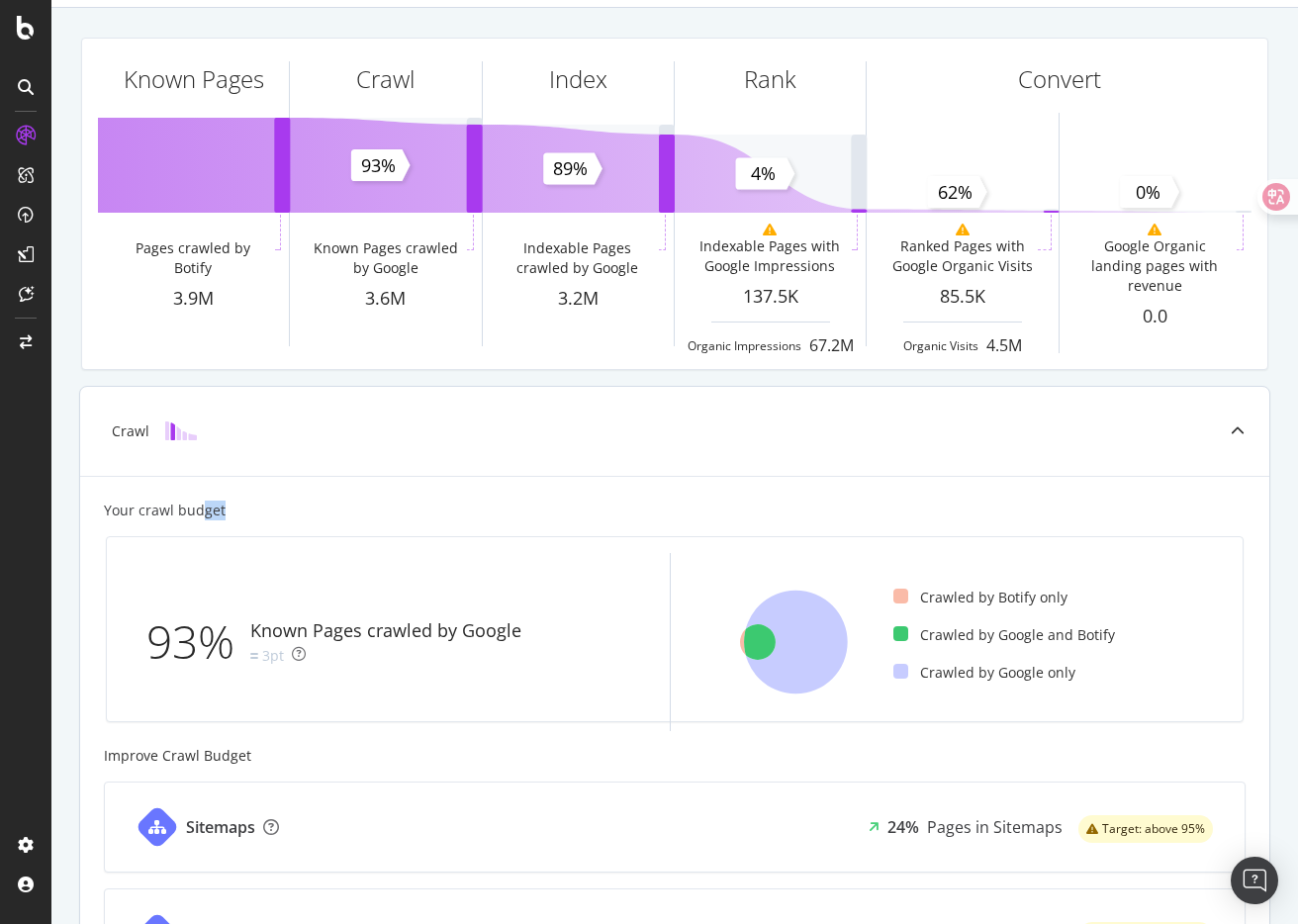 drag, startPoint x: 197, startPoint y: 512, endPoint x: 277, endPoint y: 512, distance: 80 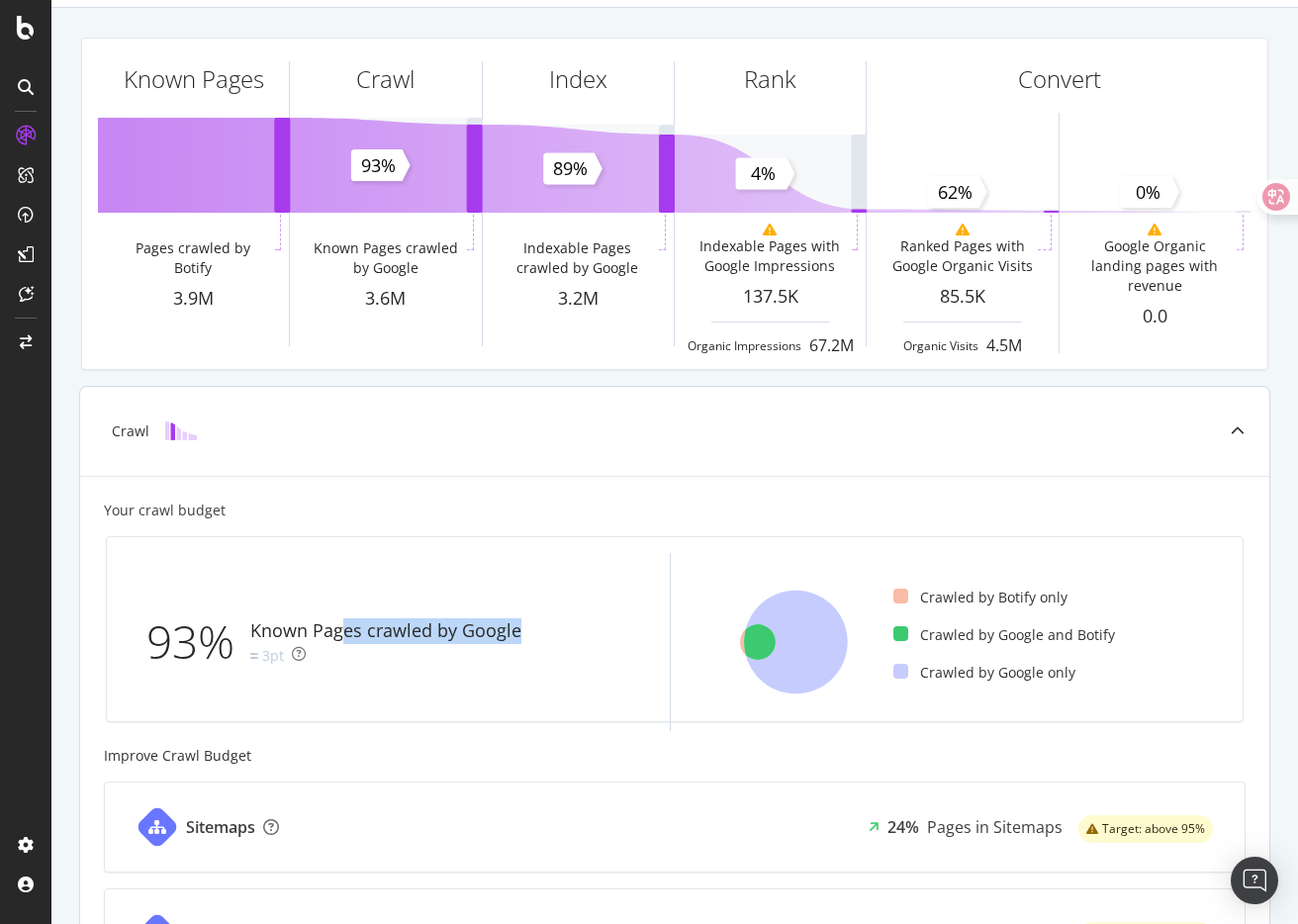 drag, startPoint x: 349, startPoint y: 636, endPoint x: 543, endPoint y: 636, distance: 194 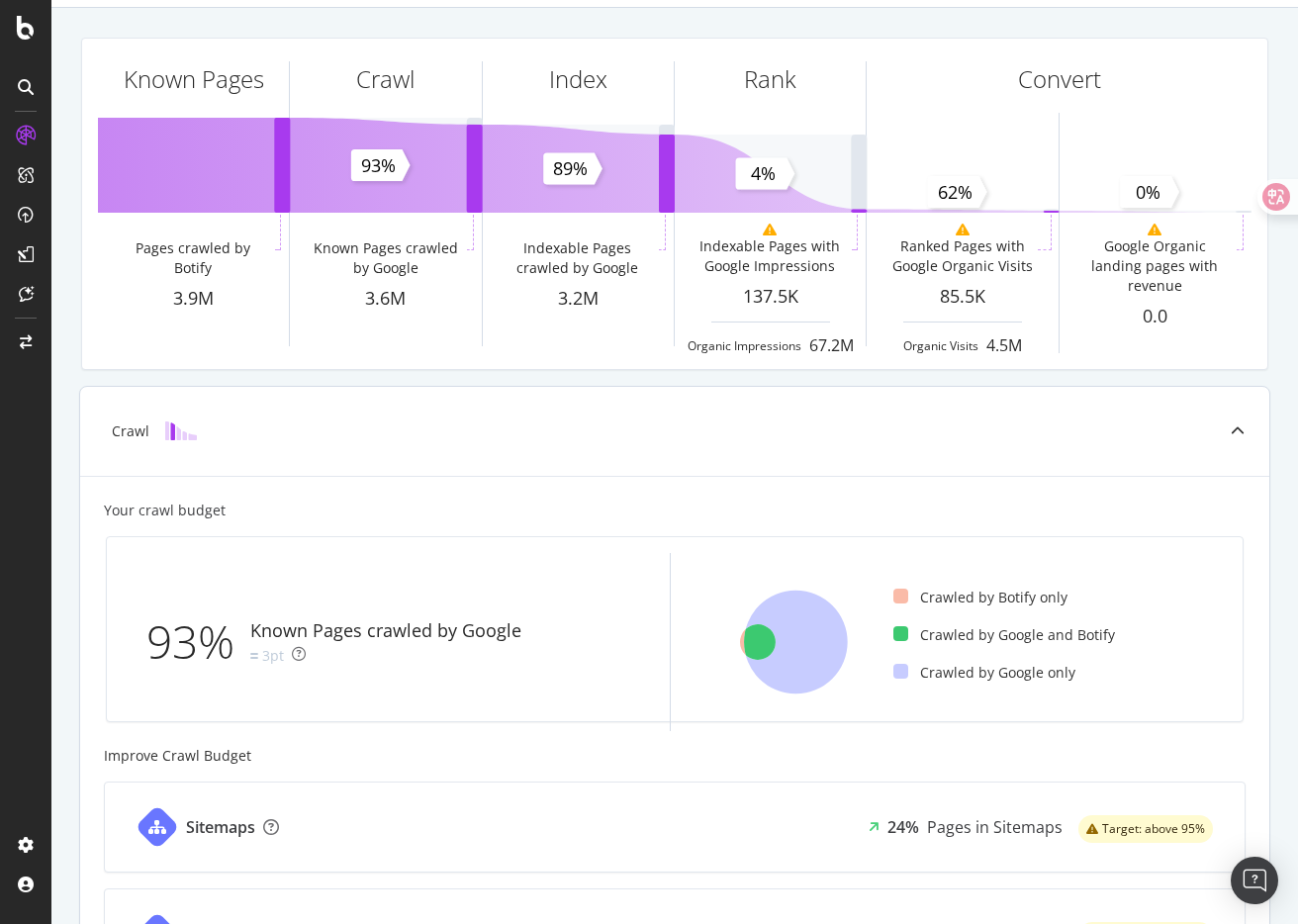 scroll, scrollTop: 0, scrollLeft: 0, axis: both 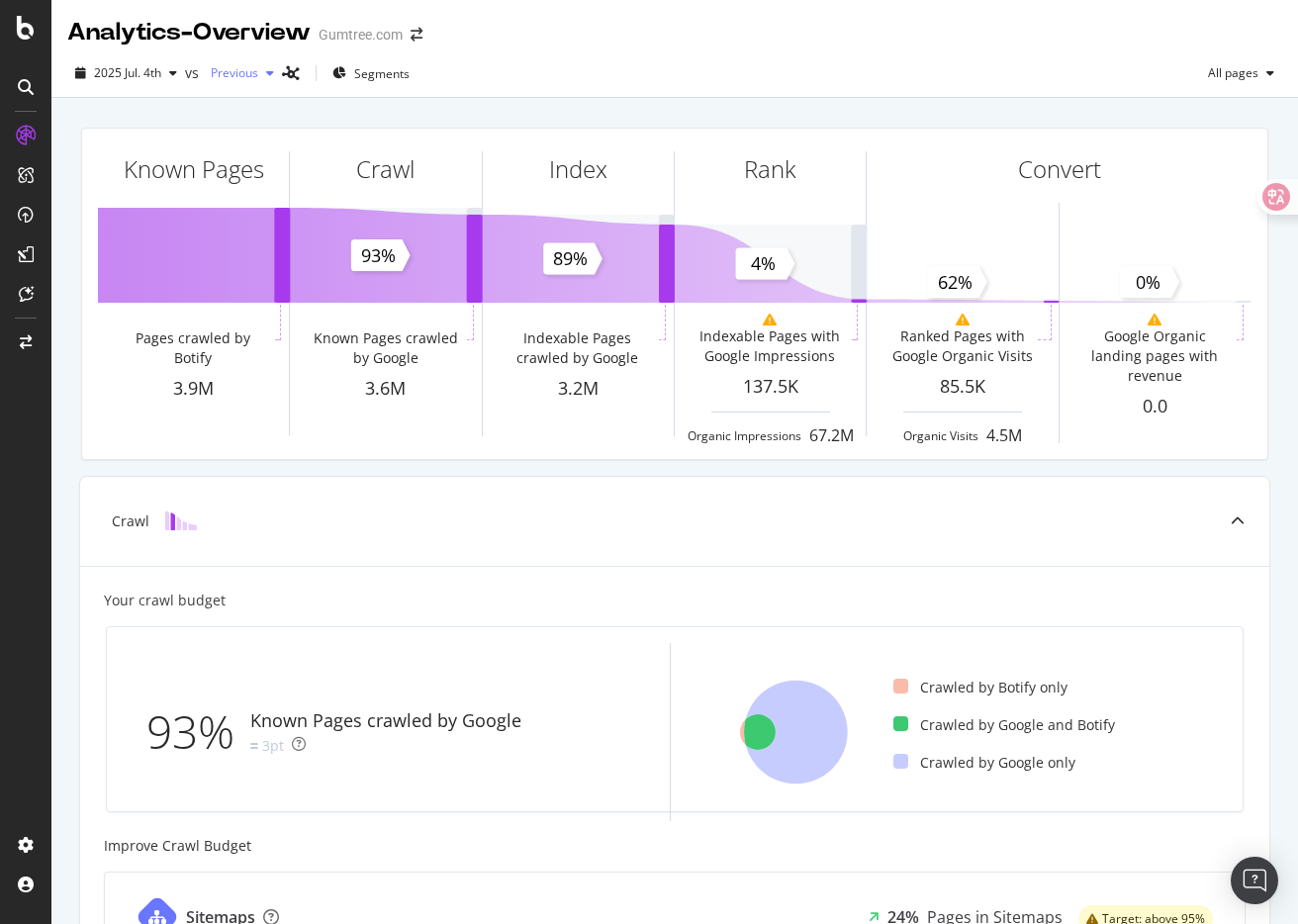 click on "Previous" at bounding box center [231, 72] 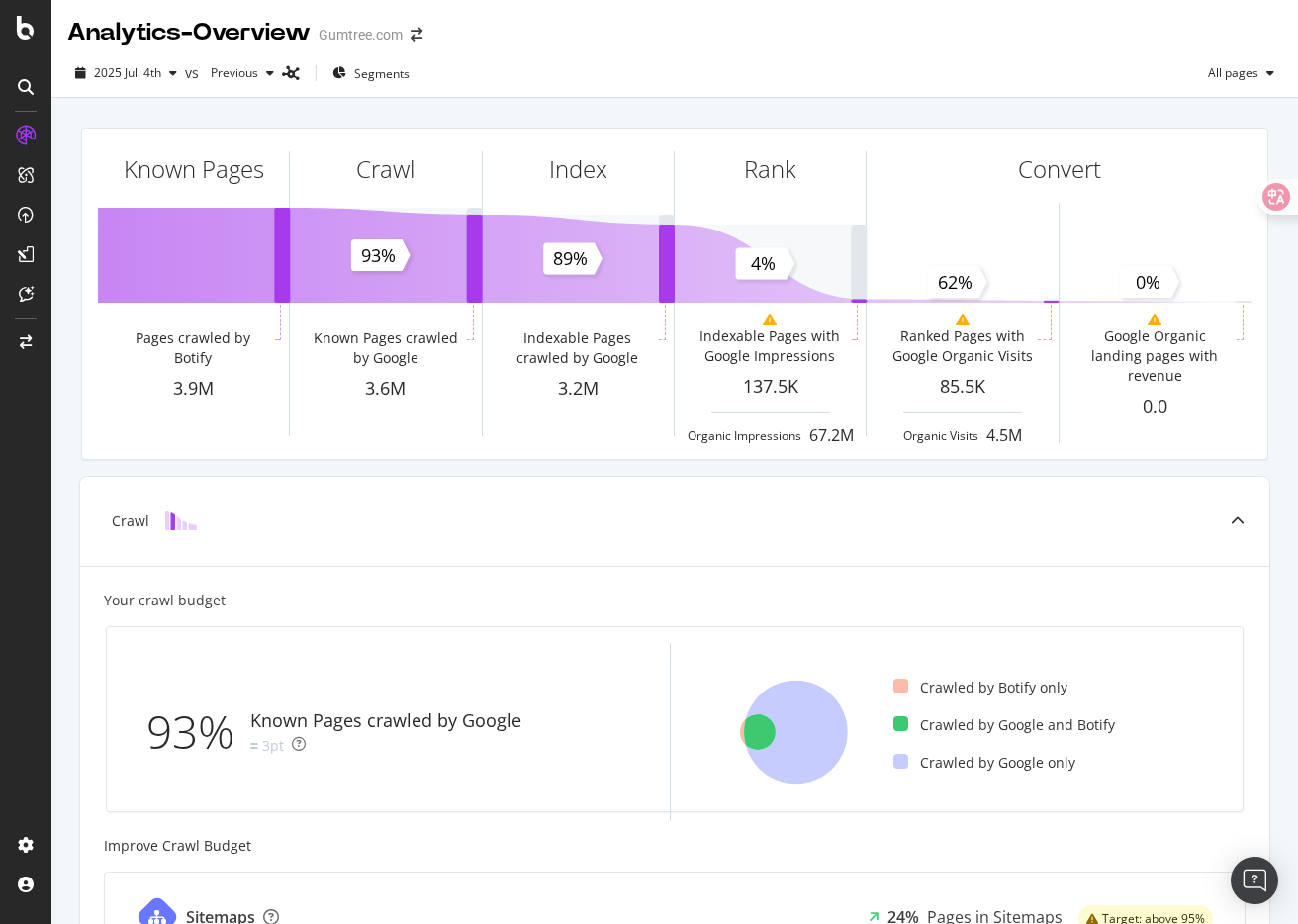 click on "2025 Jul. 4th vs Previous Segments All pages" at bounding box center (675, 77) 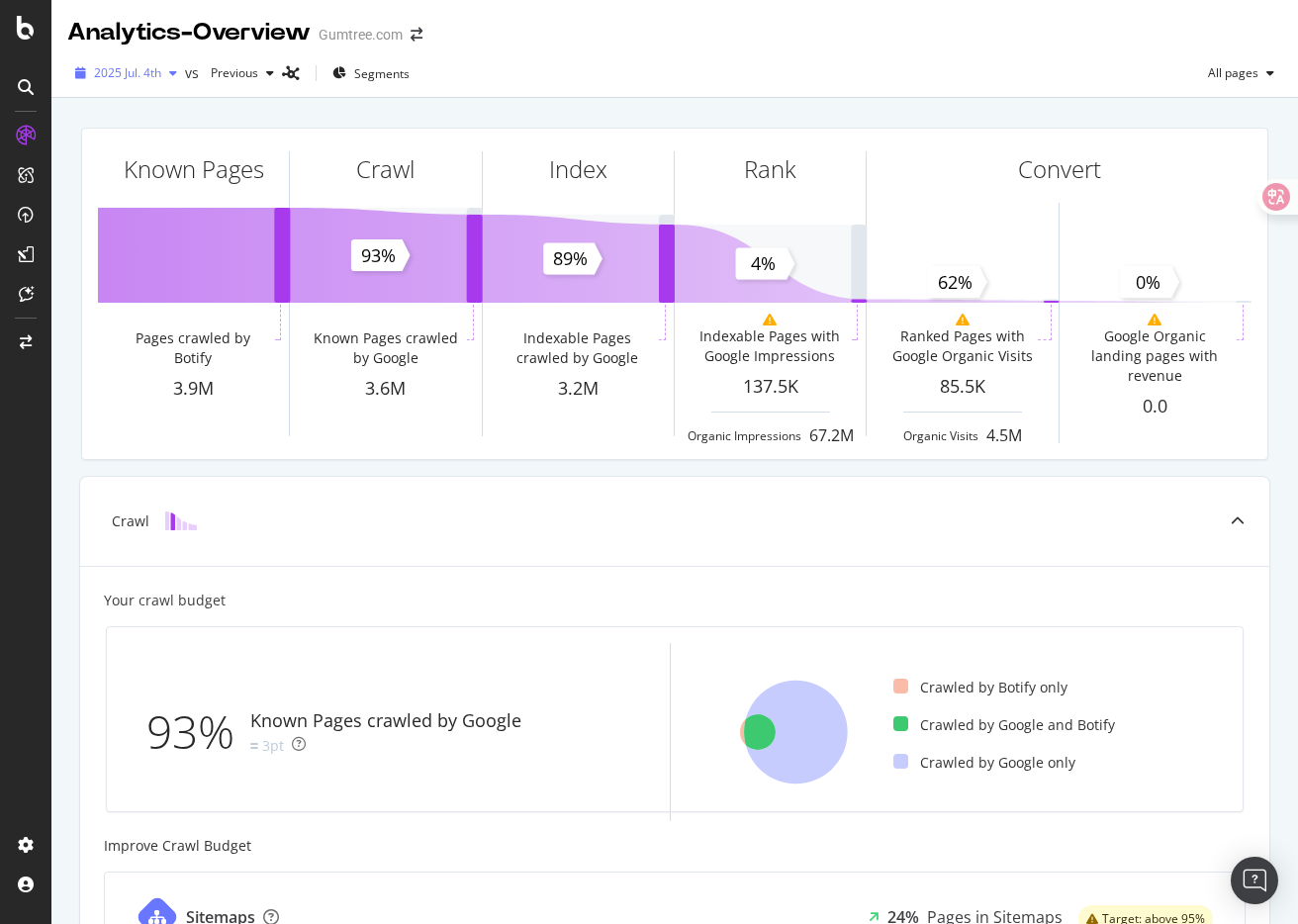 click on "2025 Jul. 4th" at bounding box center [128, 72] 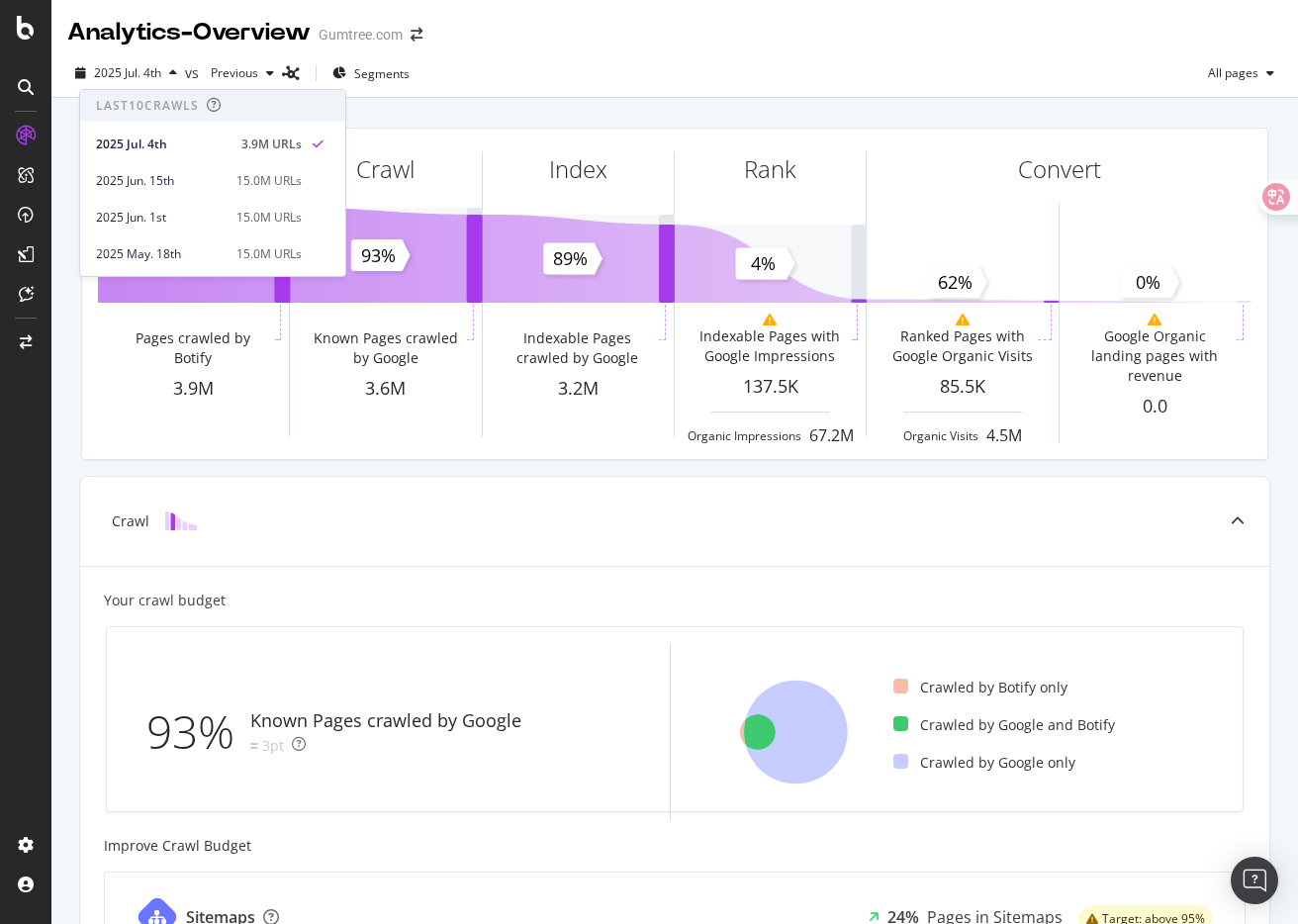 click on "2025 Jul. 4th vs Previous Segments All pages" at bounding box center [675, 77] 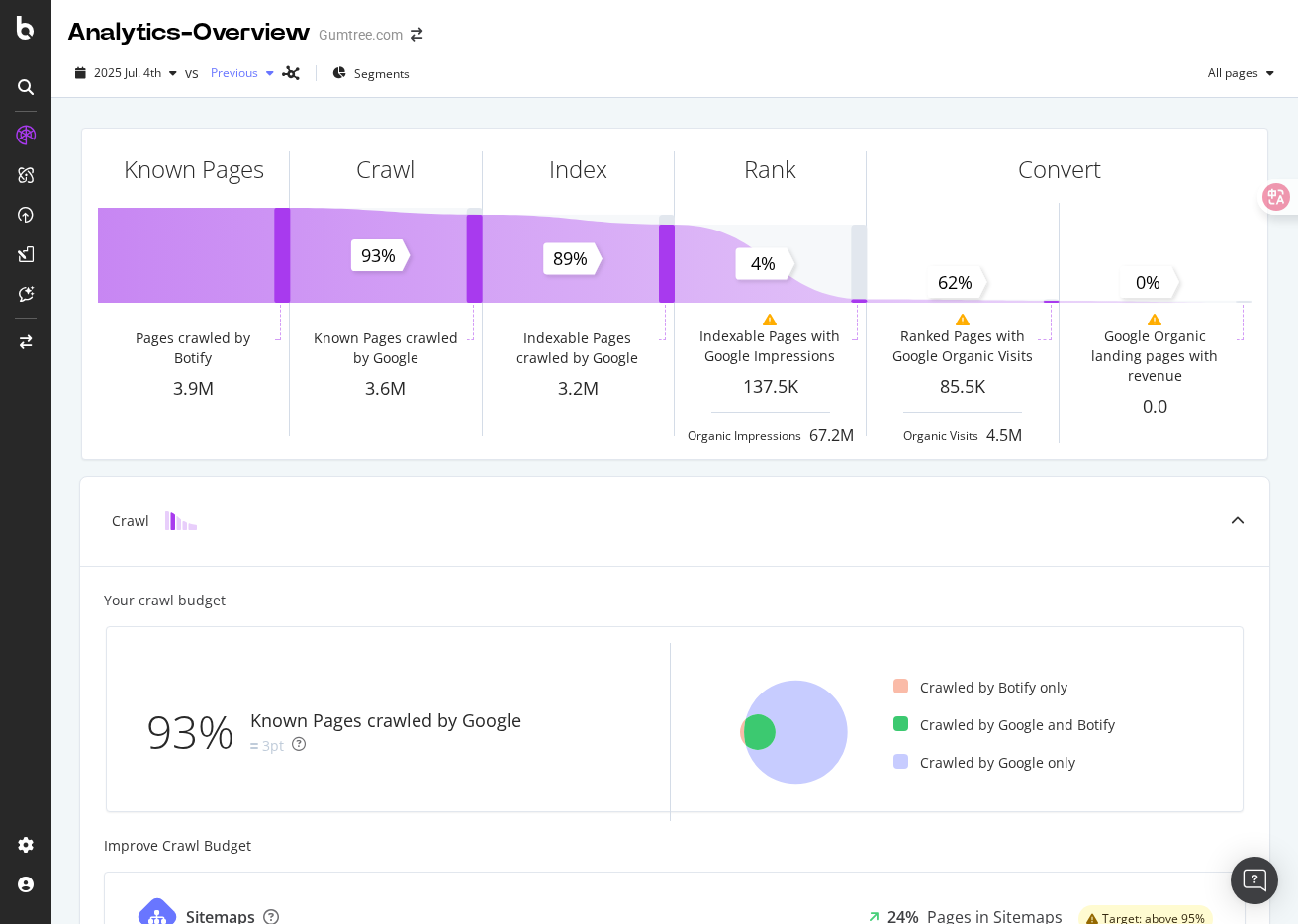 click on "Previous" at bounding box center (231, 72) 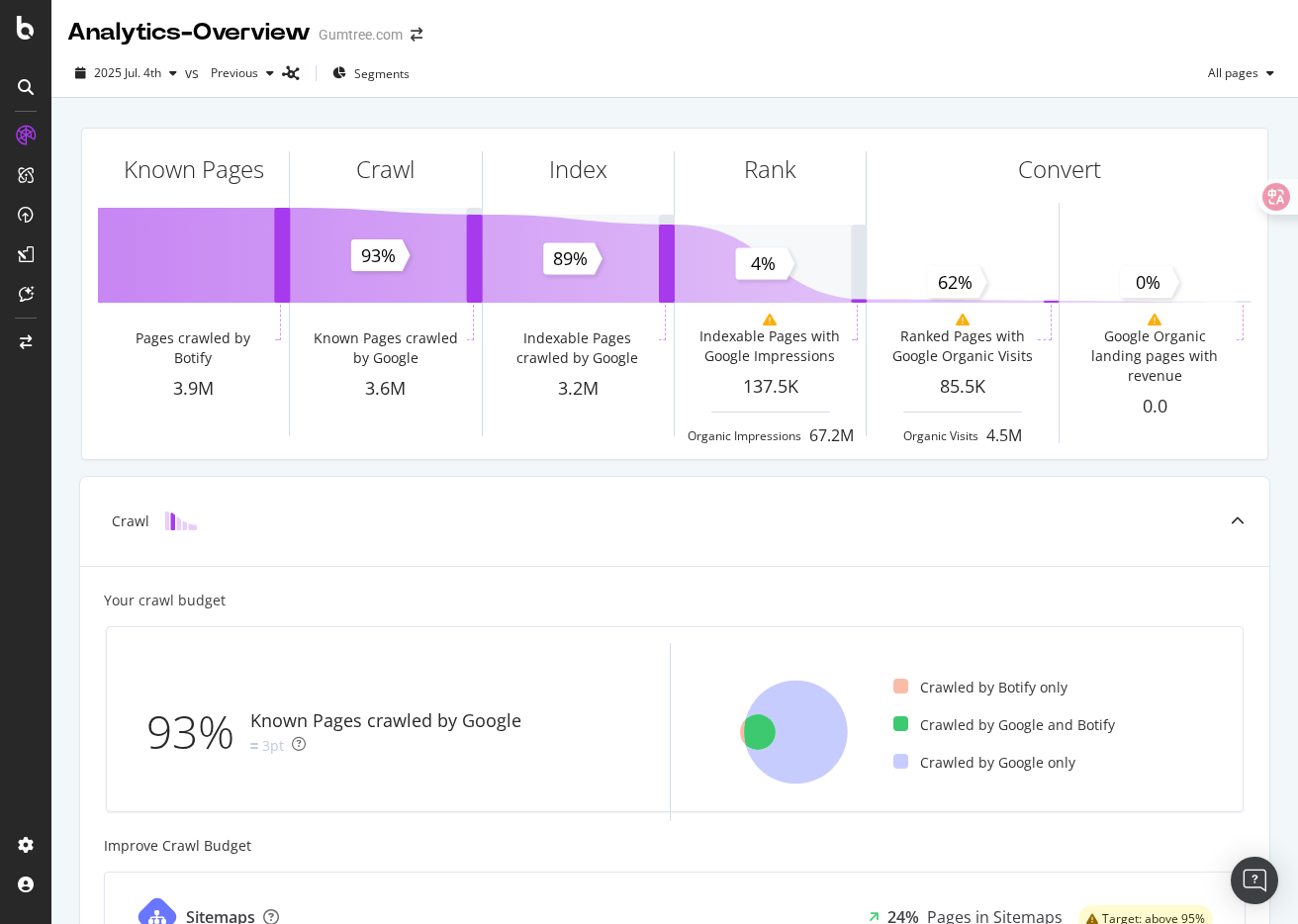 click on "2025 Jul. 4th vs Previous Segments All pages" at bounding box center [675, 77] 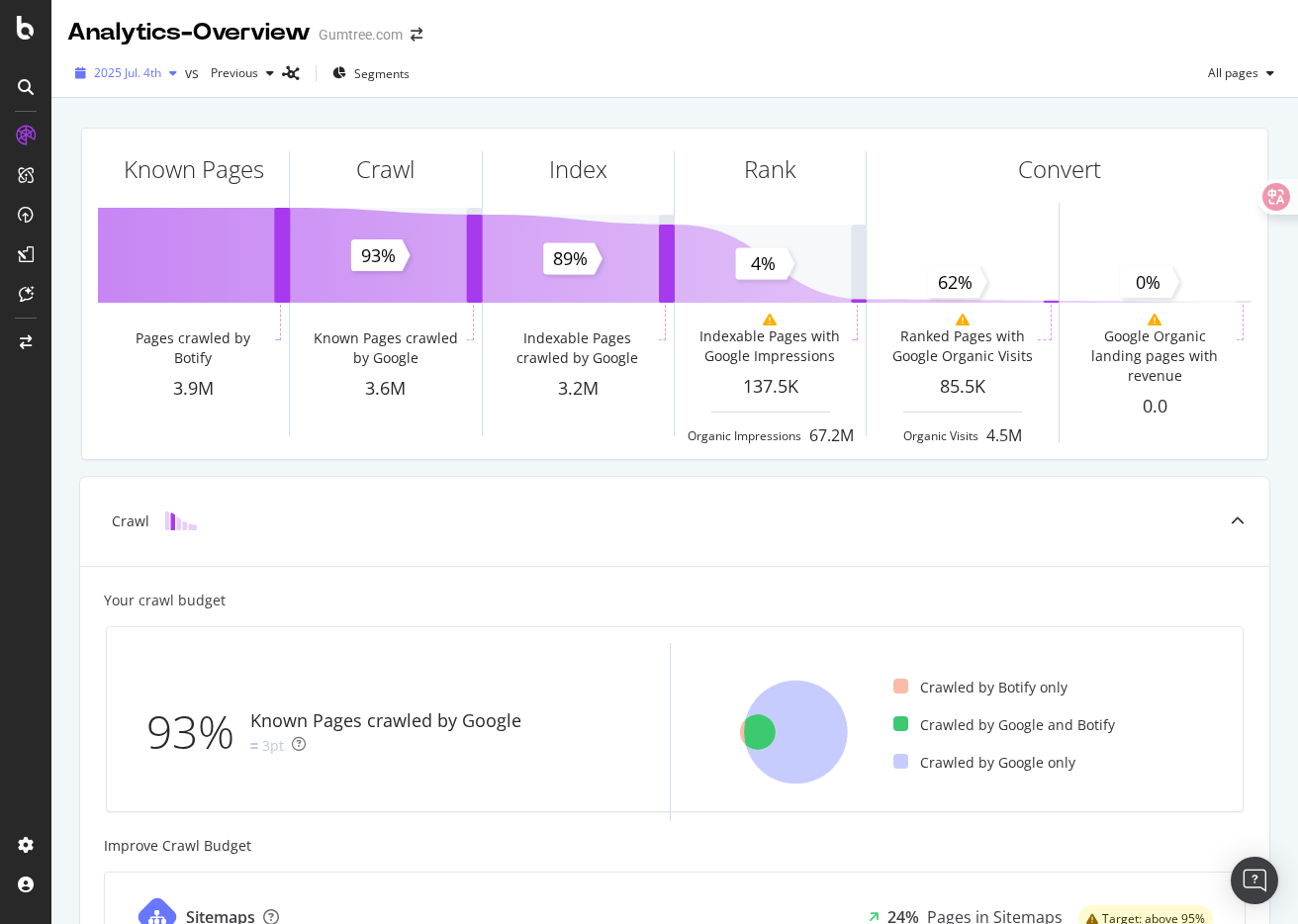 click on "2025 Jul. 4th" at bounding box center [126, 73] 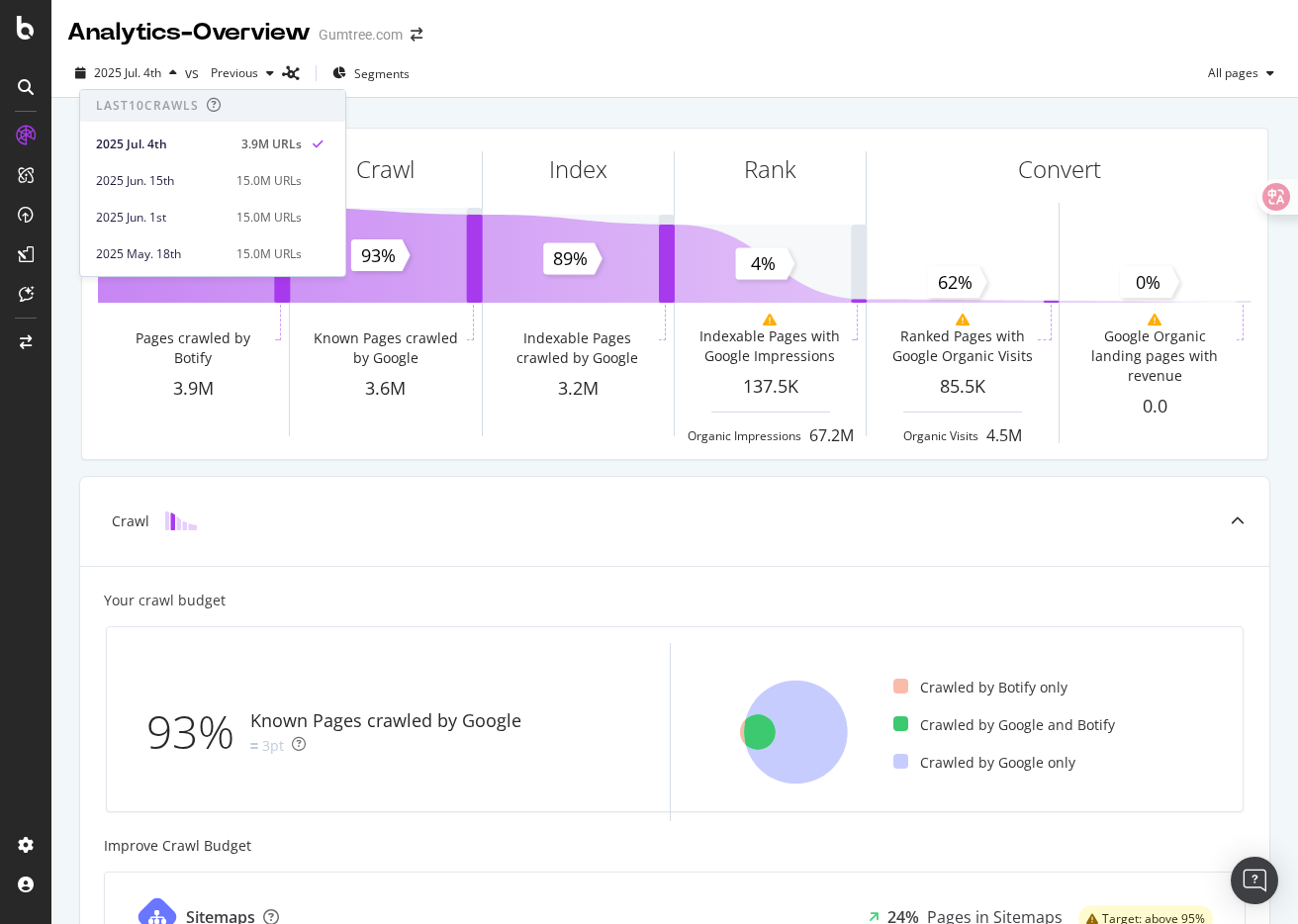 click on "2025 Jul. 4th vs Previous Segments All pages" at bounding box center (675, 77) 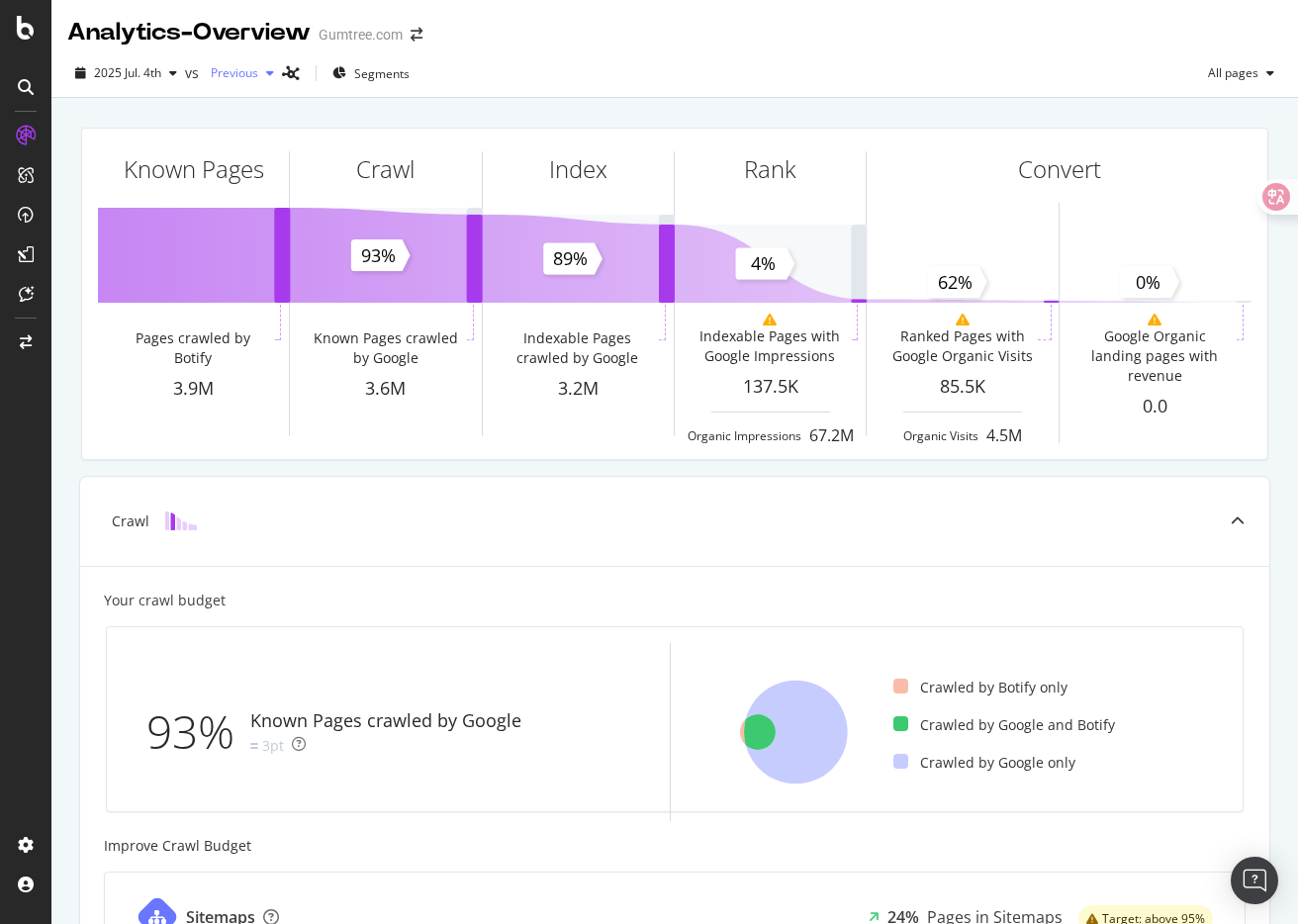 click at bounding box center [270, 73] 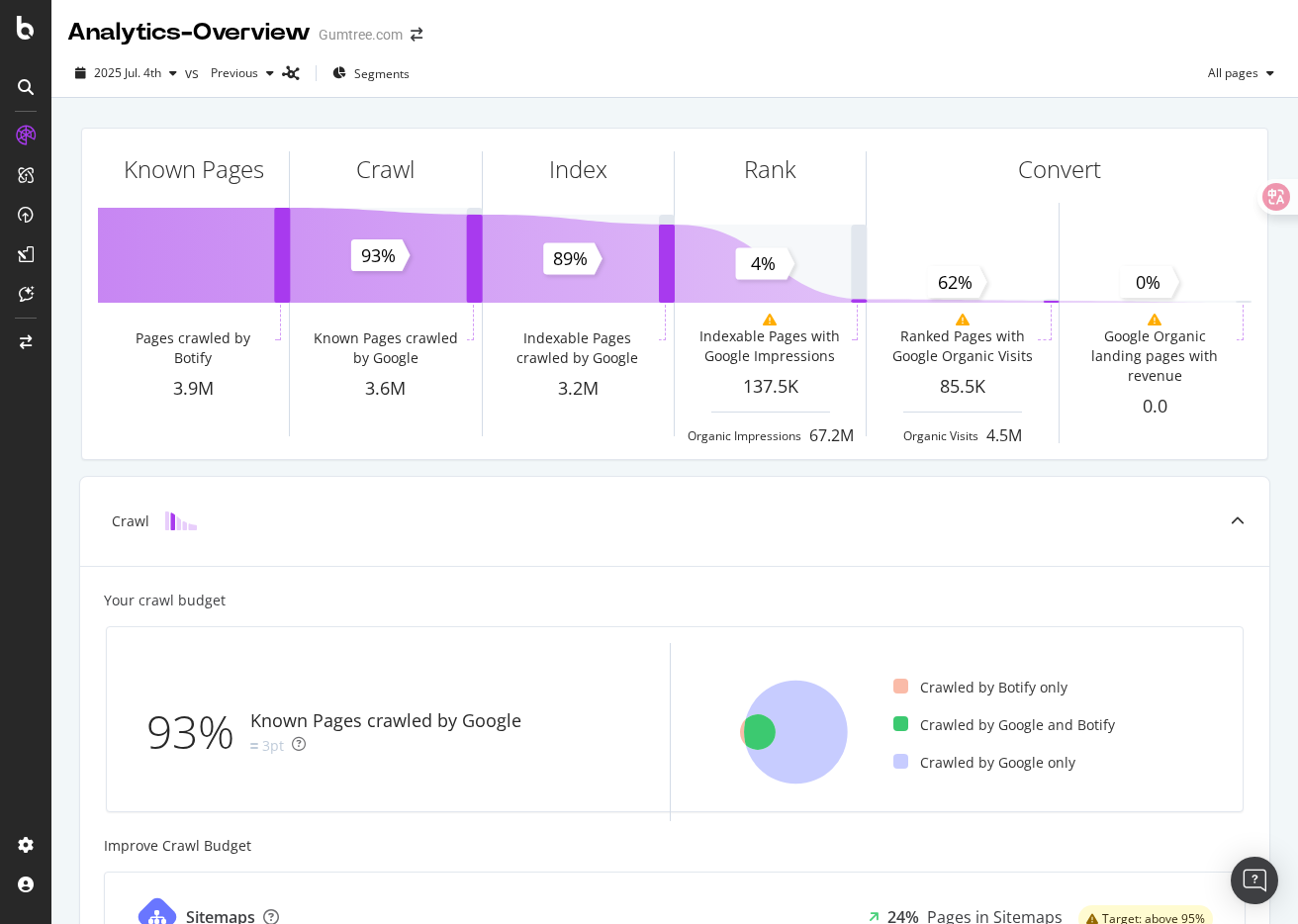 click on "Known Pages Pages crawled by Botify 3.9M Crawl Known Pages crawled by Google 3.6M Index Indexable Pages crawled by Google 3.2M Rank Indexable Pages with Google Impressions 137.5K Organic Impressions 67.2M Convert Ranked Pages with Google Organic Visits 85.5K Organic Visits 4.5M Google Organic landing pages with revenue 0.0 93% 89% 4% 62% 0% Crawl Your crawl budget 93% Known Pages crawled by Google 3pt Crawled by Botify only Crawled by Google and Botify Crawled by Google only Improve Crawl Budget Sitemaps 24% Pages in Sitemaps Target: above 95% Server Performance 83% Pages Served Fast Target: above 90% Show more Index Rank Convert" at bounding box center (675, 818) 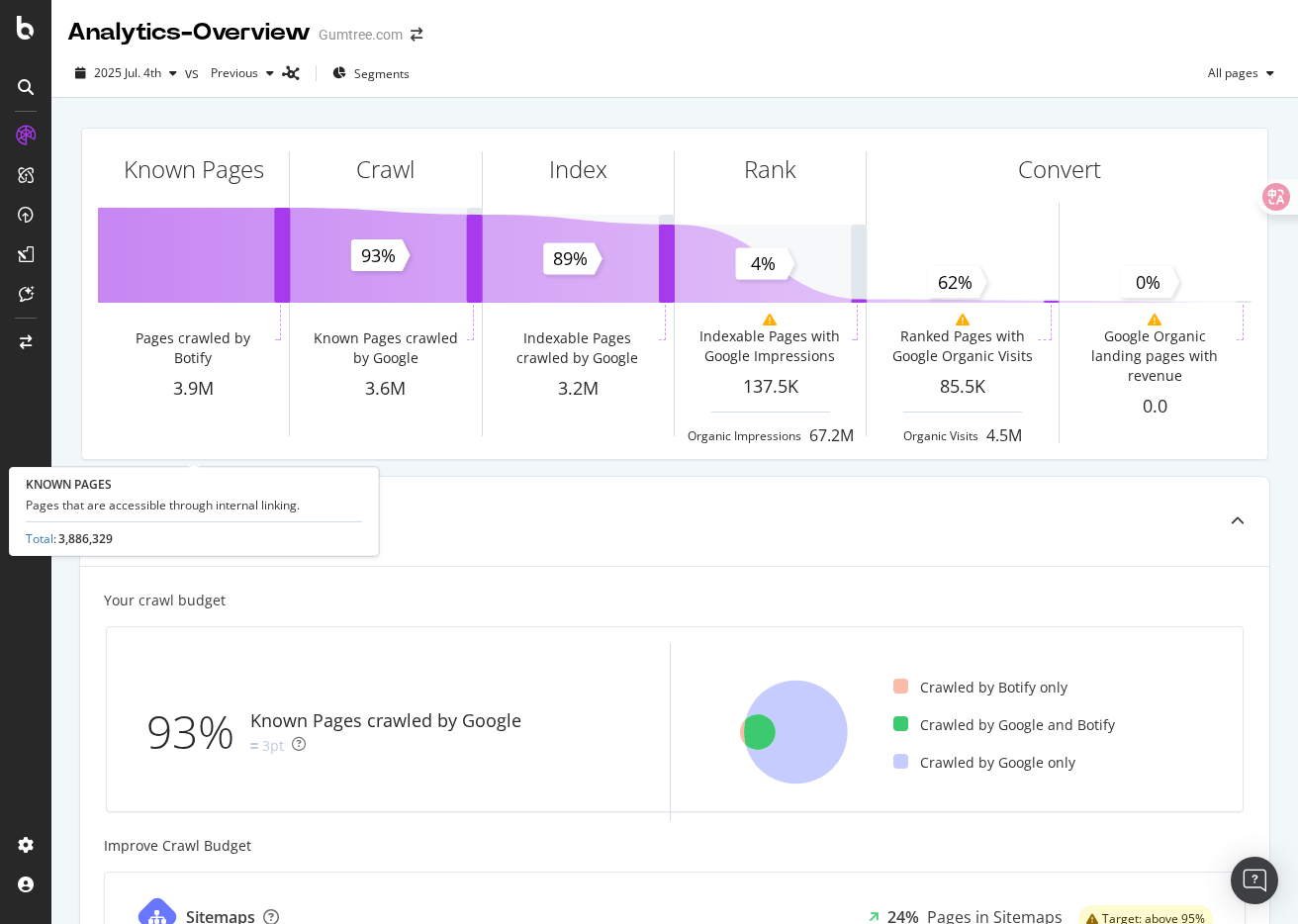 click on "3,886,329" at bounding box center [85, 538] 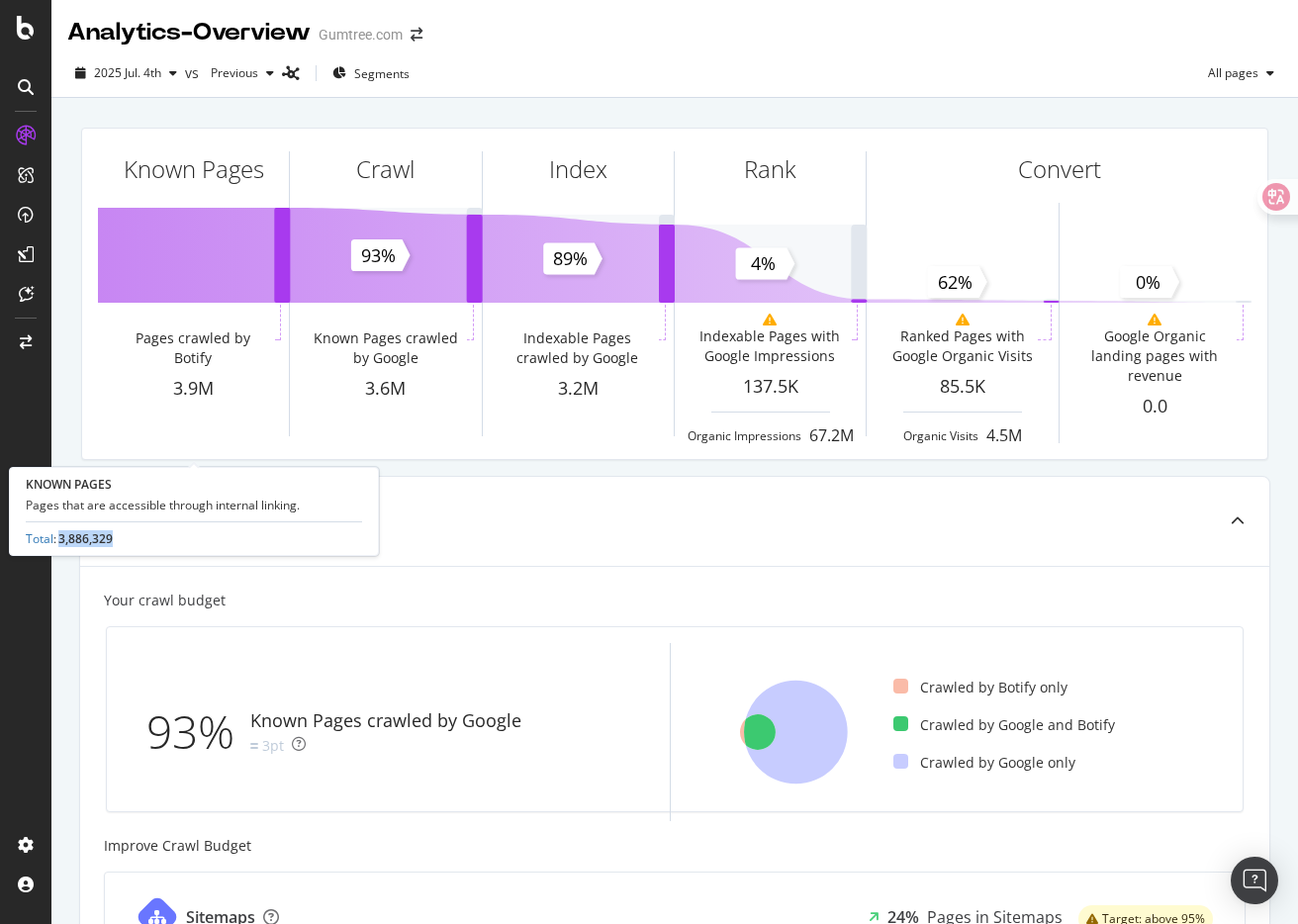click on "3,886,329" at bounding box center (85, 538) 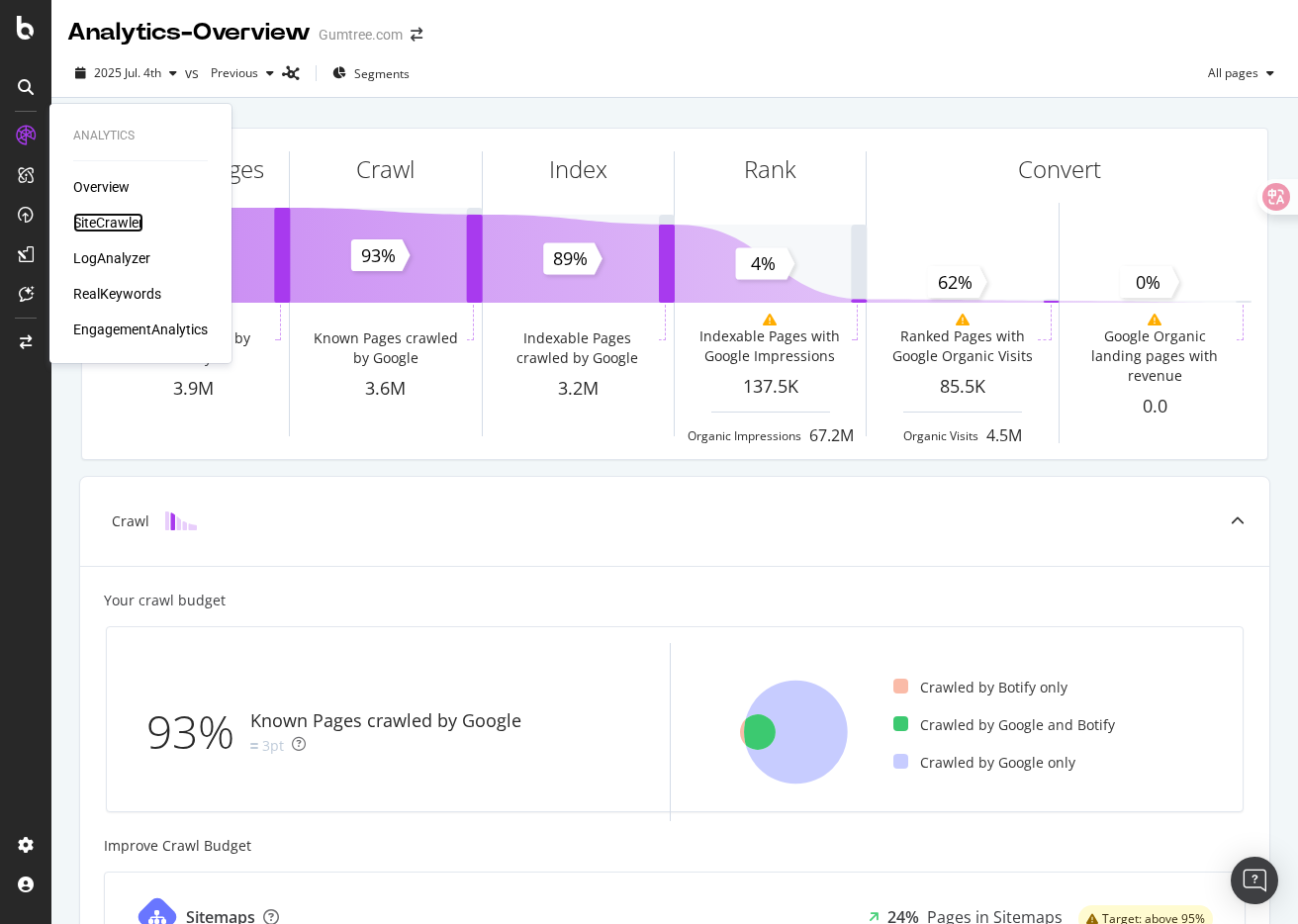 click on "SiteCrawler" at bounding box center [108, 223] 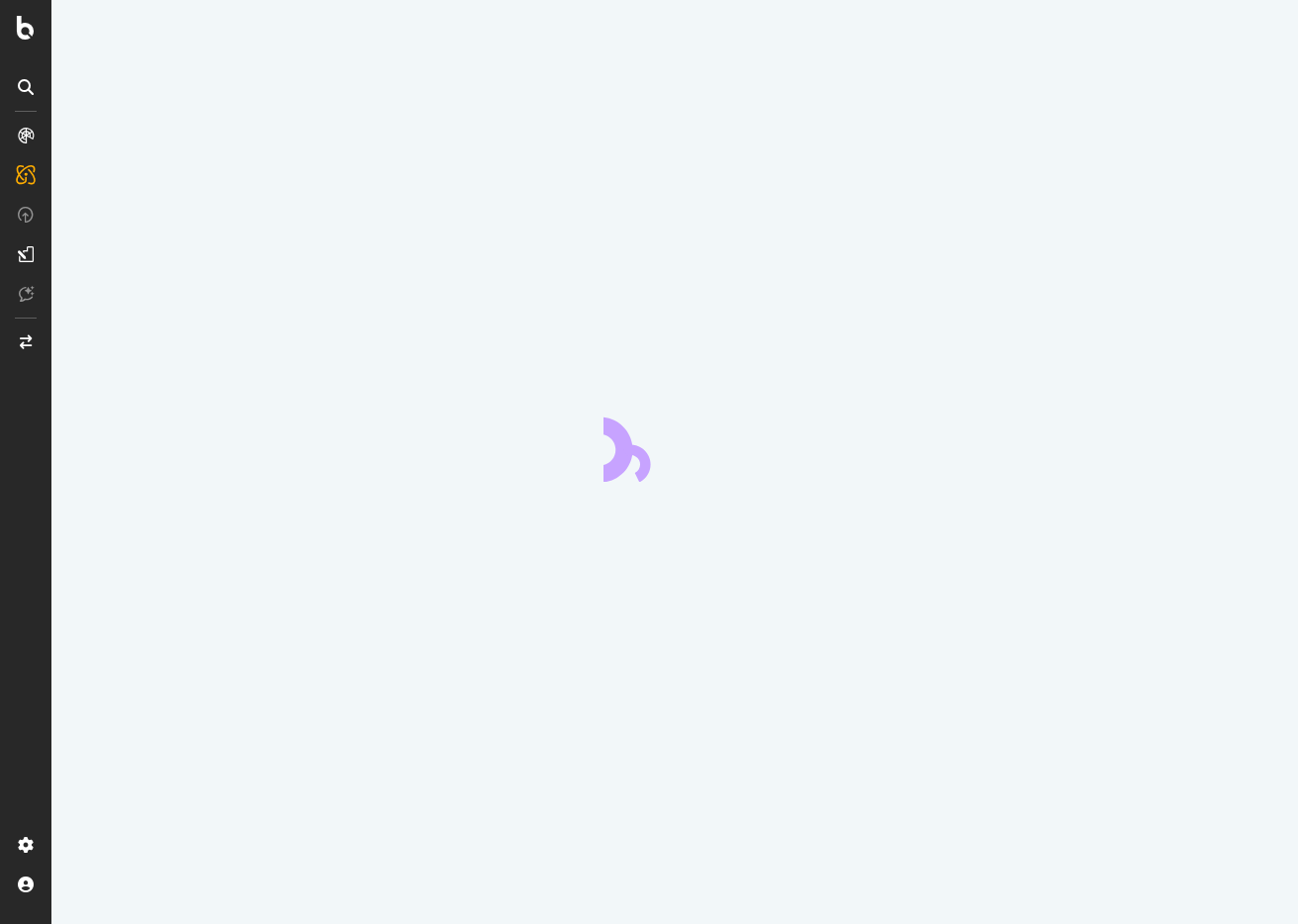 scroll, scrollTop: 0, scrollLeft: 0, axis: both 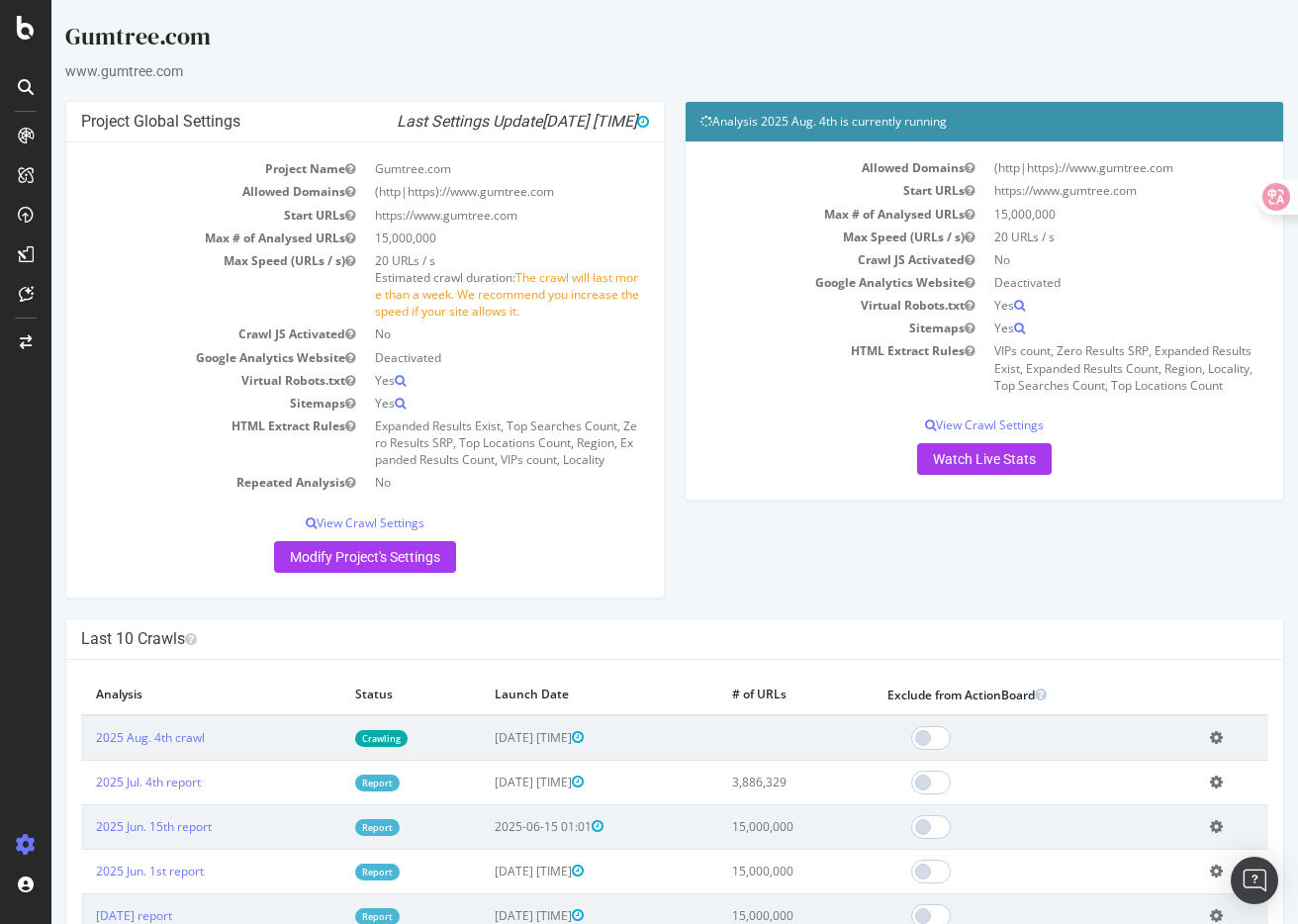 click on "Project Global Settings
Last Settings Update
[DATE] [TIME]
Project Name
Gumtree.com Allowed Domains
(http|https)://www.gumtree.com
Start URLs
https://www.gumtree.com
Max # of Analysed URLs
15,000,000 Max Speed (URLs / s)
20 URLs / s
Estimated crawl duration:  The crawl will last more than a week. We recommend you increase the speed if your site allows it. Crawl JS Activated
No Google Analytics Website
Deactivated
Virtual Robots.txt
Yes
Sitemaps
Yes
HTML Extract Rules
Repeated Analysis
No  View Crawl Settings
× Close
Project Settings
Main No Yes" at bounding box center (675, 359) 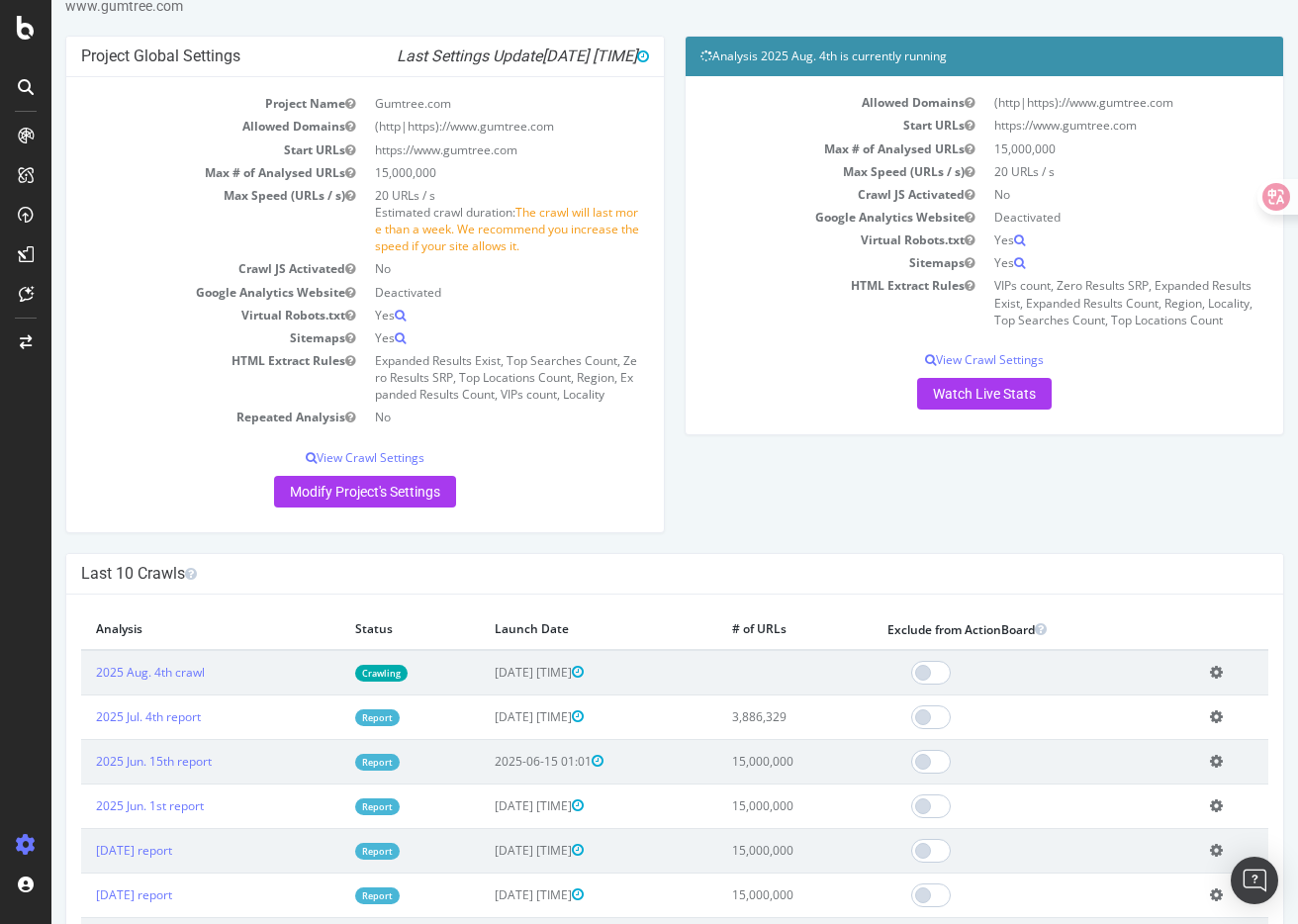 scroll, scrollTop: 66, scrollLeft: 0, axis: vertical 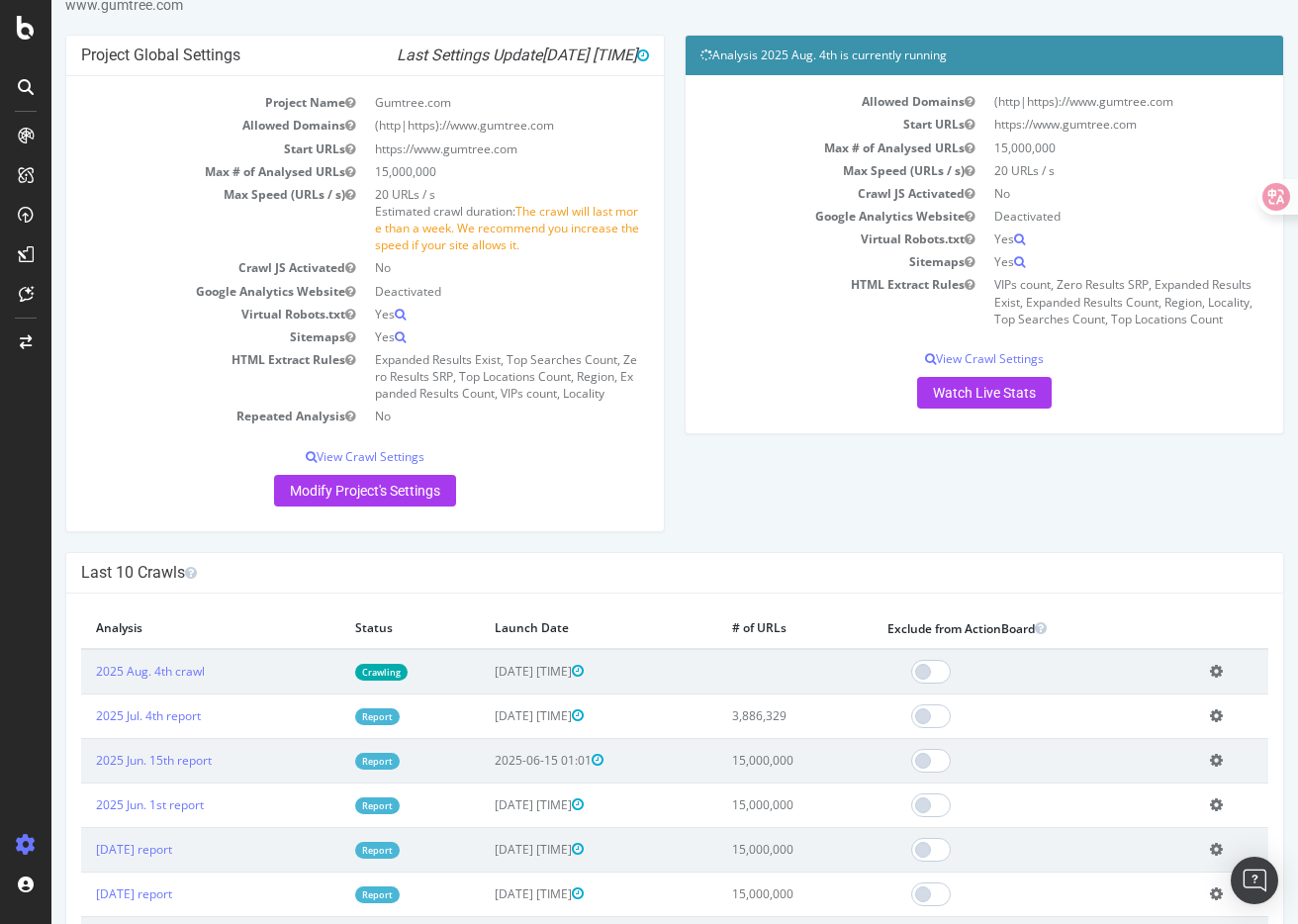 click on "Project Global Settings
Last Settings Update
[DATE] [TIME]
Project Name
Gumtree.com Allowed Domains
(http|https)://www.gumtree.com
Start URLs
https://www.gumtree.com
Max # of Analysed URLs
15,000,000 Max Speed (URLs / s)
20 URLs / s
Estimated crawl duration:  The crawl will last more than a week. We recommend you increase the speed if your site allows it. Crawl JS Activated
No Google Analytics Website
Deactivated
Virtual Robots.txt
Yes
Sitemaps
Yes
HTML Extract Rules
Repeated Analysis
No  View Crawl Settings
× Close
Project Settings
Main No Yes" at bounding box center [675, 293] 